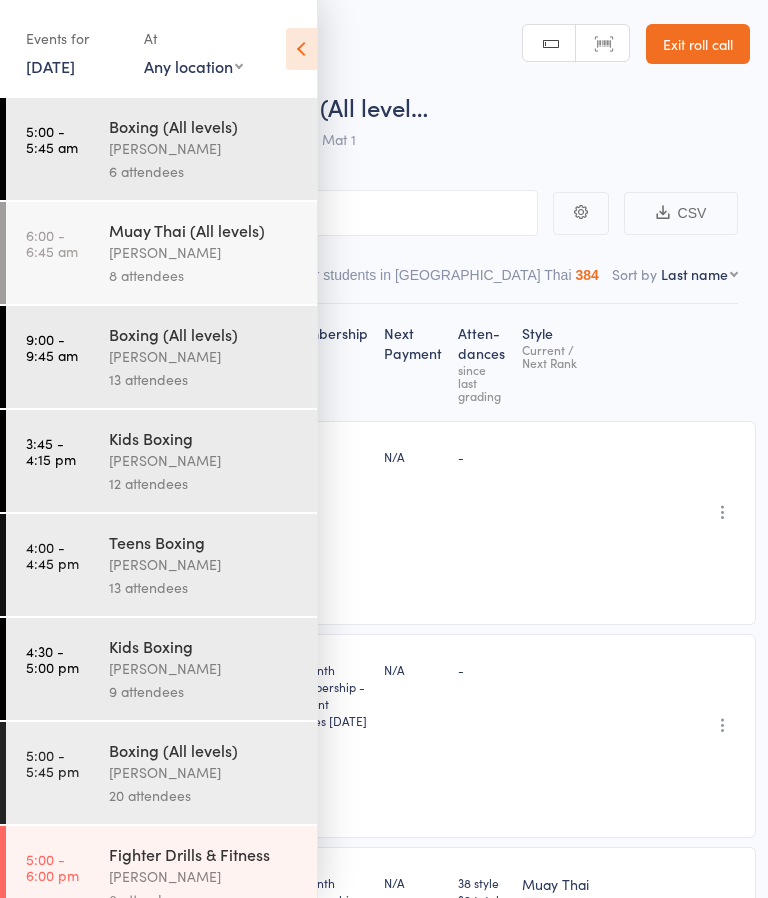 scroll, scrollTop: 0, scrollLeft: 0, axis: both 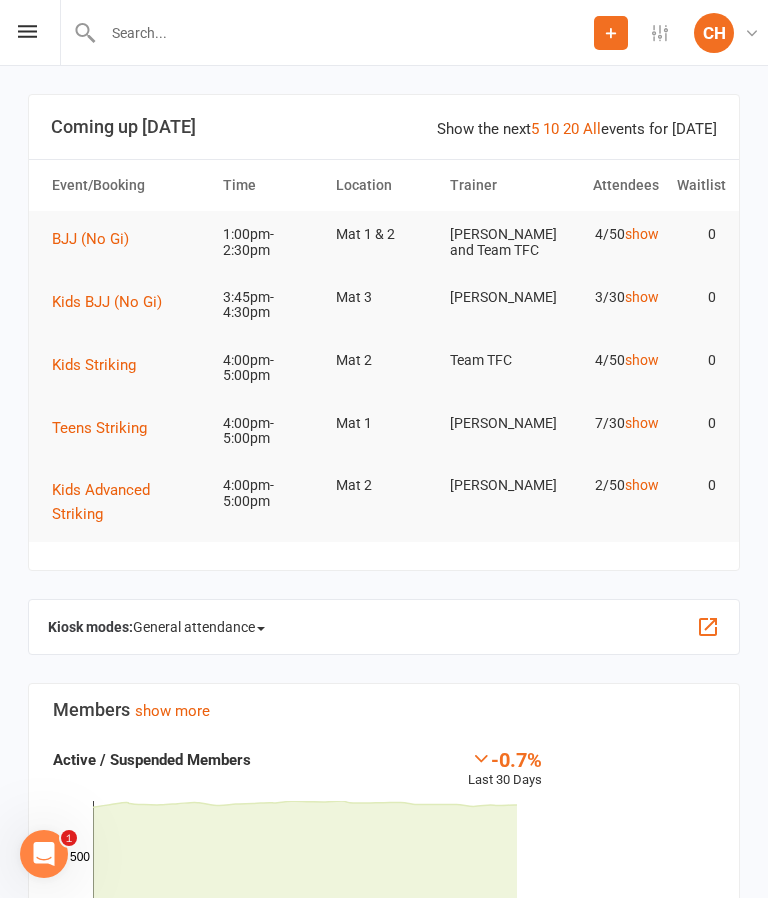 click on "Prospect
Member
Non-attending contact
Class / event
Appointment
Grading event
Task
Membership plan
Bulk message
Add
Settings Membership Plans Event Templates Appointment Types Website Customize Contacts Account Profile [PERSON_NAME] The Fight Centre [GEOGRAPHIC_DATA] My profile Help Terms & conditions  Privacy policy  Sign out" at bounding box center [384, 33] 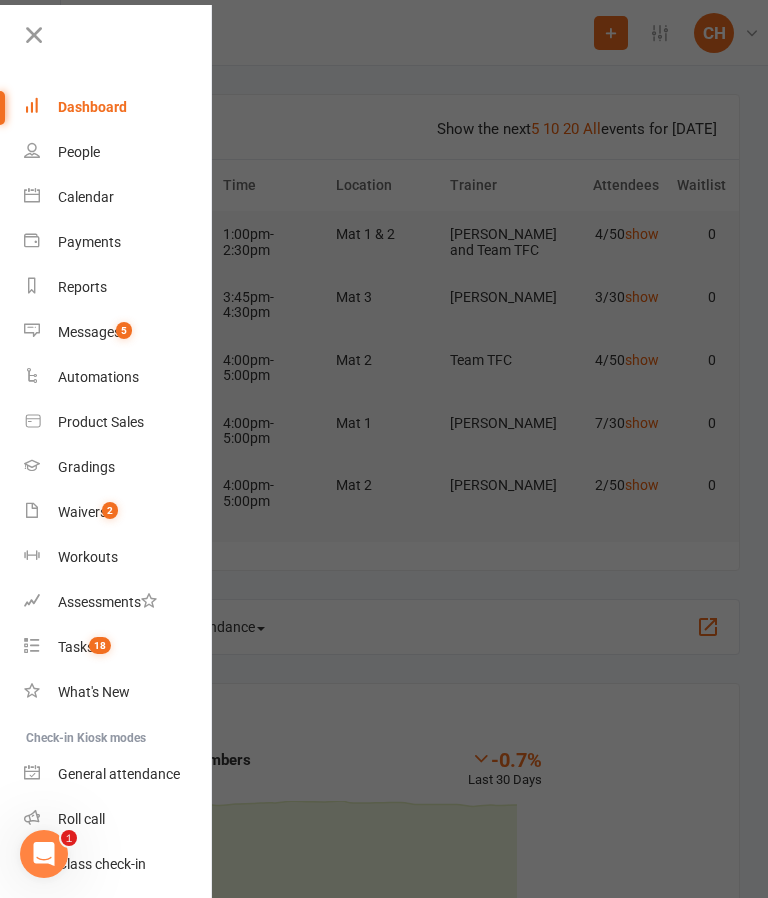 click on "Waivers" at bounding box center (82, 512) 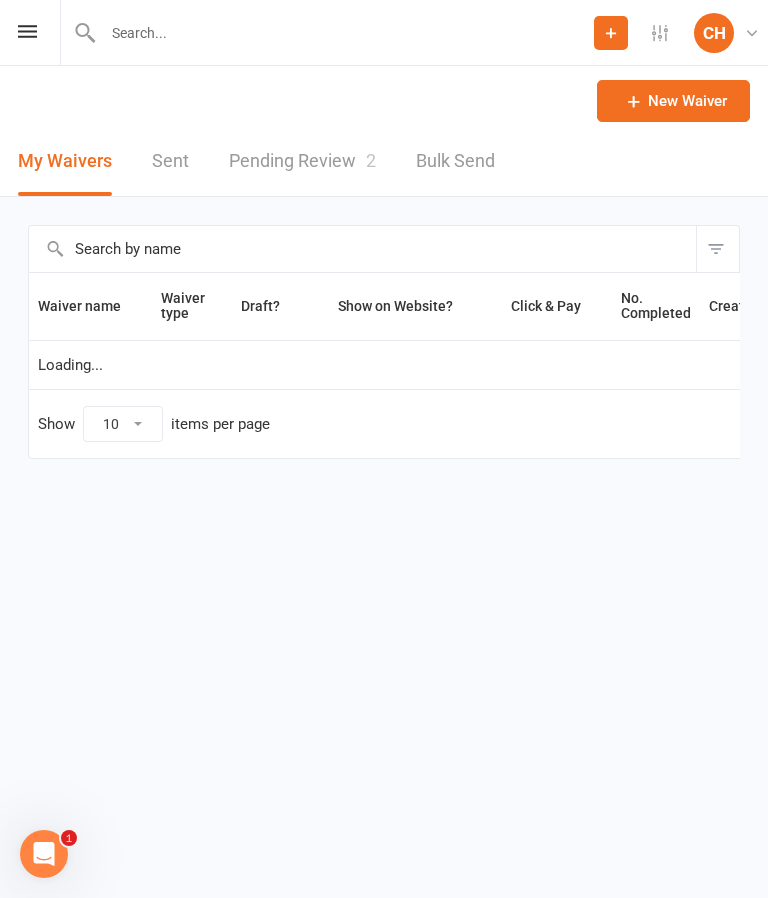 click on "Pending Review 2" at bounding box center (302, 161) 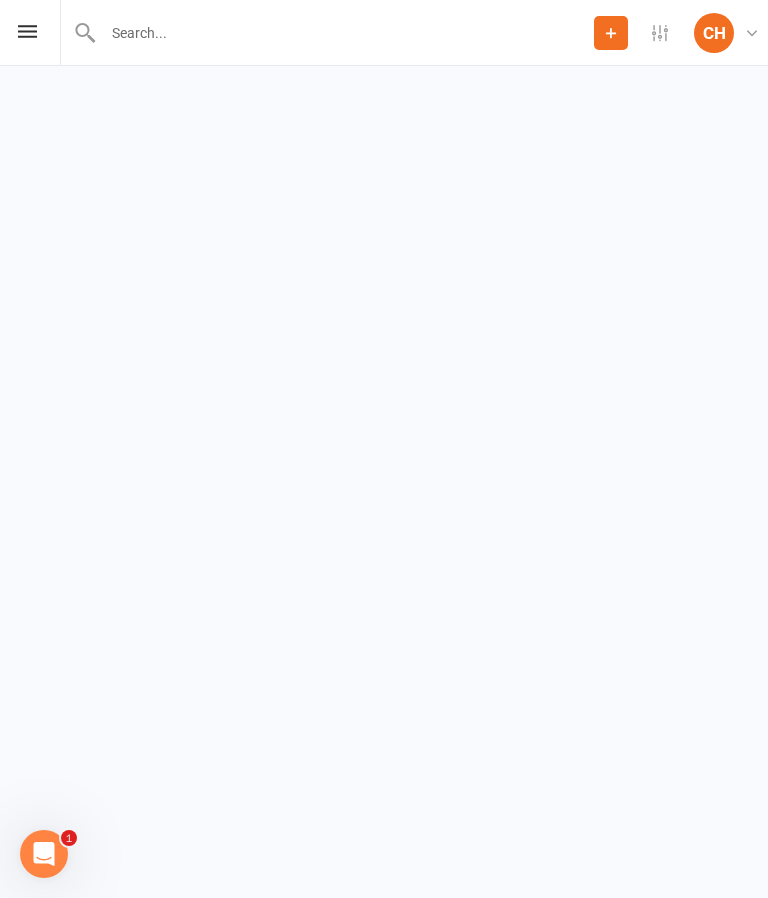 select on "25" 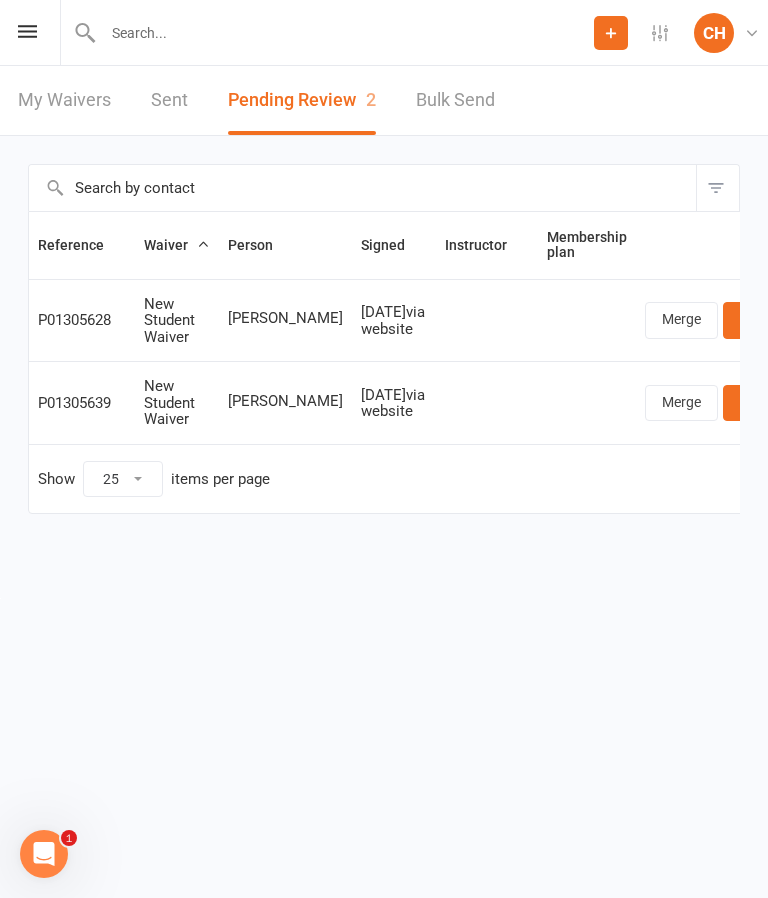 click on "Review" at bounding box center [762, 320] 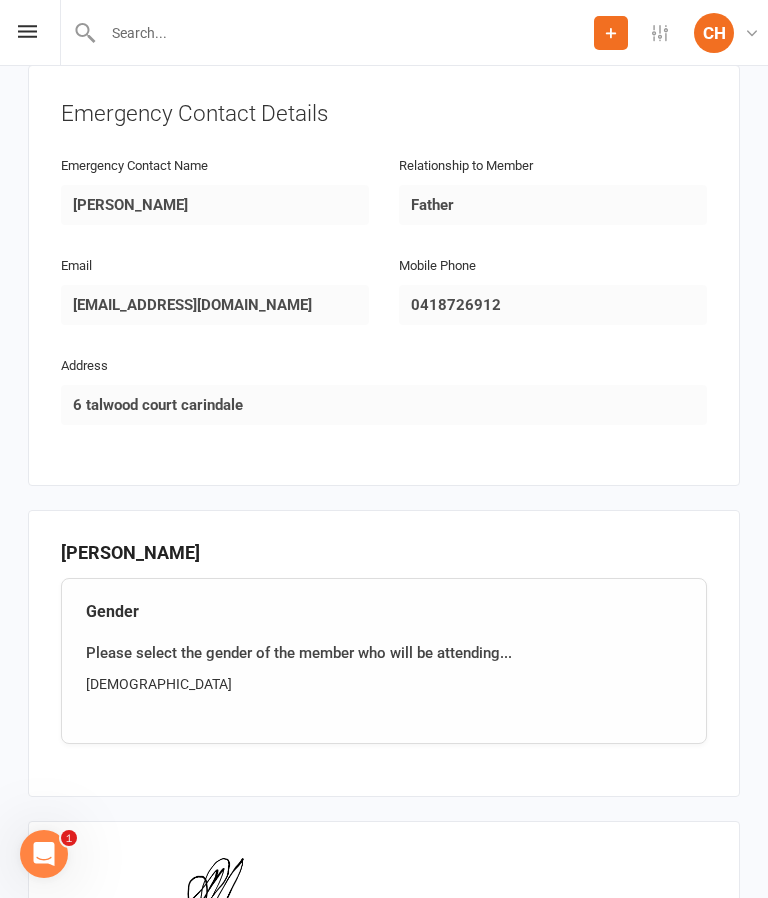 scroll, scrollTop: 1201, scrollLeft: 0, axis: vertical 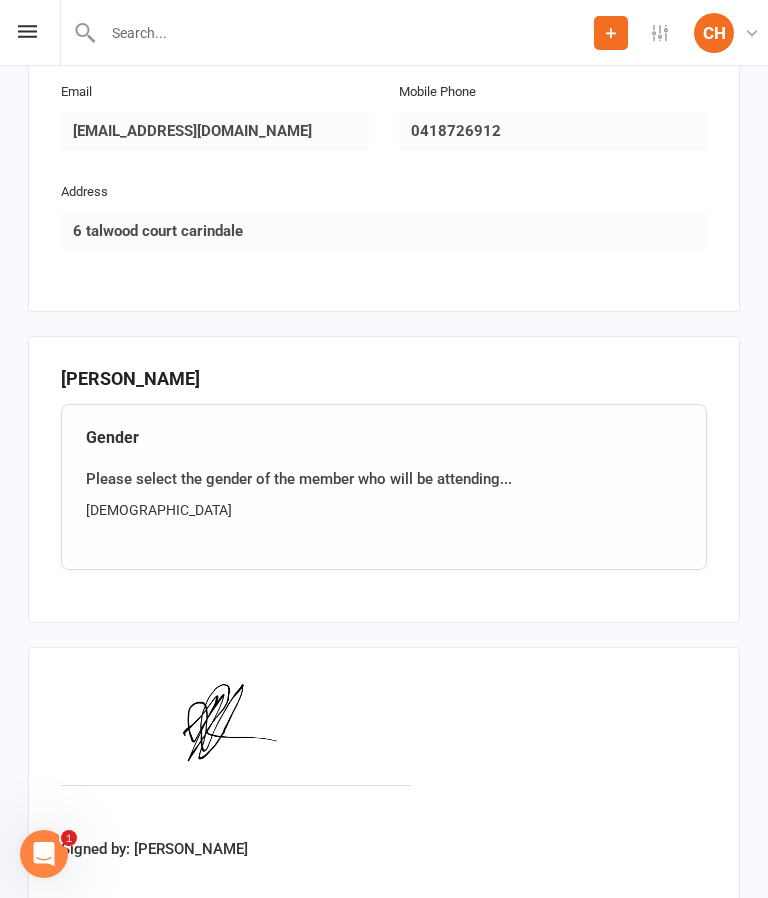 click on "Approve" at bounding box center (86, 947) 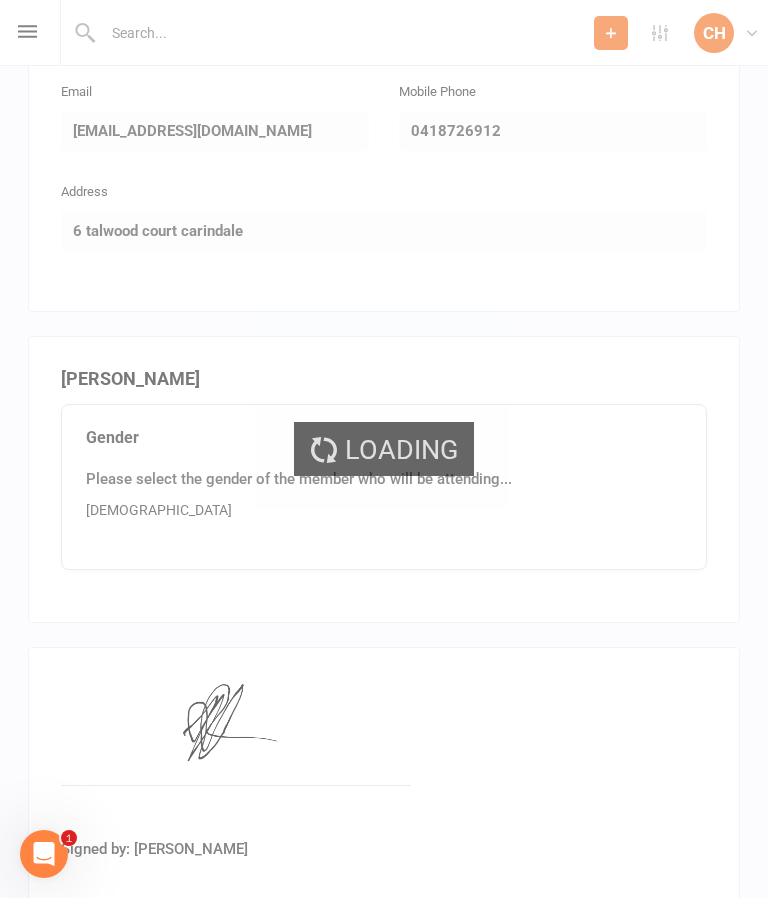 scroll, scrollTop: 0, scrollLeft: 0, axis: both 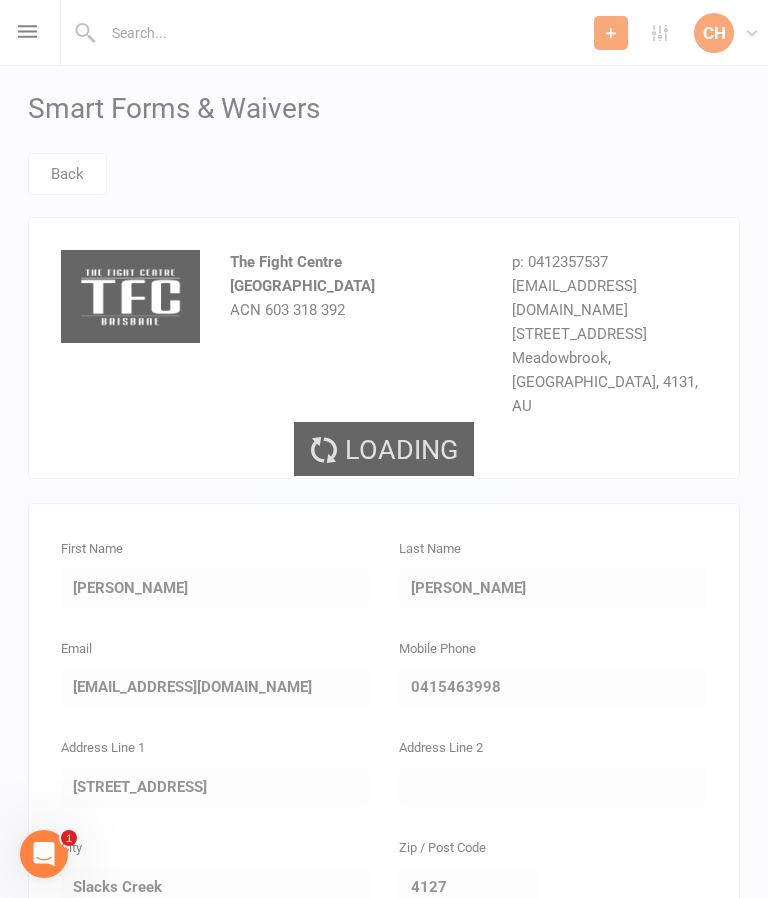 select on "25" 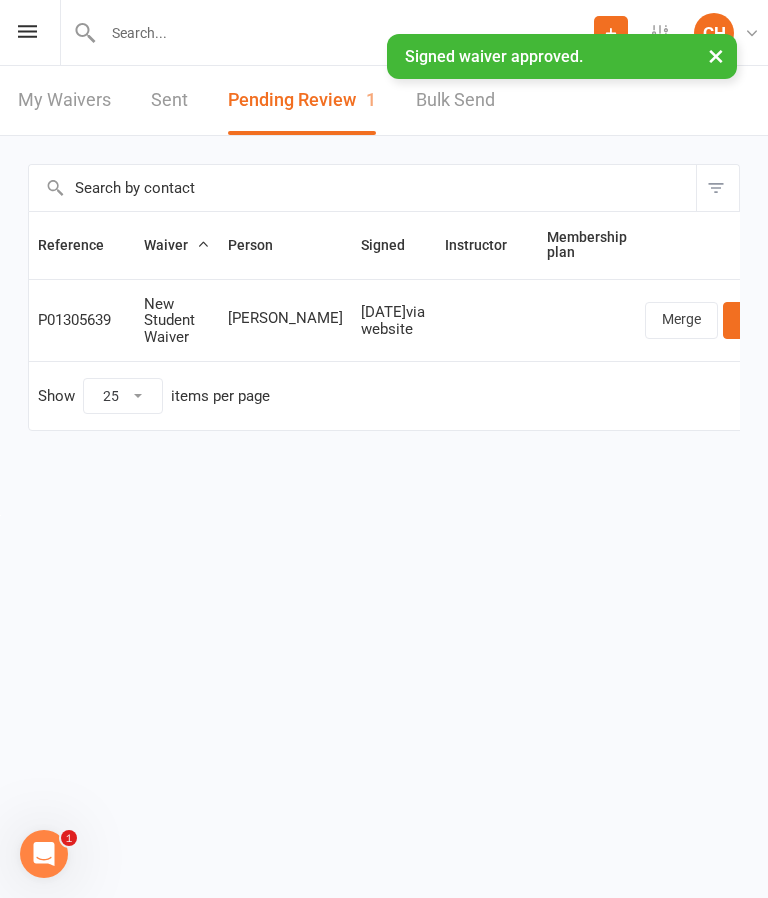 click at bounding box center [345, 33] 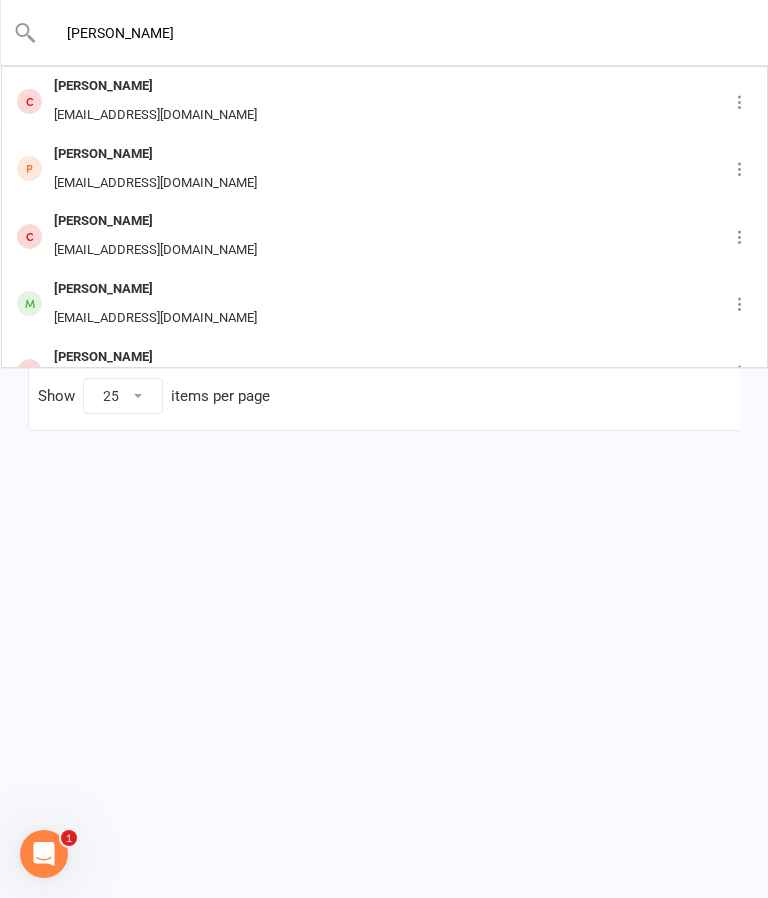 type on "Rob rimm" 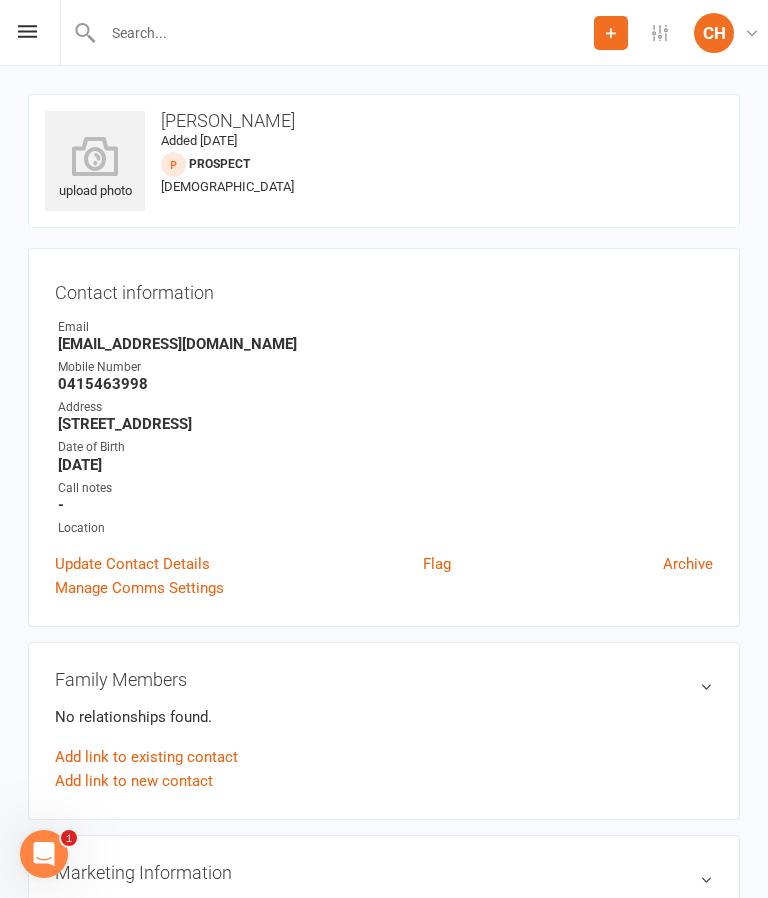 click at bounding box center (95, 156) 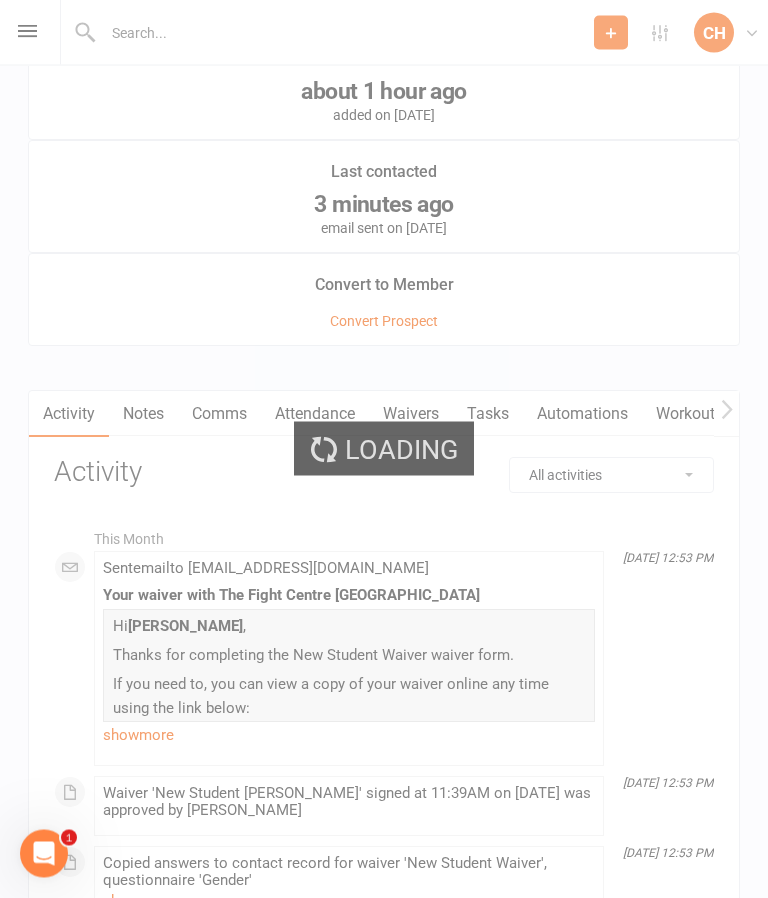 scroll, scrollTop: 1945, scrollLeft: 0, axis: vertical 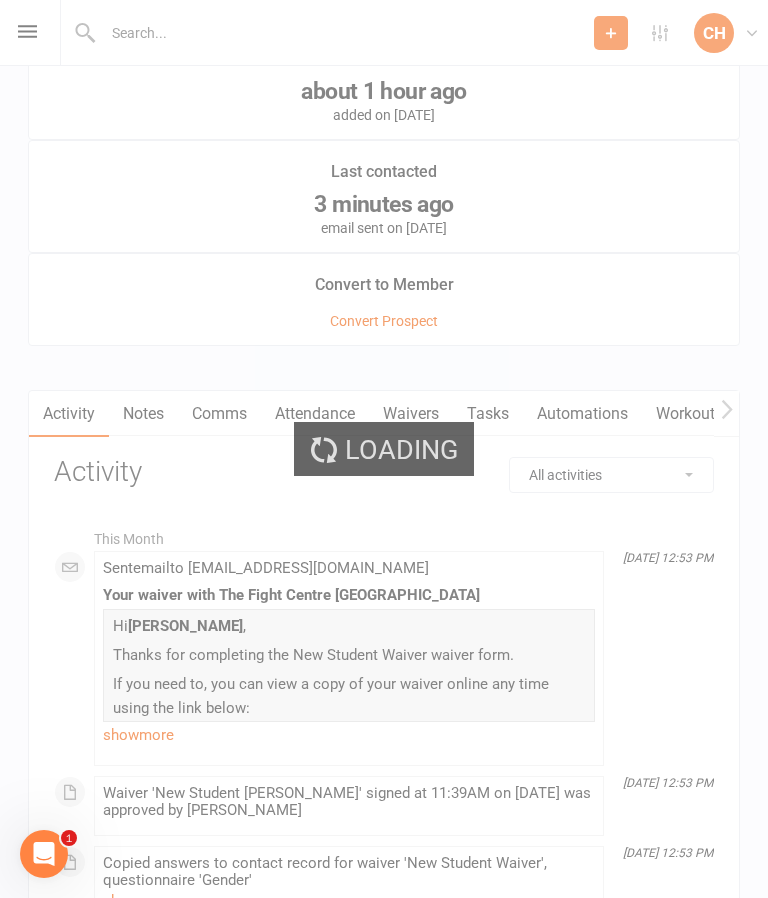 click on "Loading" at bounding box center [384, 449] 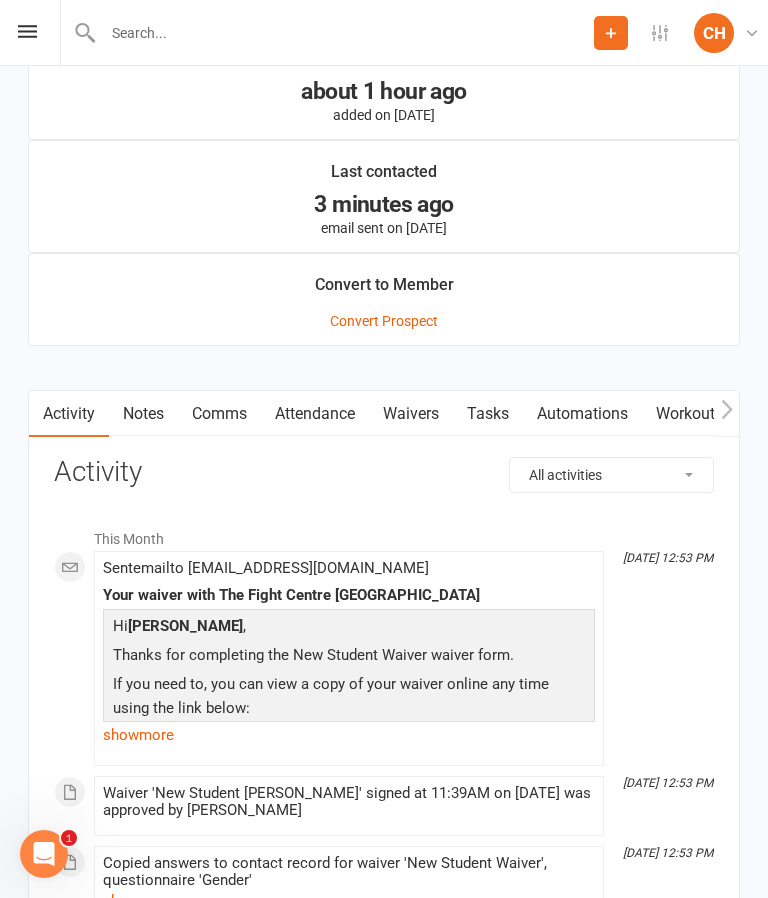 click on "Waivers" at bounding box center (411, 414) 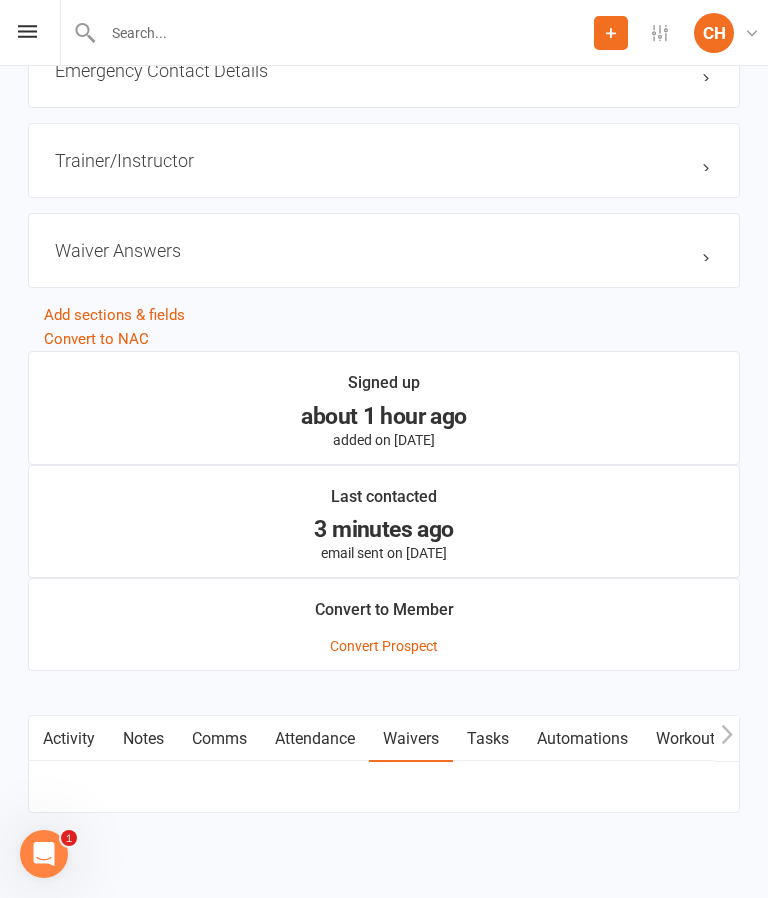 click on "Signed up about 1 hour ago added on 11 Jul 2025" at bounding box center [384, 408] 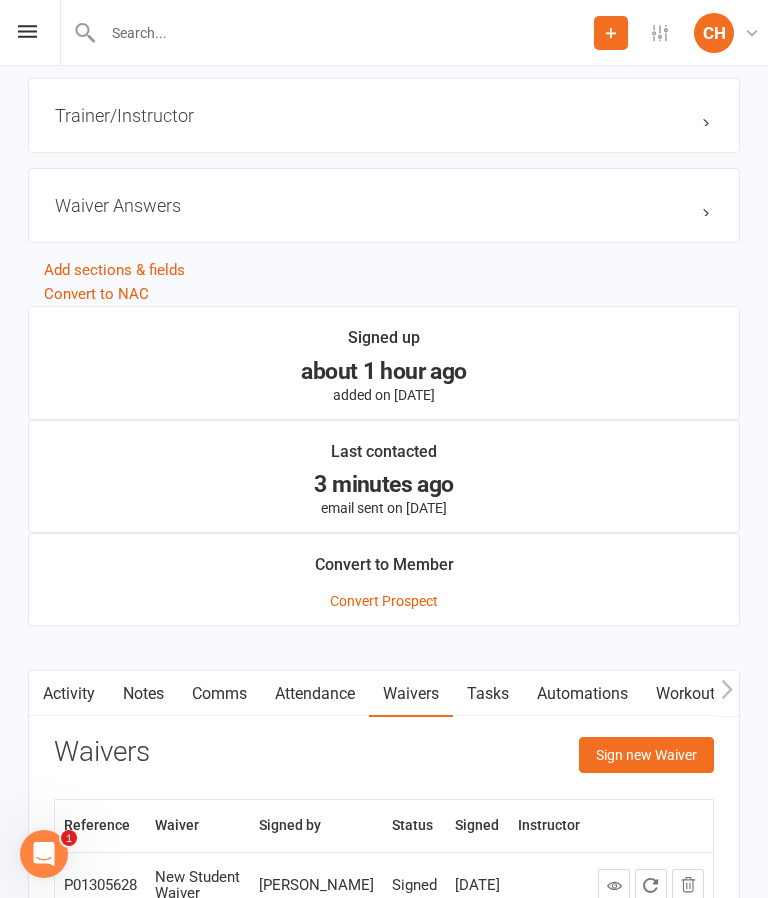 click on "Sign new Waiver" at bounding box center [646, 755] 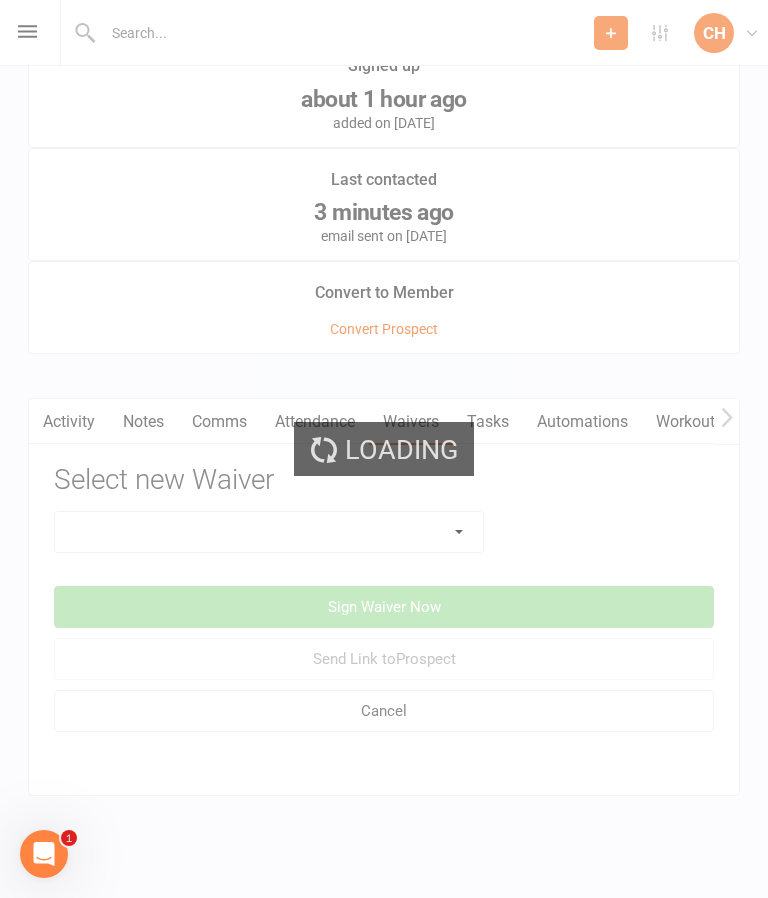 scroll, scrollTop: 1965, scrollLeft: 0, axis: vertical 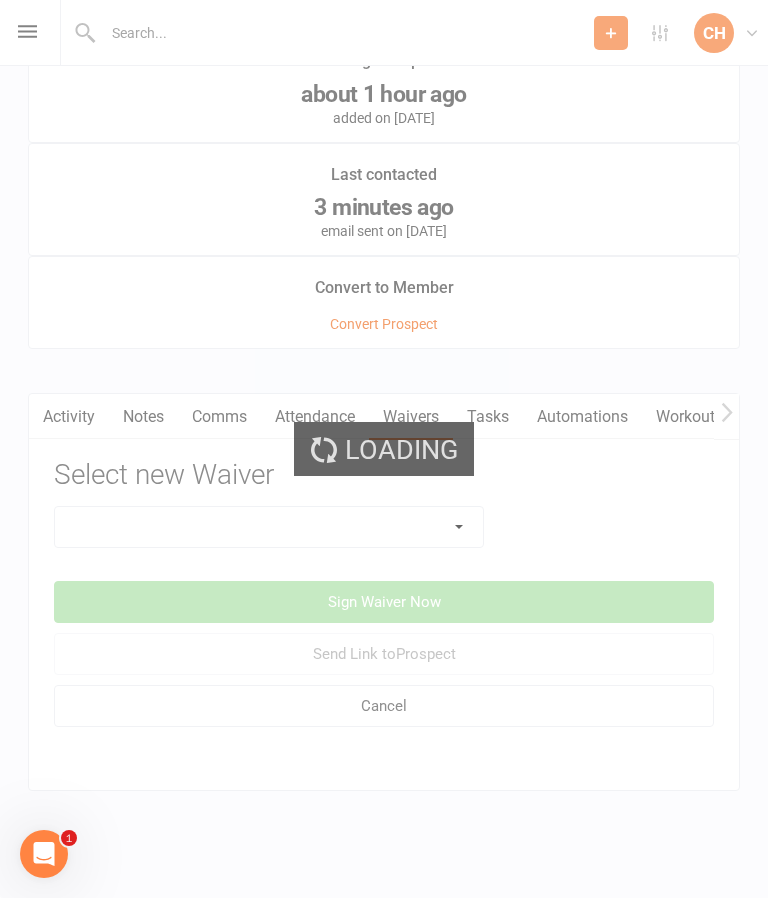 click at bounding box center [269, 527] 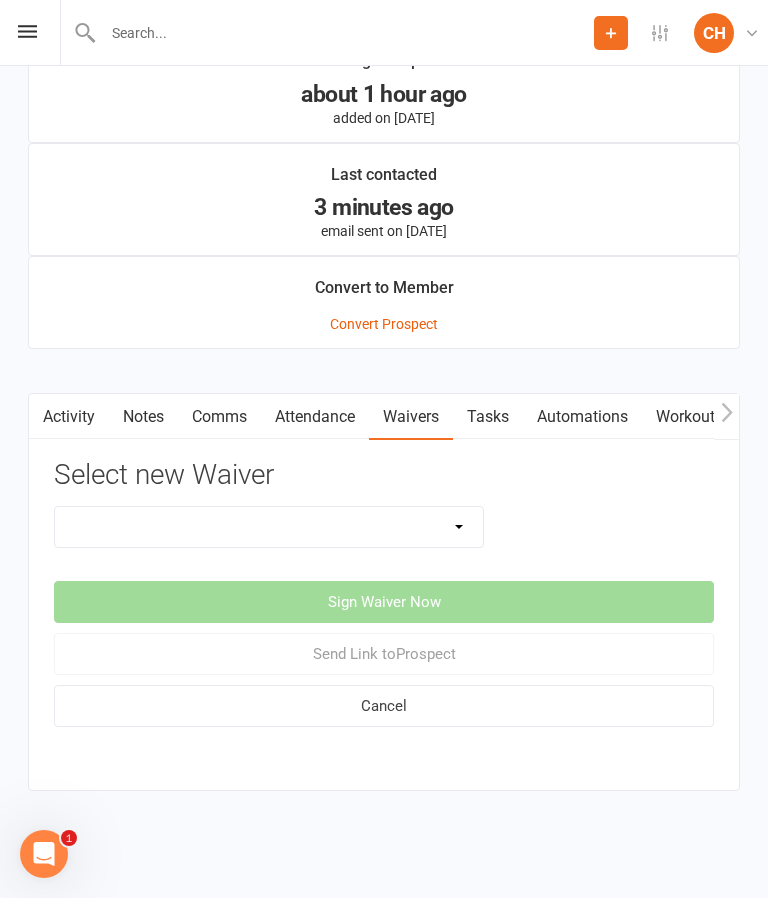 select on "2207" 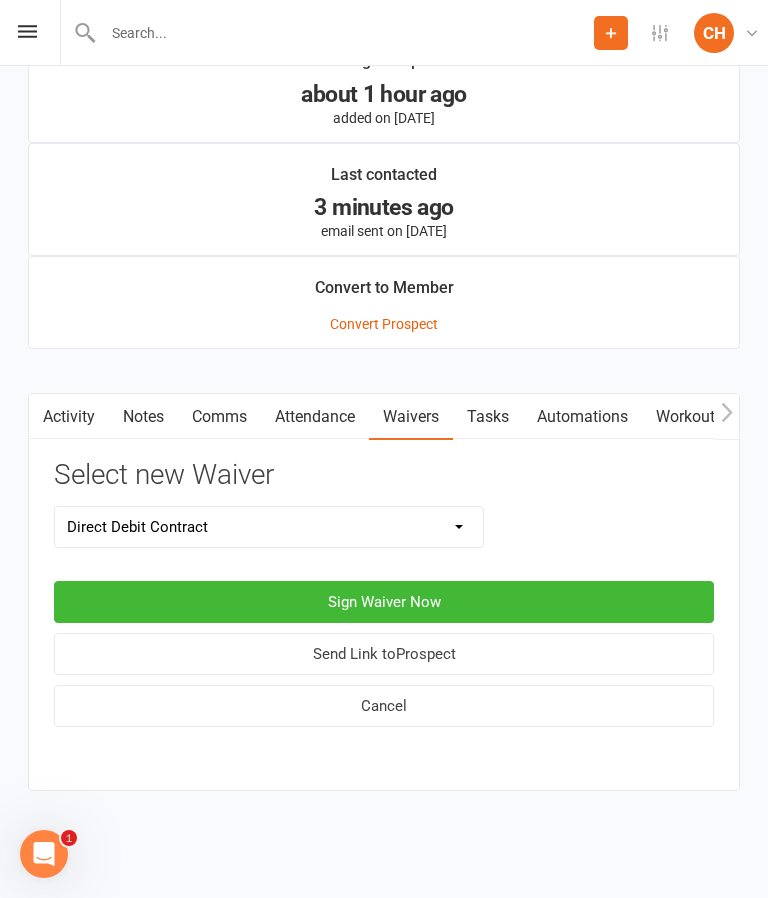 click on "Sign Waiver Now" at bounding box center [384, 602] 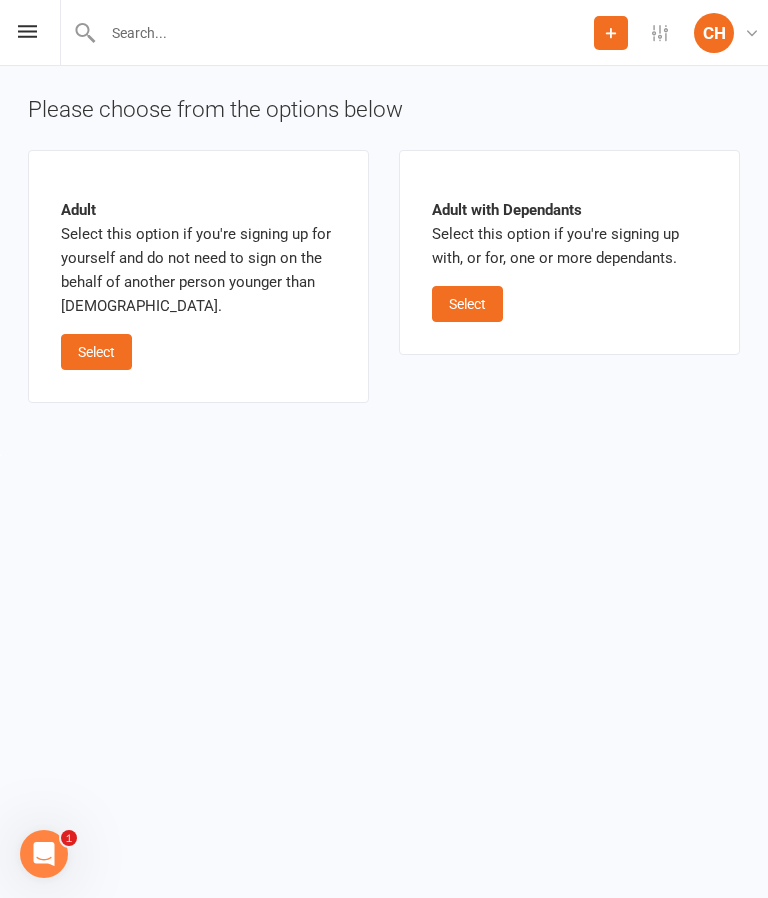 scroll, scrollTop: 0, scrollLeft: 0, axis: both 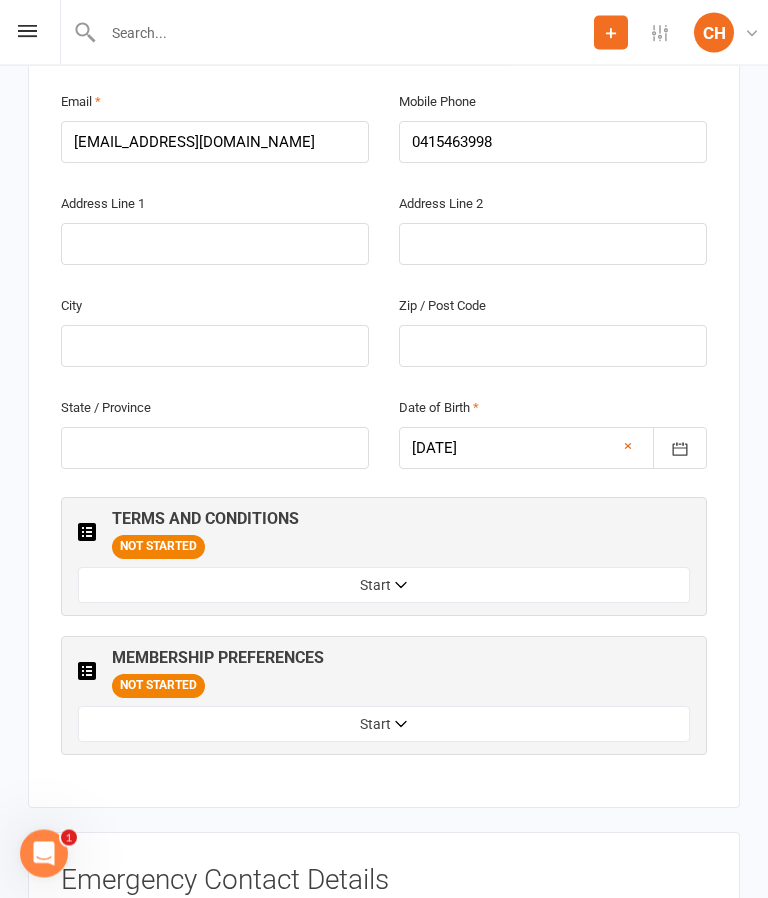 click on "Start" at bounding box center [384, 586] 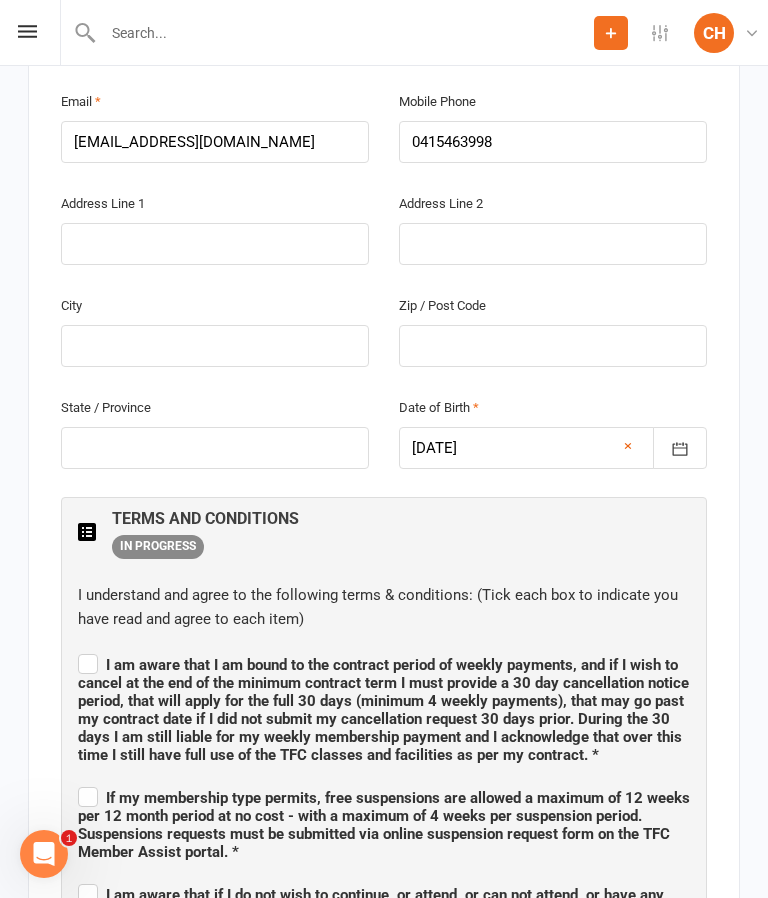 click on "I am aware that I am bound to the contract period of weekly payments, and if I wish to cancel at the end of the minimum contract term I must provide a 30 day cancellation notice period, that will apply for the full 30 days (minimum 4 weekly payments), that may go past my contract date if I did not submit my cancellation request 30 days prior.   During the 30 days I am still liable for my weekly membership payment and I acknowledge that over this time I still have full use of the TFC classes and facilities as per my contract.   *" at bounding box center (384, 707) 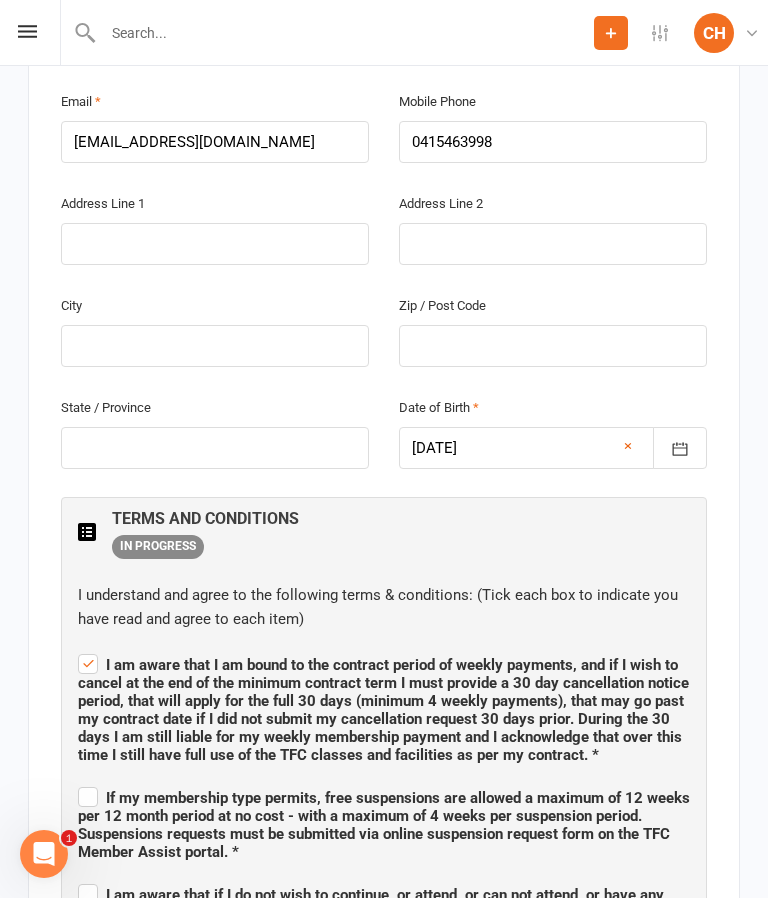 click on "I am aware that I am bound to the contract period of weekly payments, and if I wish to cancel at the end of the minimum contract term I must provide a 30 day cancellation notice period, that will apply for the full 30 days (minimum 4 weekly payments), that may go past my contract date if I did not submit my cancellation request 30 days prior.   During the 30 days I am still liable for my weekly membership payment and I acknowledge that over this time I still have full use of the TFC classes and facilities as per my contract.   *" at bounding box center (384, 707) 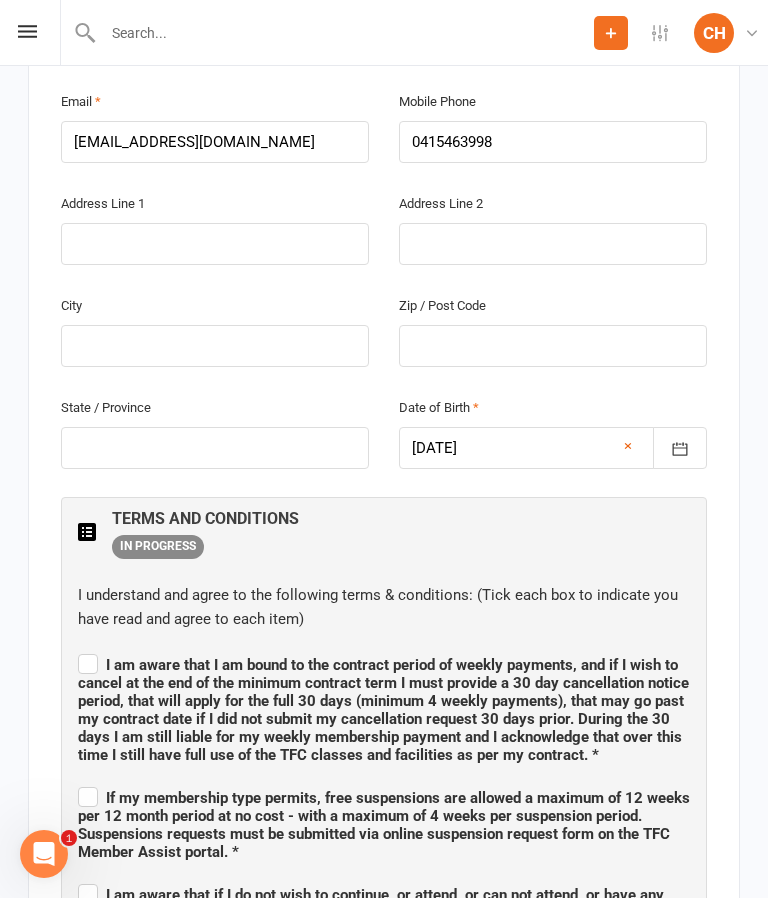 checkbox on "false" 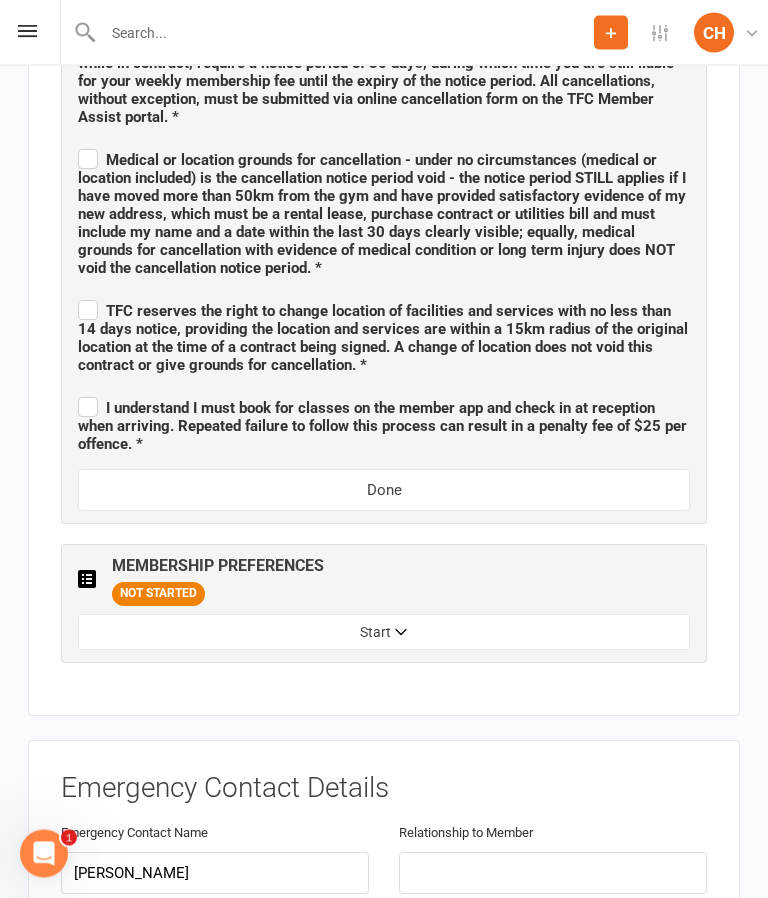click on "Start" at bounding box center (384, 633) 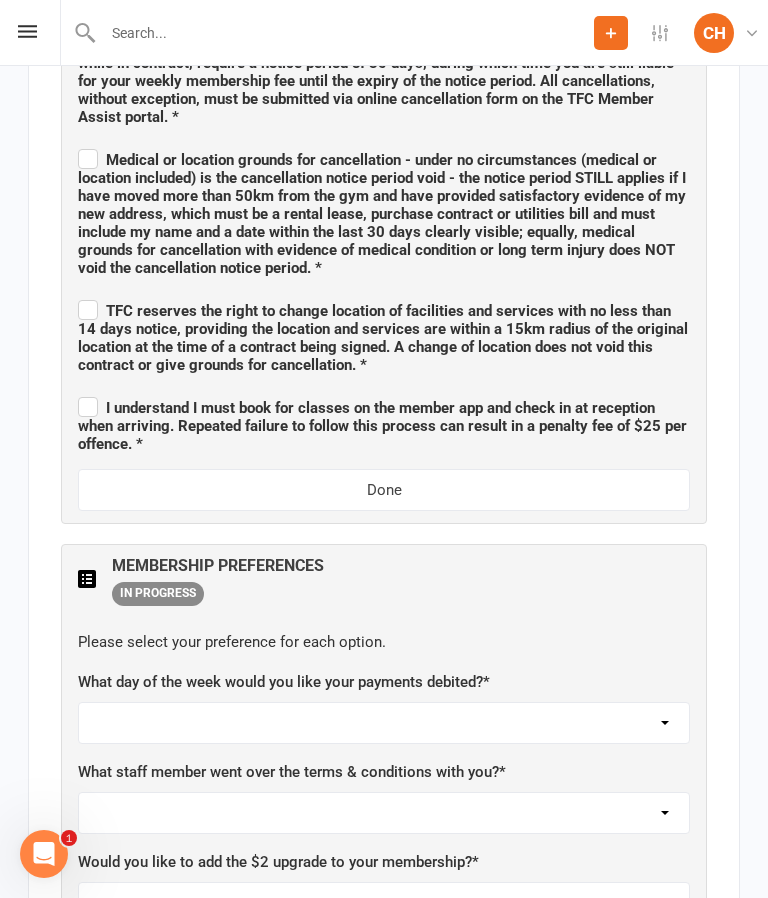 click on "Monday Tuesday Wednesday Thursday Friday" at bounding box center [384, 723] 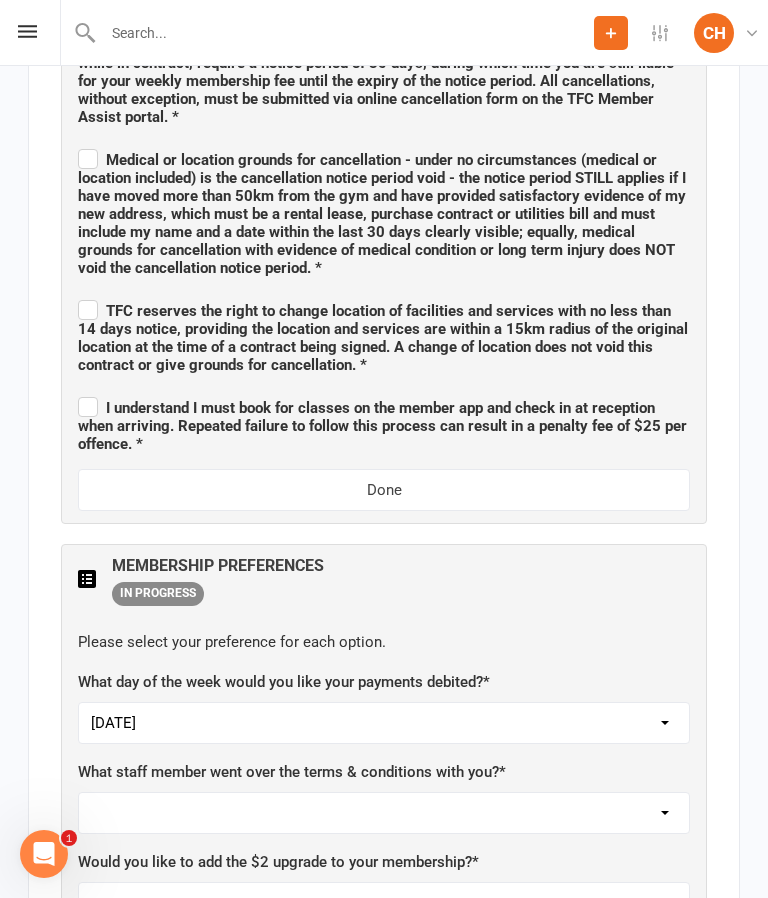 click on "Not sure Ben Johnston Carter Heatley Dan Hearn Diego Pereira Harry Sheppard James Jarvie Lorina Thompson Max Davidson Nathaniel Law Nick Kepu" at bounding box center [384, 813] 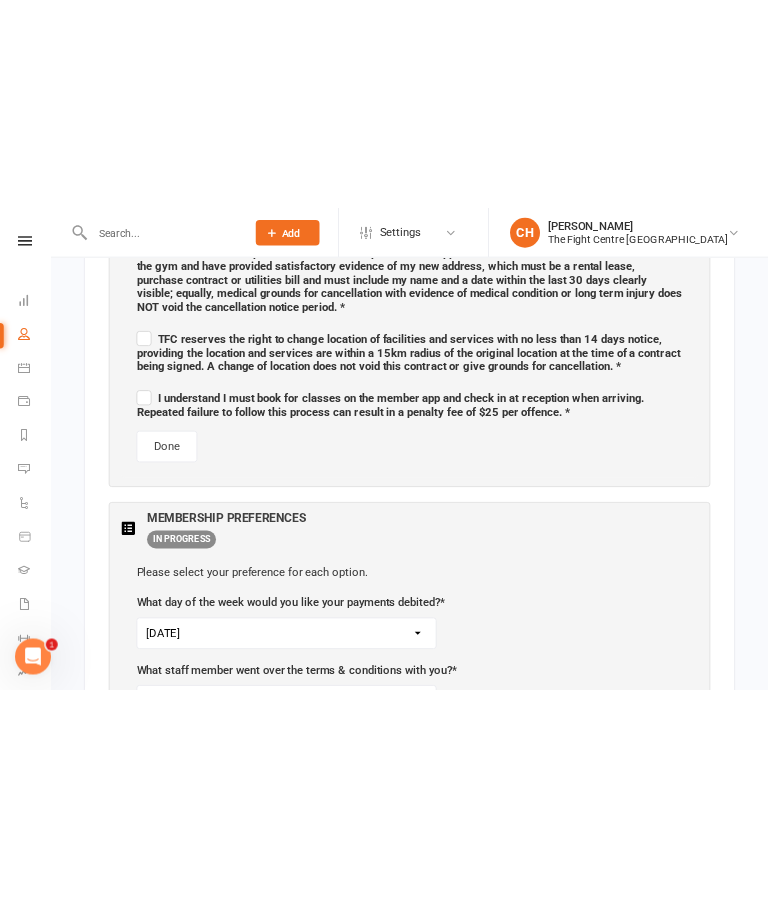 scroll, scrollTop: 2136, scrollLeft: 0, axis: vertical 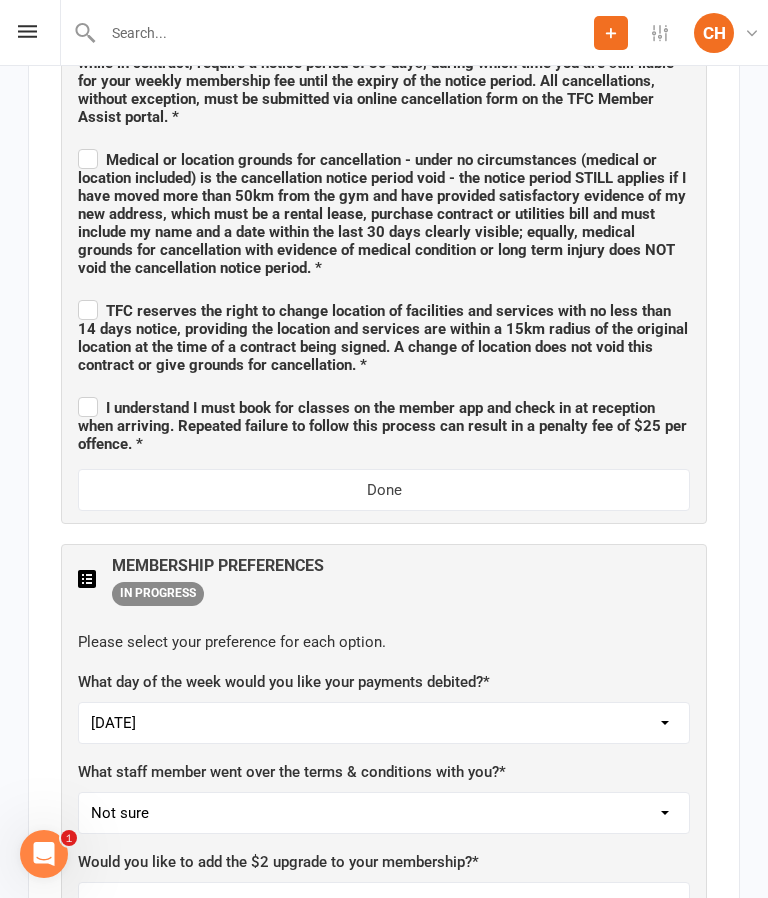 click on "Yes, please add Not at this time" at bounding box center (384, 903) 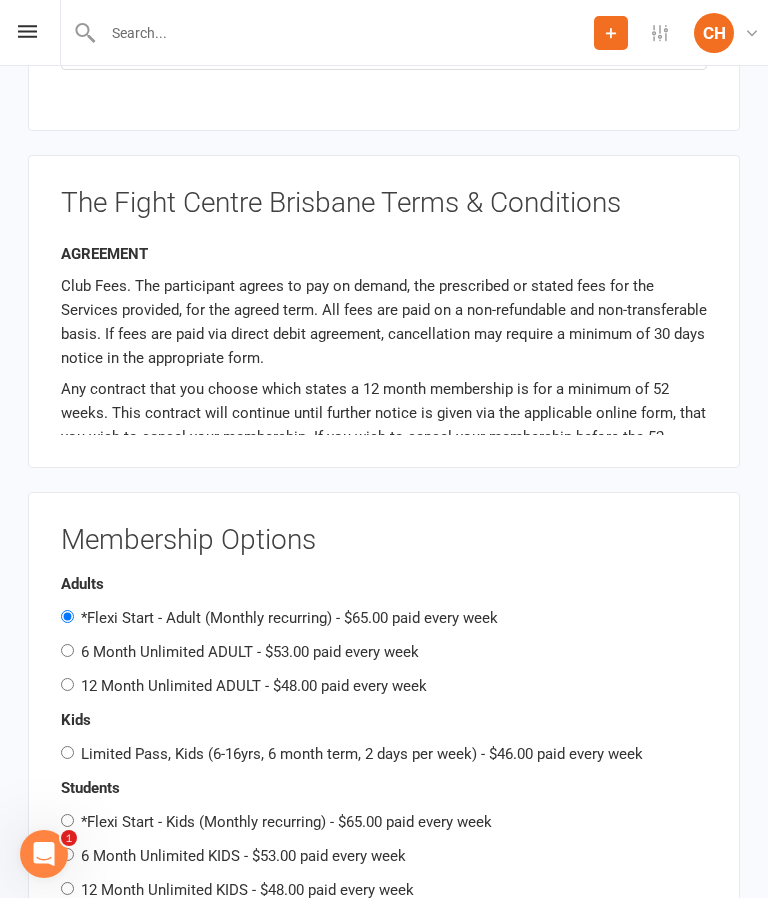 scroll, scrollTop: 3504, scrollLeft: 0, axis: vertical 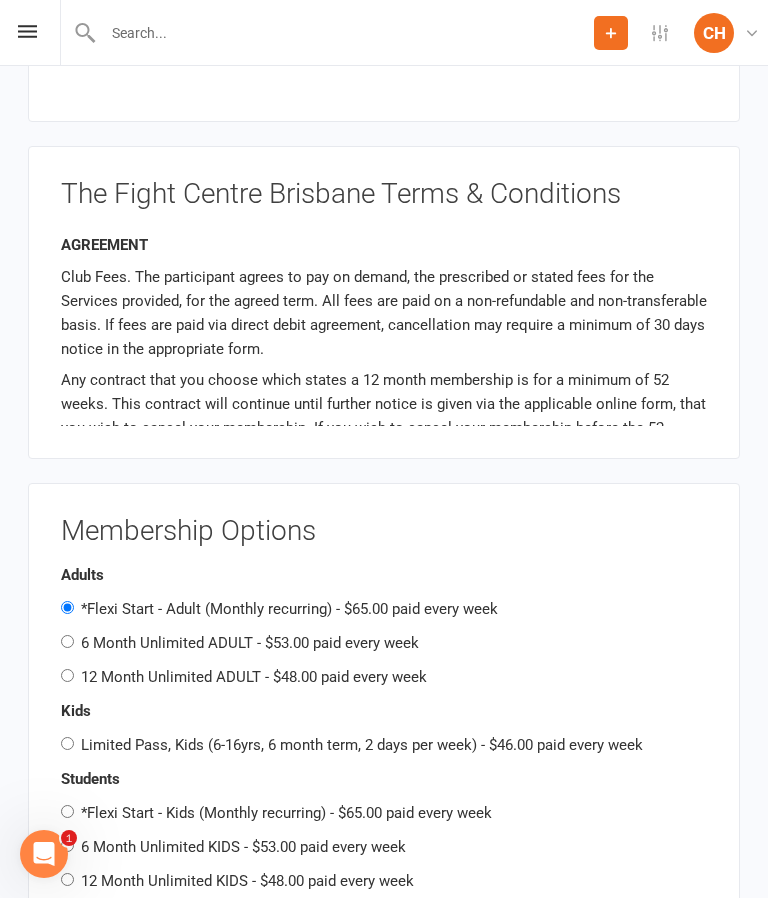 click on "6 Month Unlimited ADULT - $53.00 paid every week" at bounding box center (250, 643) 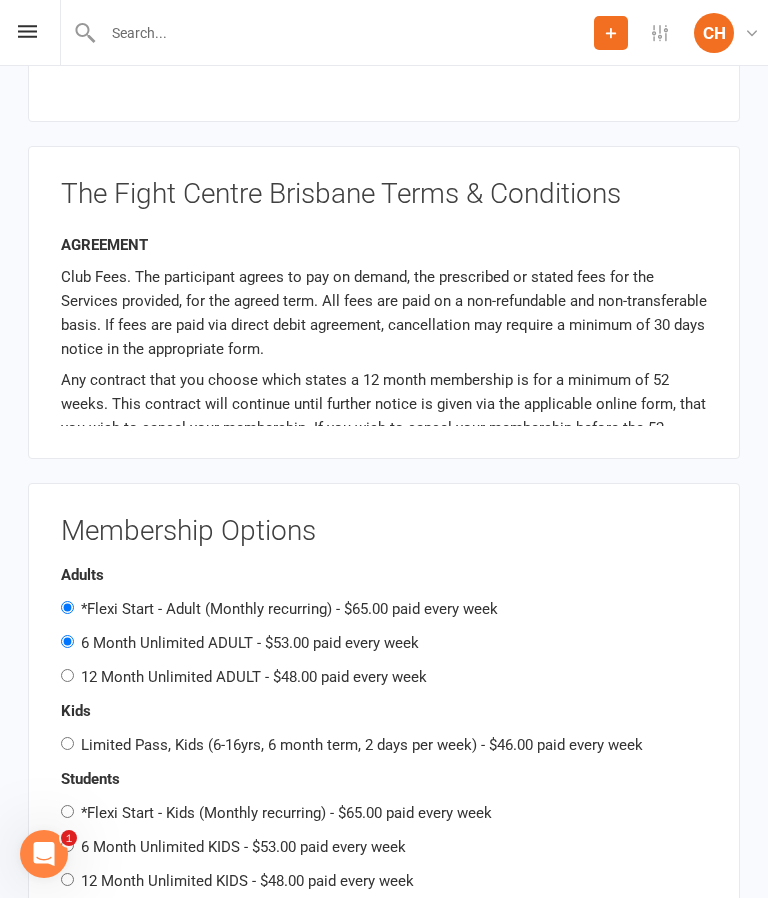 radio on "false" 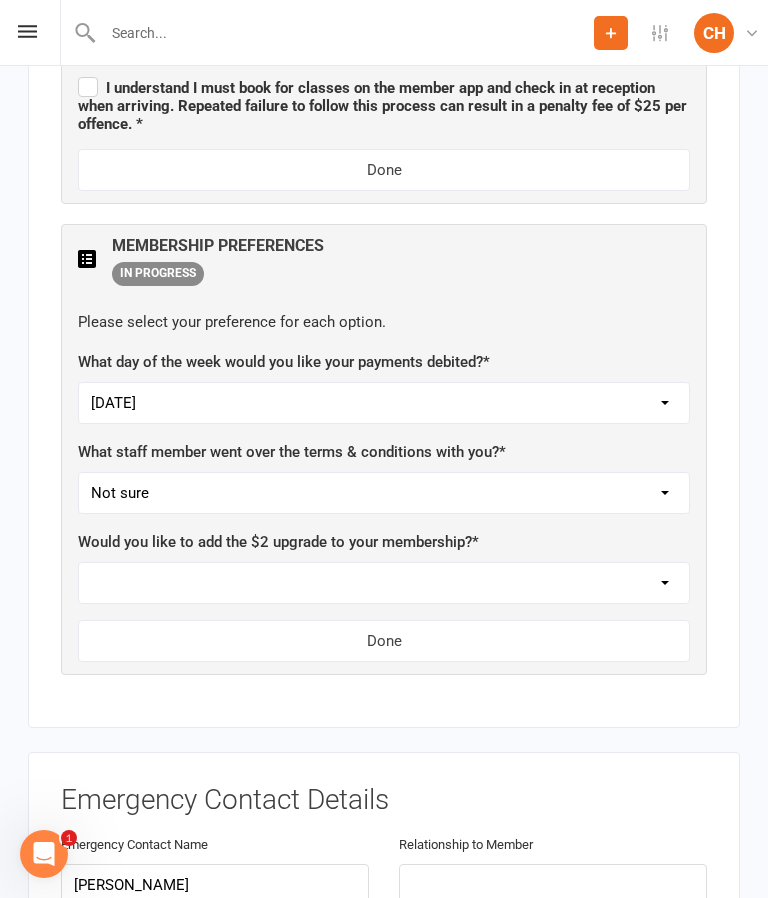 scroll, scrollTop: 2451, scrollLeft: 0, axis: vertical 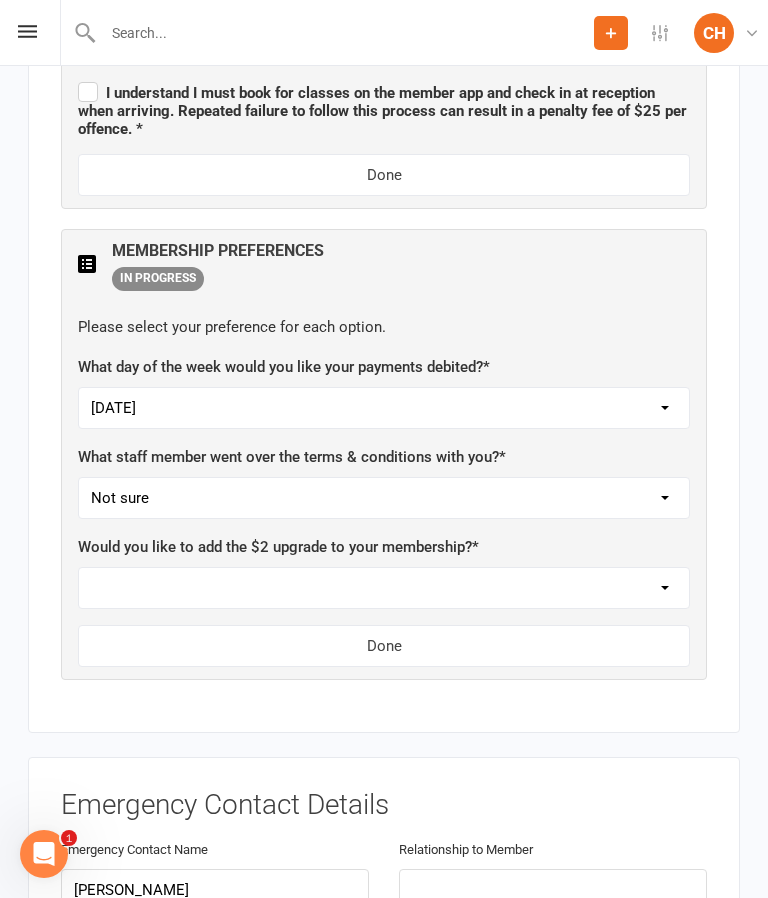 click on "Yes, please add Not at this time" at bounding box center [384, 588] 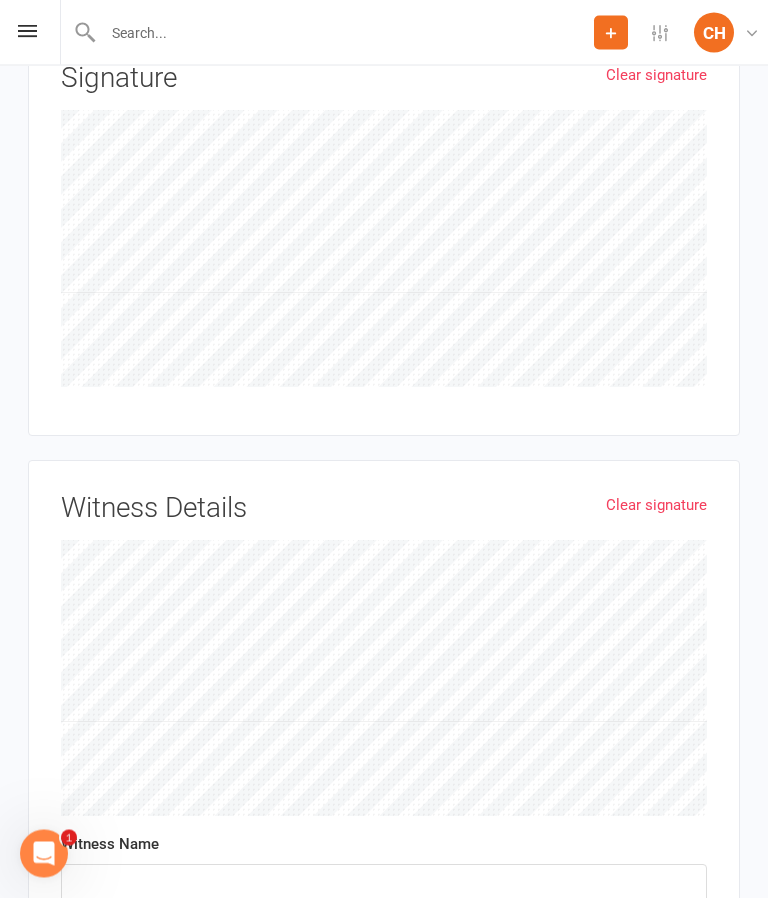 scroll, scrollTop: 5516, scrollLeft: 0, axis: vertical 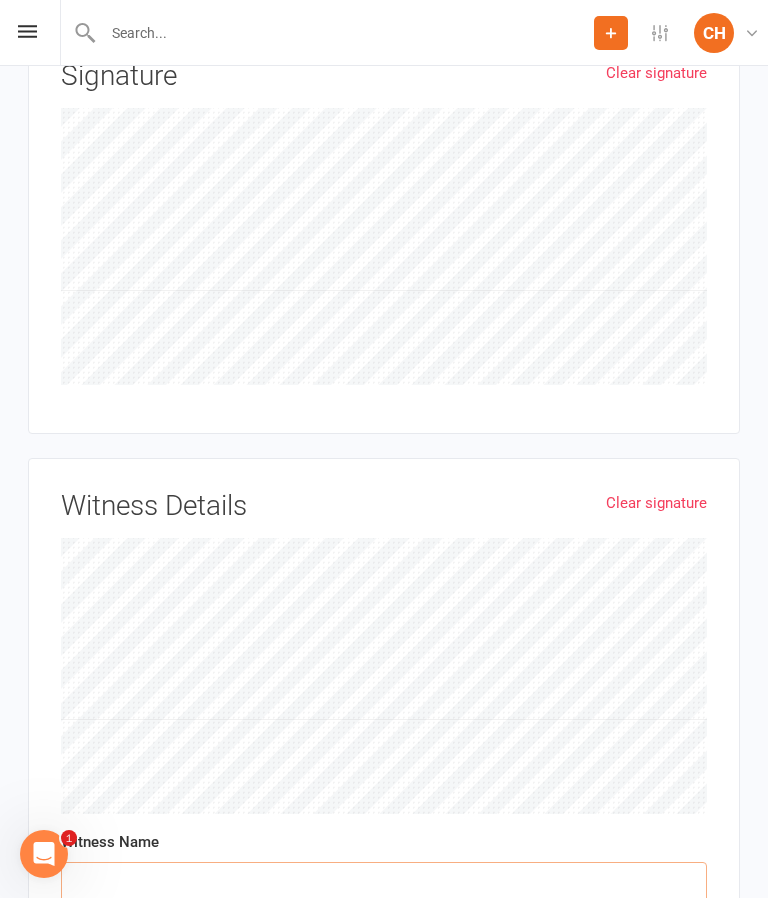 click at bounding box center (384, 883) 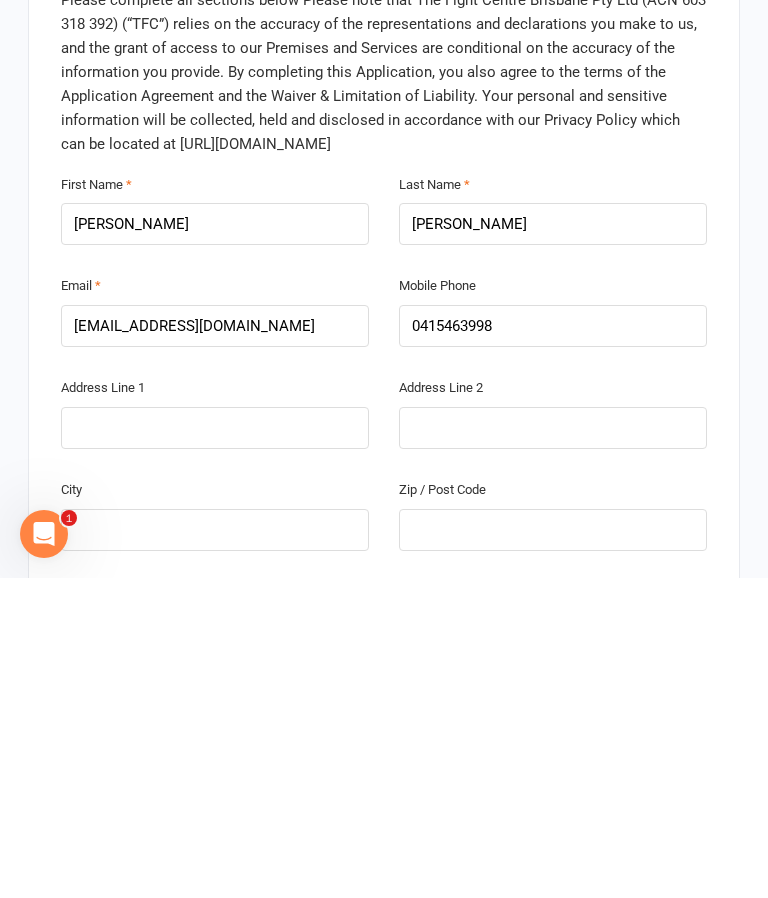 scroll, scrollTop: 316, scrollLeft: 0, axis: vertical 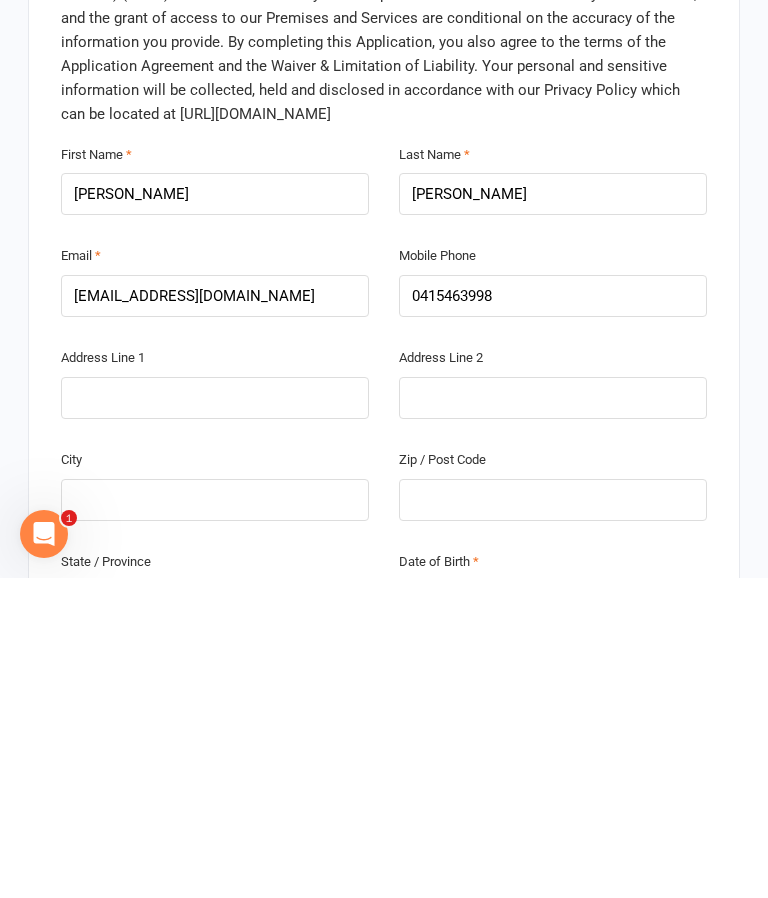 type on "Dan" 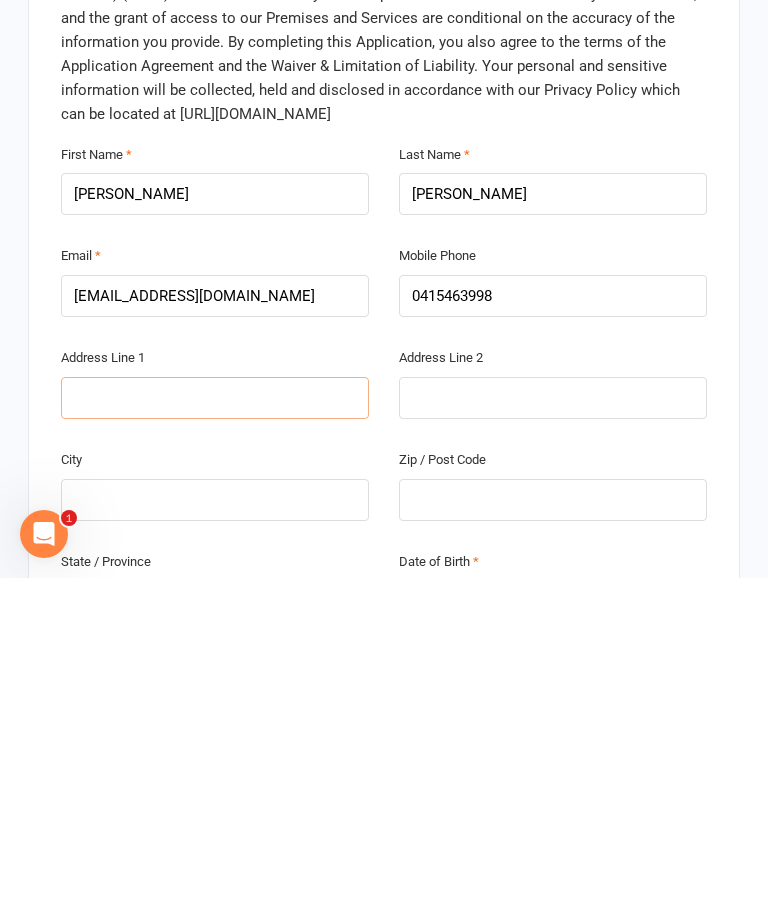 click at bounding box center (215, 718) 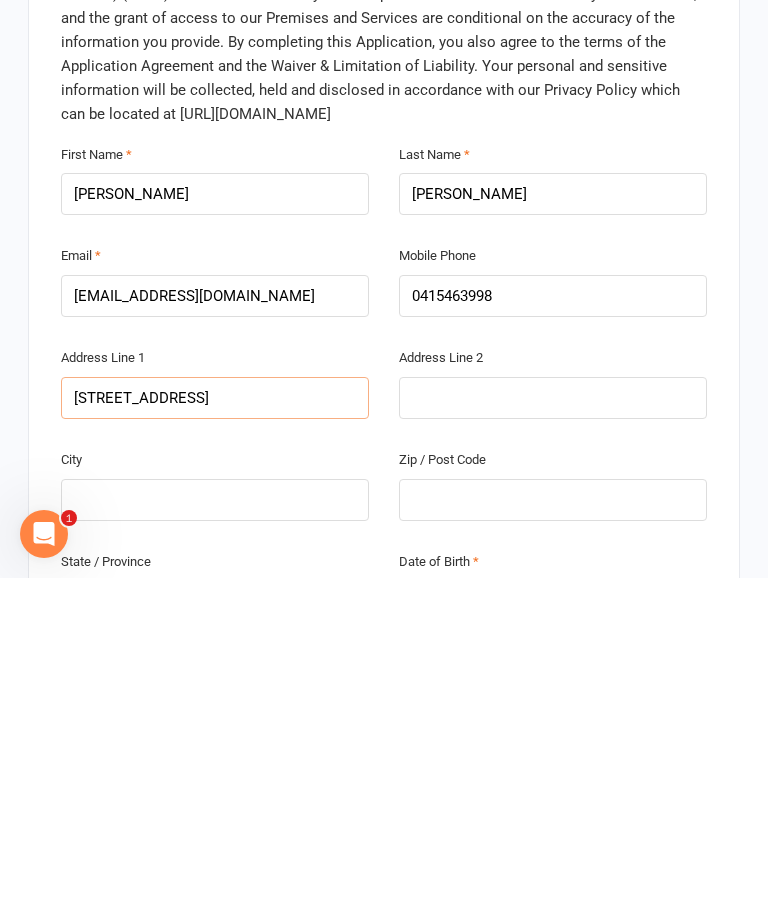 type on "43 noorumba street" 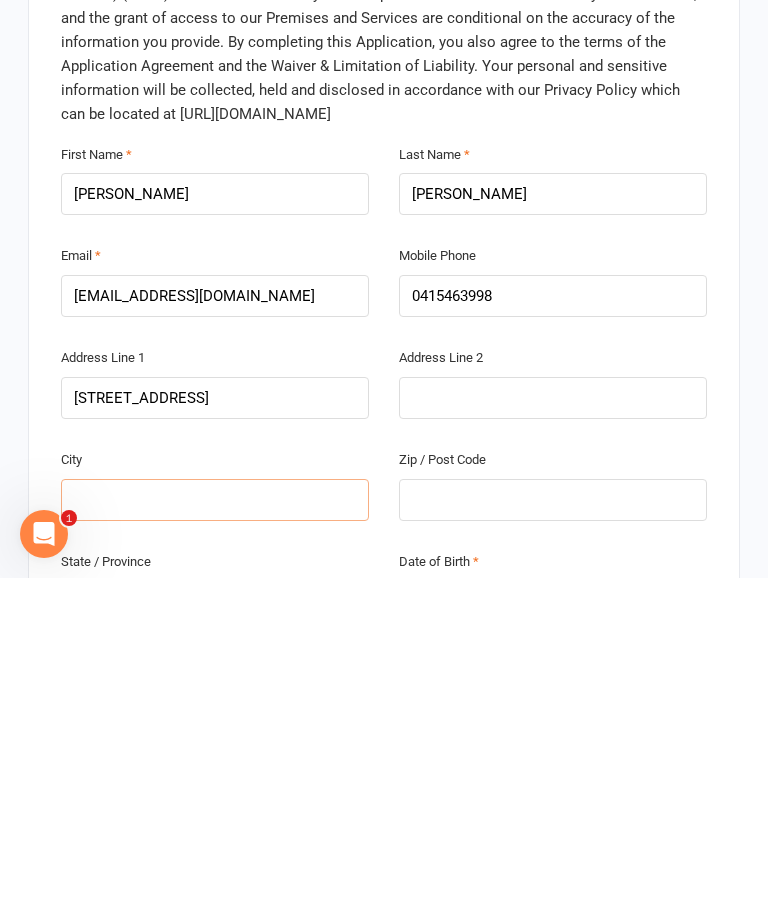 click at bounding box center (215, 820) 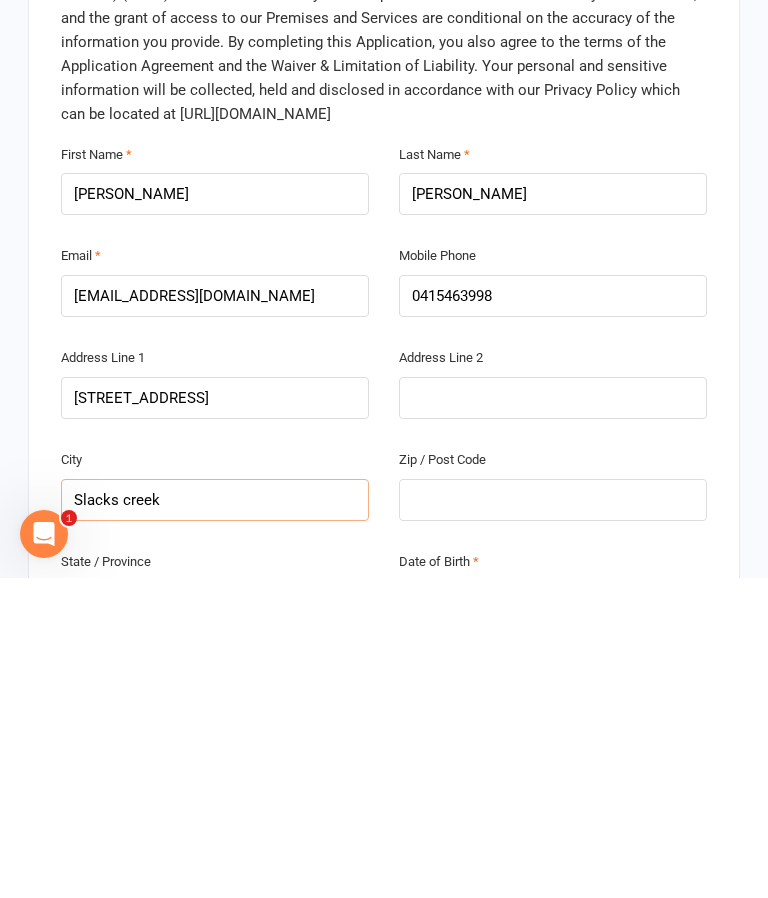 type on "Slacks creek" 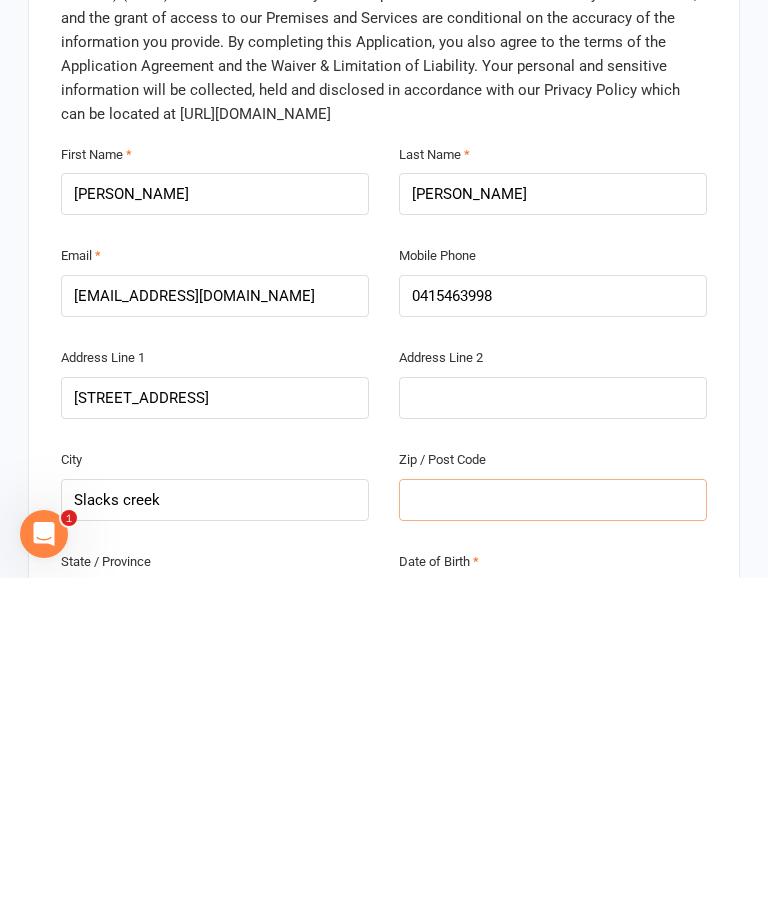 click at bounding box center [553, 820] 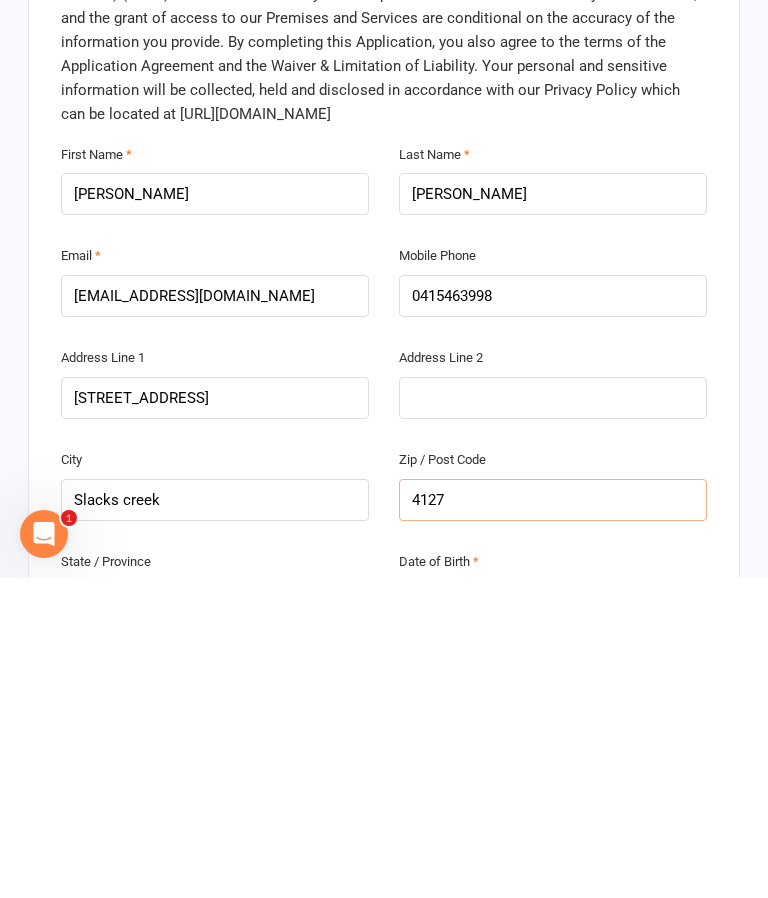 type on "4127" 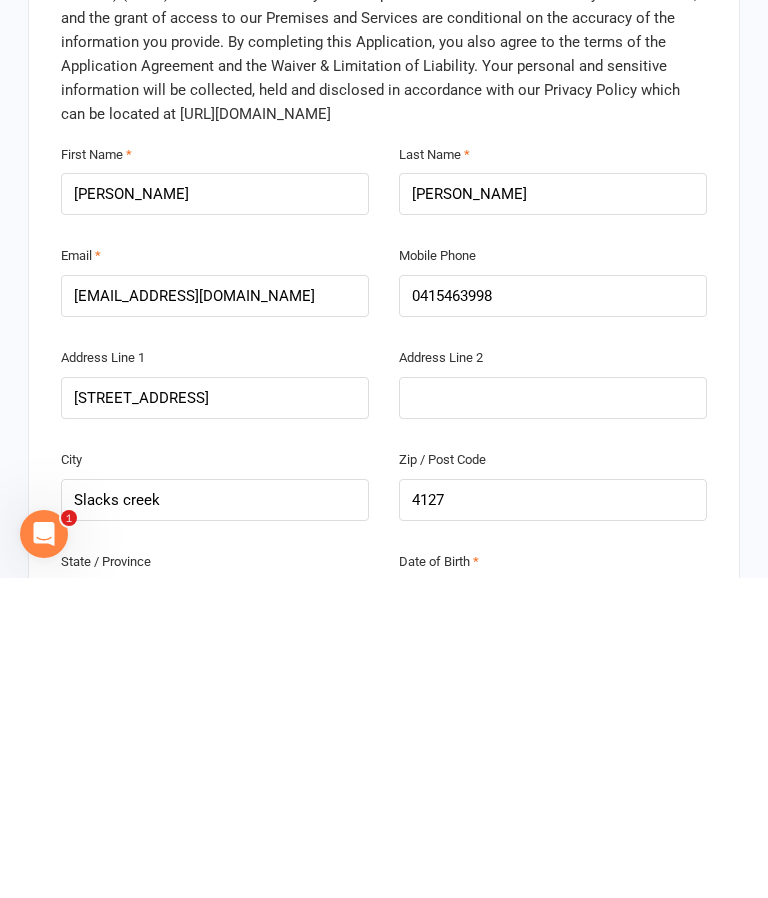 click at bounding box center [215, 922] 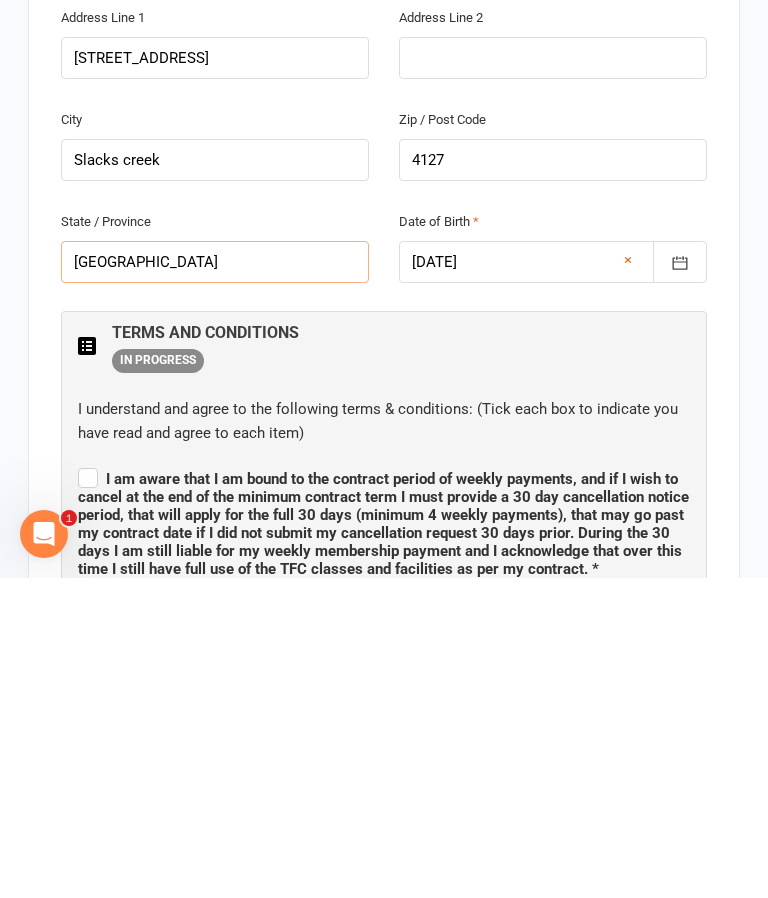 scroll, scrollTop: 684, scrollLeft: 0, axis: vertical 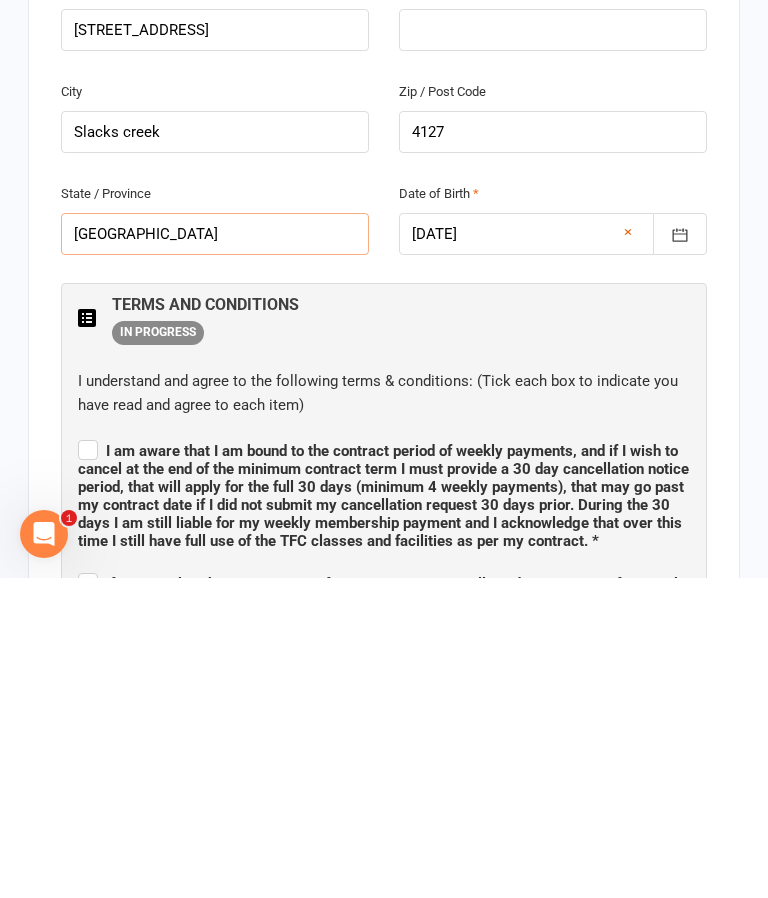 type on "Queensland" 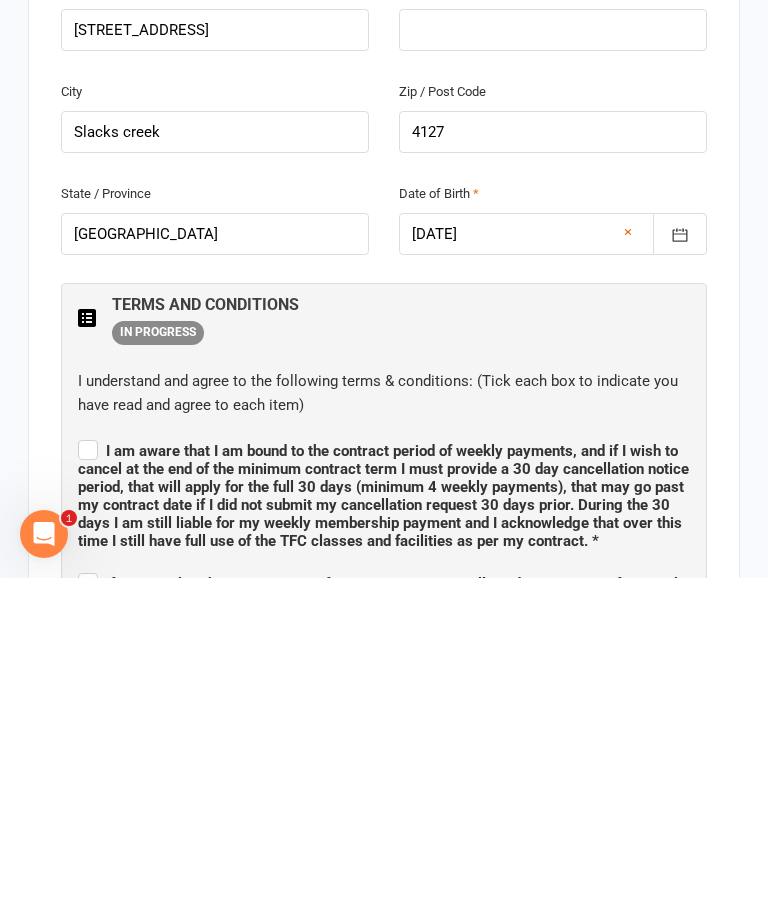 click on "I am aware that I am bound to the contract period of weekly payments, and if I wish to cancel at the end of the minimum contract term I must provide a 30 day cancellation notice period, that will apply for the full 30 days (minimum 4 weekly payments), that may go past my contract date if I did not submit my cancellation request 30 days prior.   During the 30 days I am still liable for my weekly membership payment and I acknowledge that over this time I still have full use of the TFC classes and facilities as per my contract.   *" at bounding box center (384, 813) 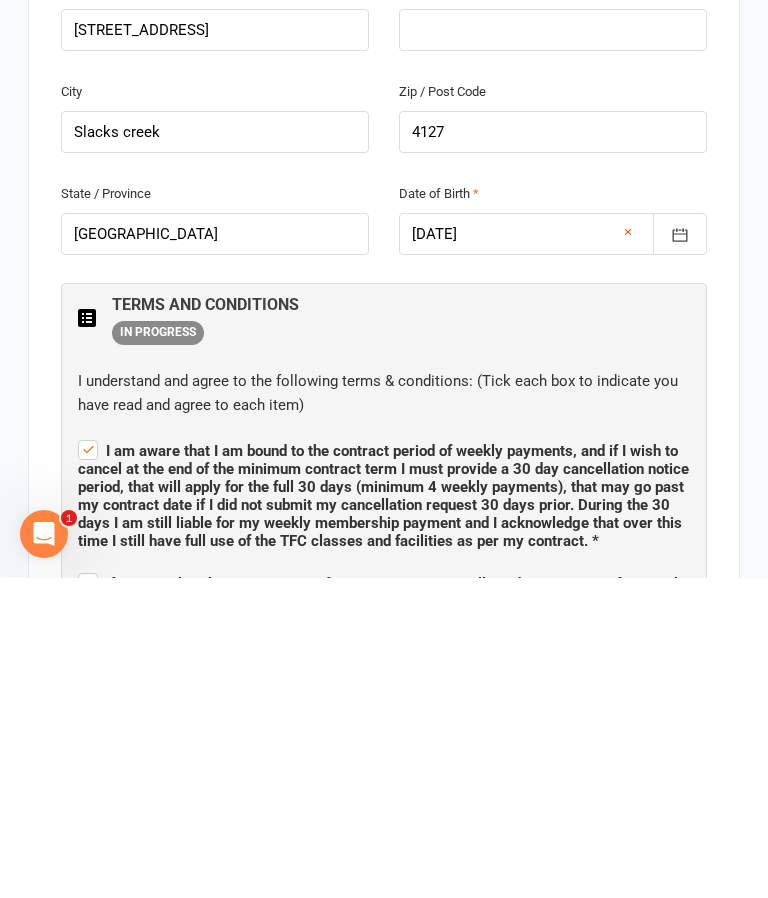 scroll, scrollTop: 1005, scrollLeft: 0, axis: vertical 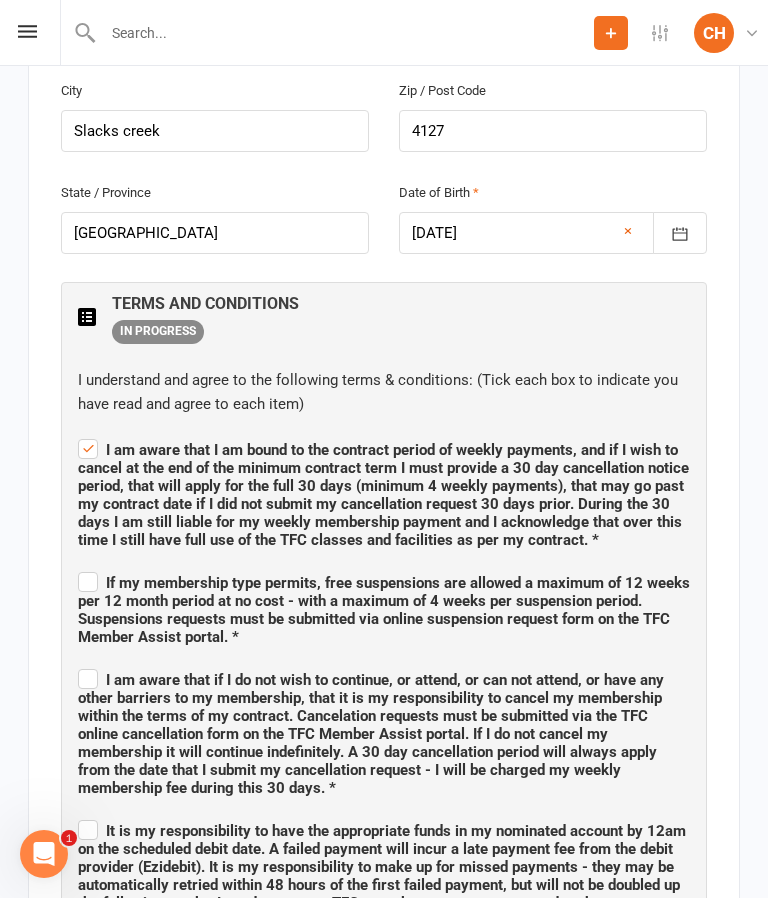 click on "If my membership type permits, free suspensions are allowed a maximum of 12 weeks per 12 month period at no cost - with a maximum of 4 weeks per suspension period. Suspensions requests must be submitted via online suspension request form on the TFC Member Assist portal.   *" at bounding box center (384, 607) 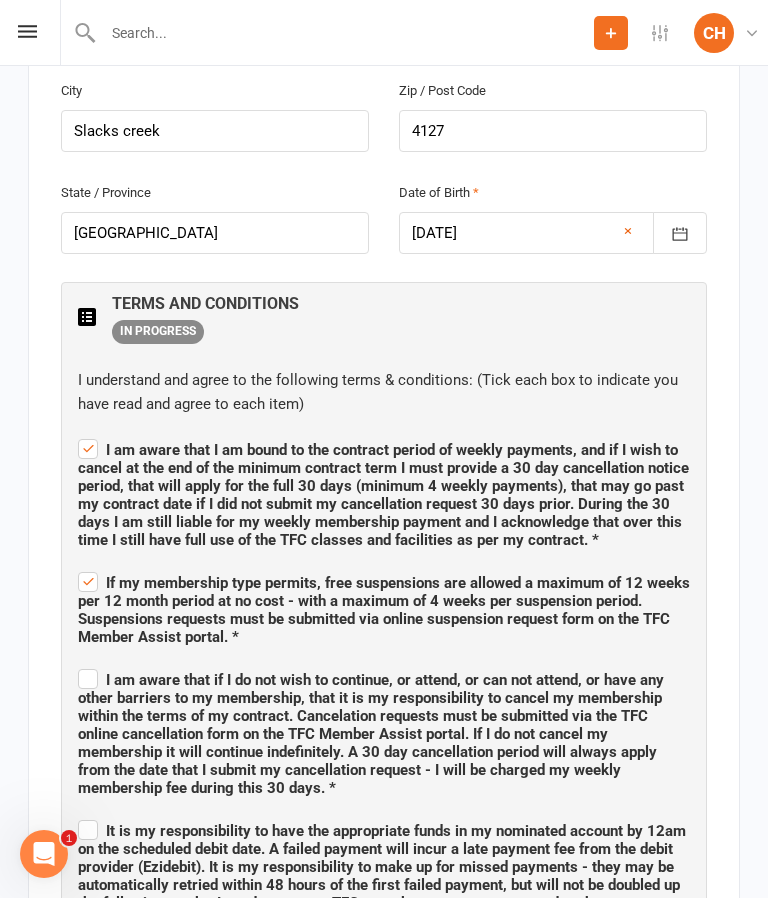 checkbox on "true" 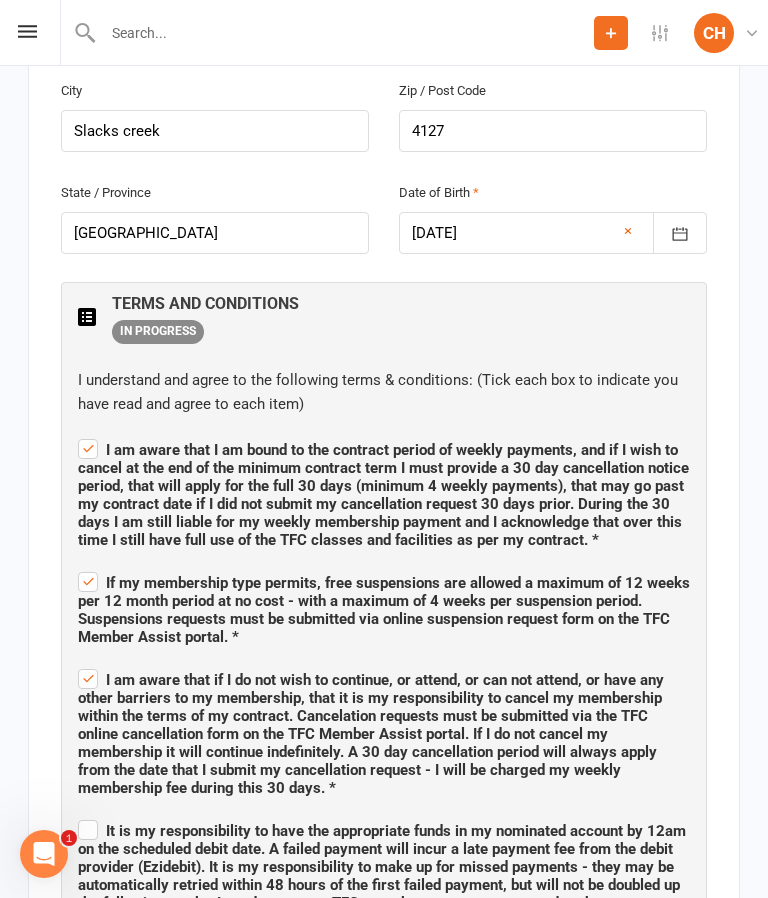 checkbox on "true" 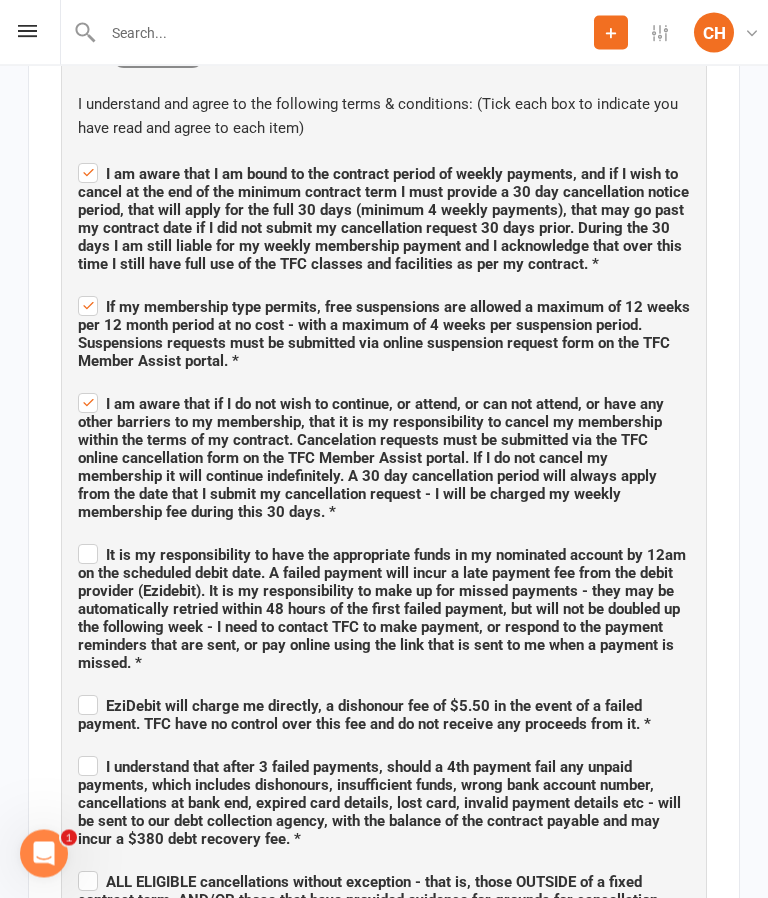 scroll, scrollTop: 1292, scrollLeft: 0, axis: vertical 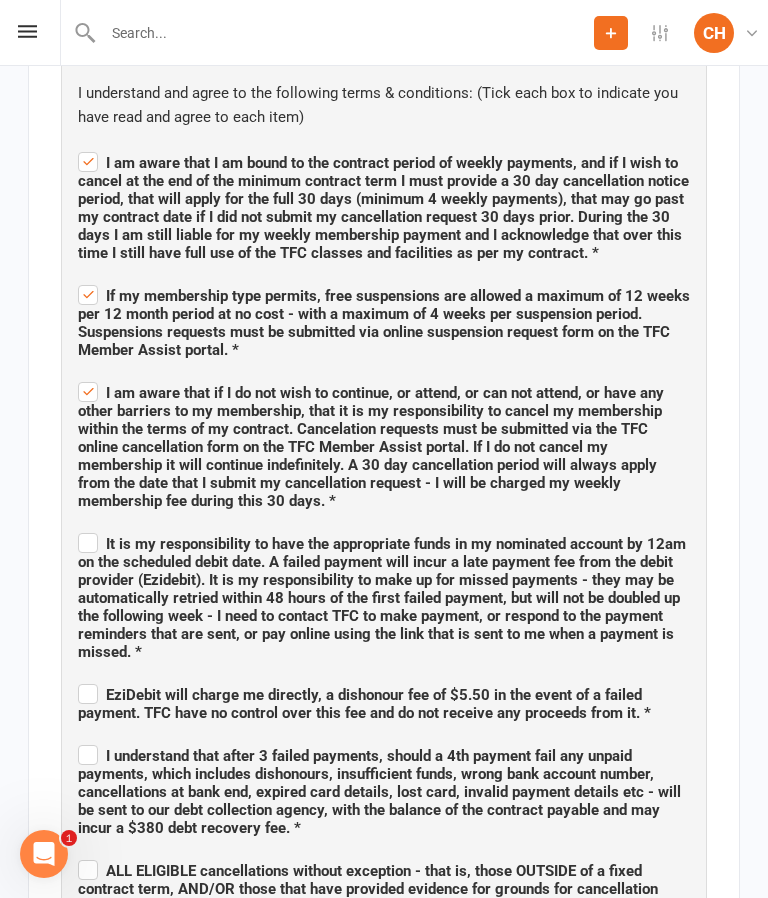 click on "It is my responsibility to have the appropriate funds in my nominated account by 12am on the scheduled debit date.  A failed payment will incur a late payment fee from the debit provider (Ezidebit). It is my responsibility to make up for missed payments - they may be automatically retried within 48 hours of the first failed payment, but will not be doubled up the following week - I need to contact TFC to make payment, or respond to the payment reminders that are sent, or pay online using the link that is sent to me when a payment is missed.   *" at bounding box center (384, 595) 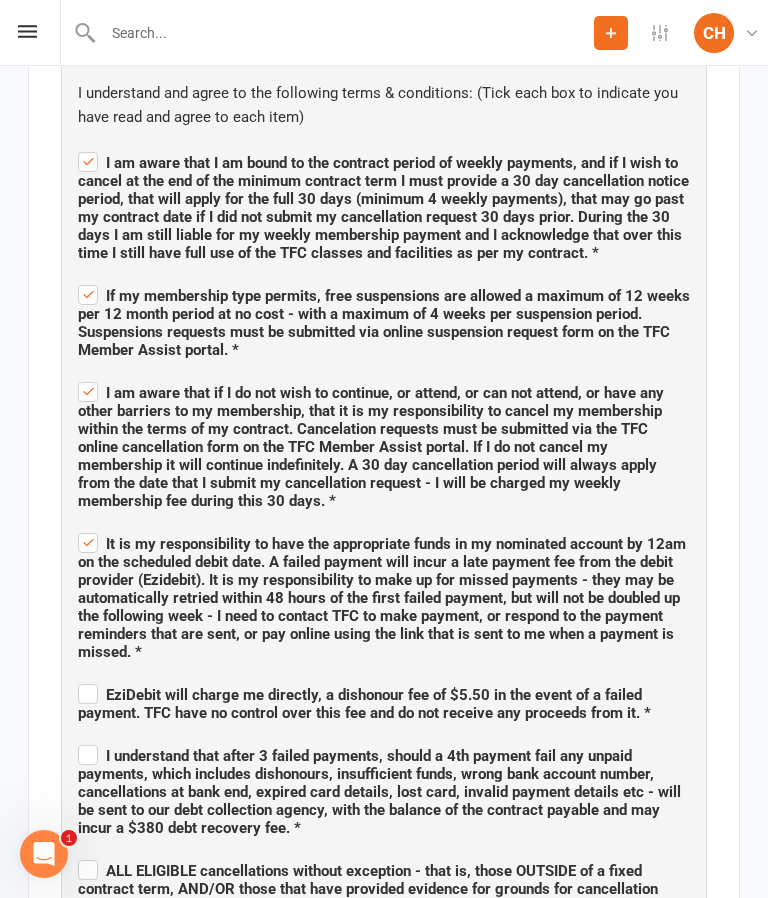 checkbox on "true" 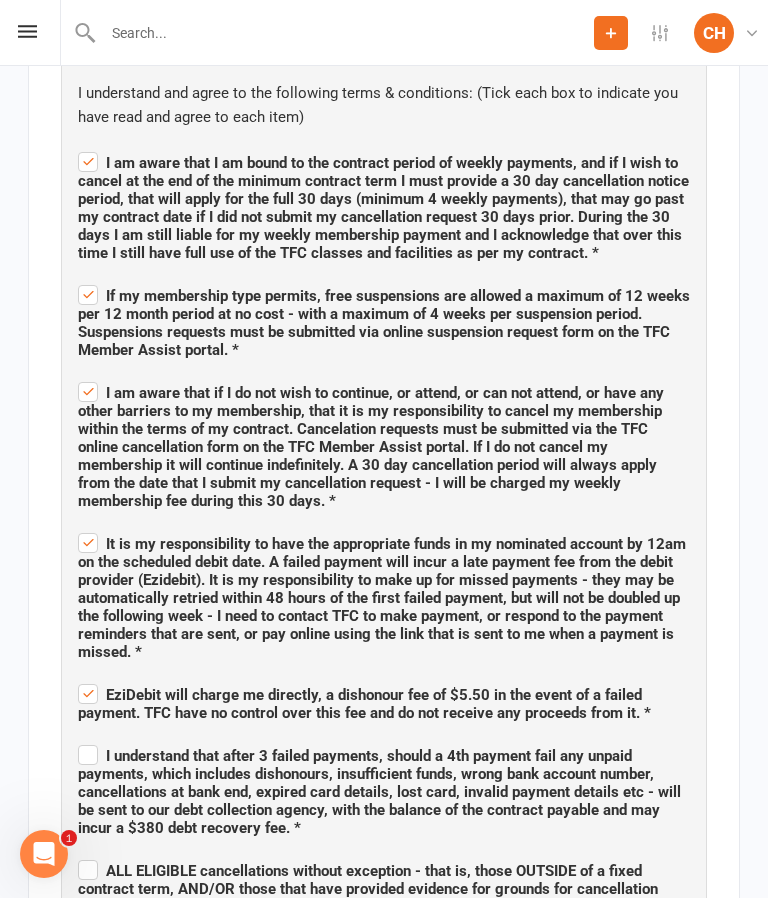 click on "I understand that after 3 failed payments, should a 4th payment fail any unpaid payments, which includes dishonours, insufficient funds, wrong bank account number, cancellations at bank end, expired card details, lost card, invalid payment details etc -  will be sent to our debt collection agency, with the balance of the contract payable and may incur a $380 debt recovery fee.   *" at bounding box center (384, 789) 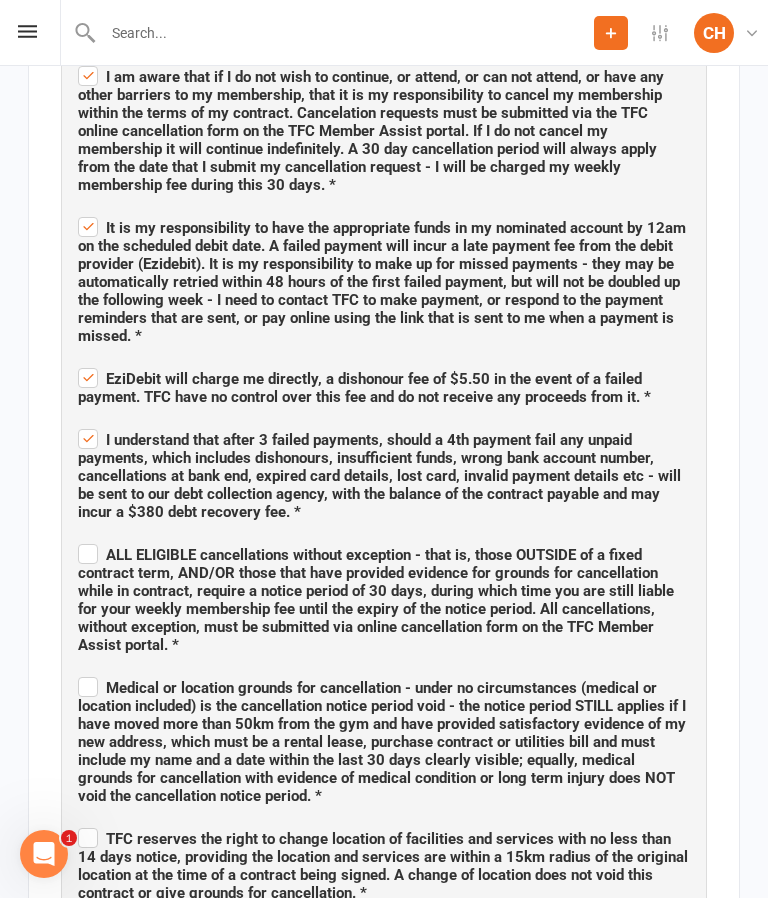 scroll, scrollTop: 1615, scrollLeft: 0, axis: vertical 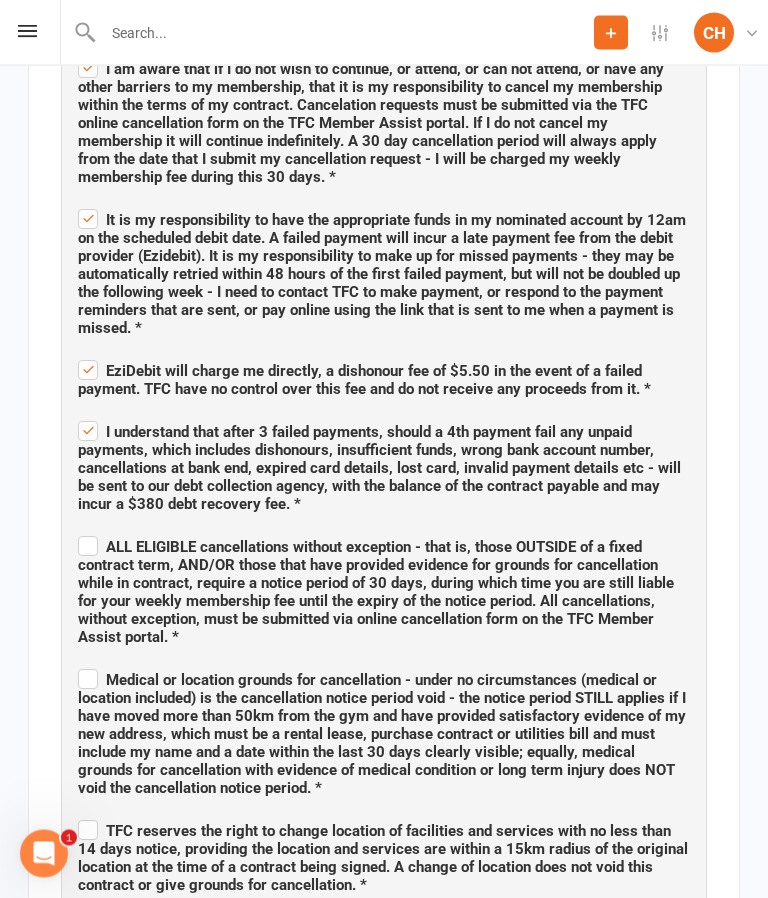 click on "ALL ELIGIBLE cancellations without exception - that is, those OUTSIDE of a fixed contract term, AND/OR those that have provided evidence for grounds for cancellation while in contract, require a notice period of 30 days, during which time you are still liable for your weekly membership fee until the expiry of the notice period.  All cancellations, without exception, must be submitted via online cancellation form on the TFC Member Assist portal.   *" at bounding box center [384, 590] 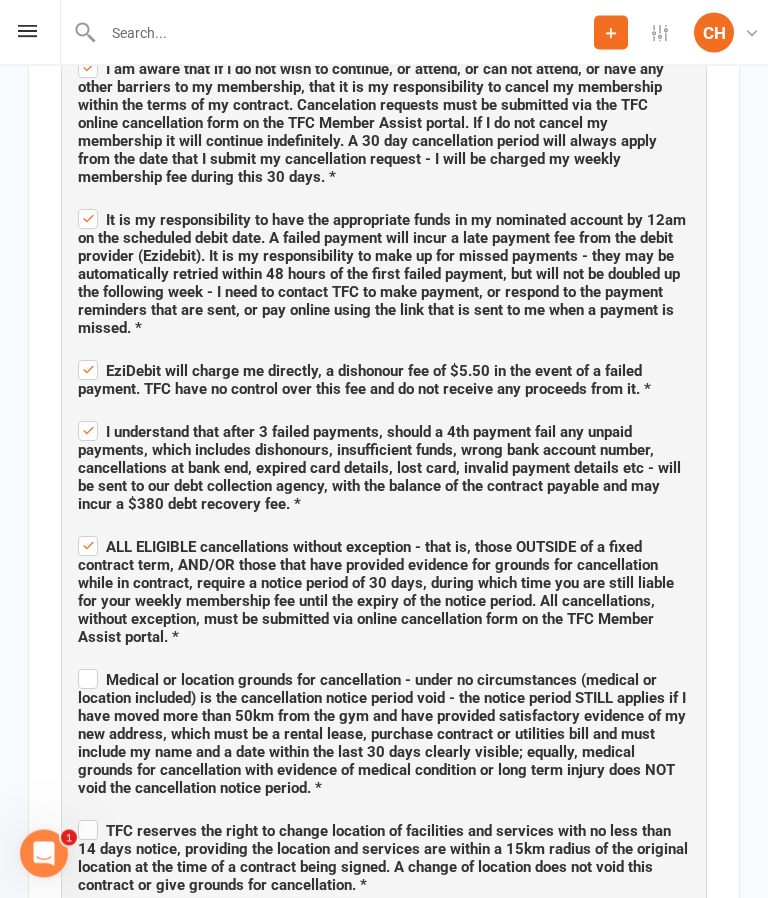 scroll, scrollTop: 1616, scrollLeft: 0, axis: vertical 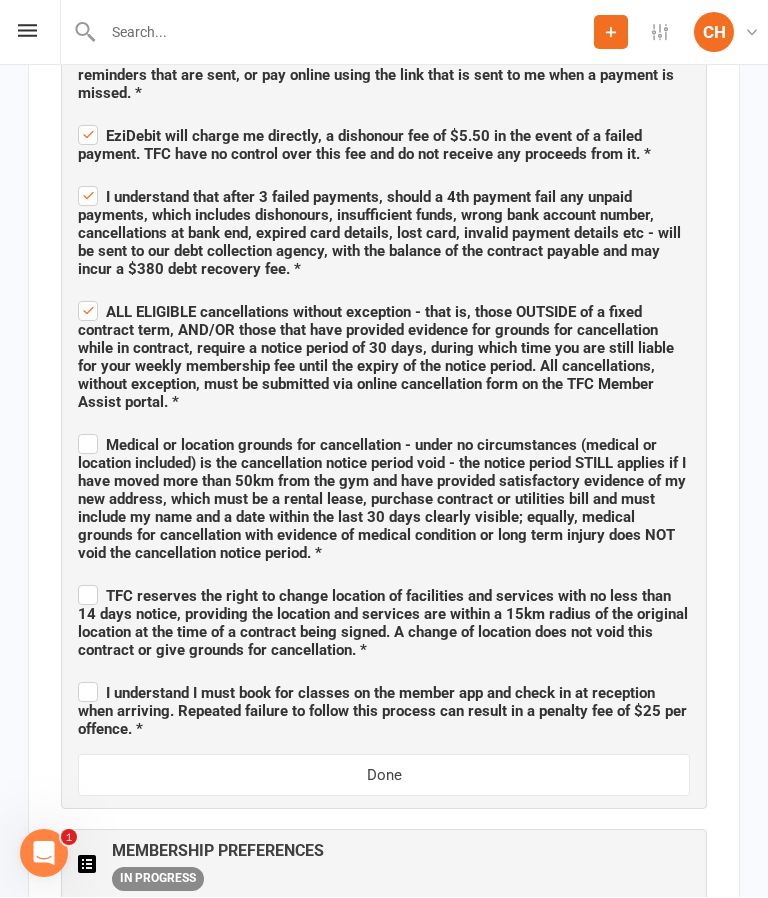 click on "Medical or location grounds for cancellation - under no circumstances (medical or location included) is the cancellation notice period void - the notice period STILL applies if I have moved more than 50km from the gym and have provided satisfactory evidence of my new address, which must be a rental lease, purchase contract or utilities bill and must include my name and a date within the last 30 days clearly visible; equally, medical grounds for cancellation with evidence of medical condition or long term injury does NOT void the cancellation notice period.   *" at bounding box center (384, 497) 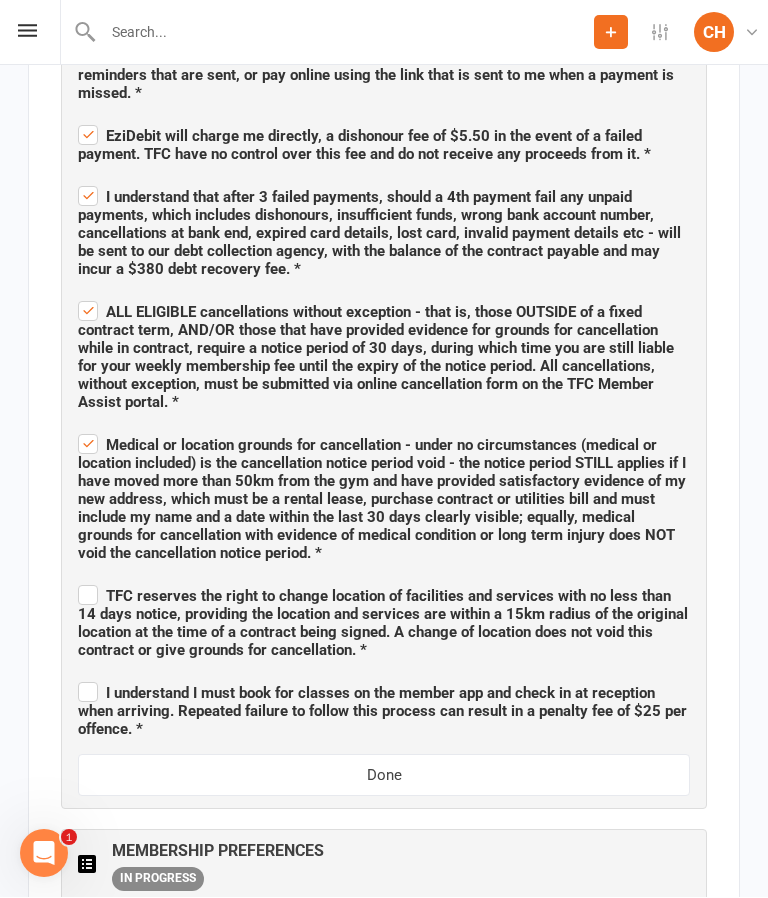 scroll, scrollTop: 1851, scrollLeft: 0, axis: vertical 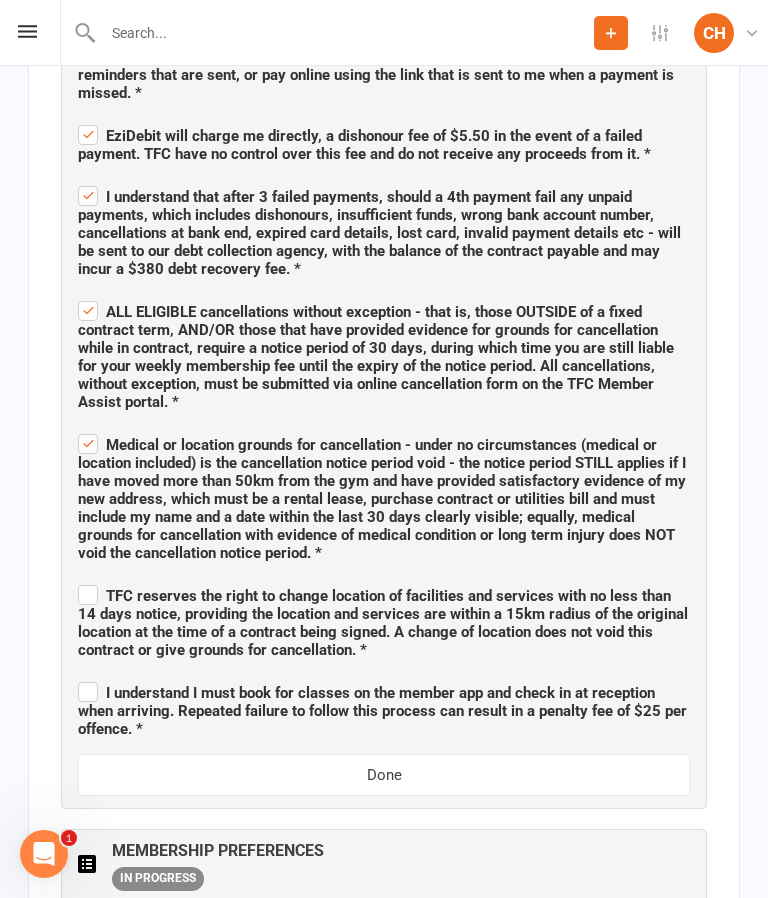 click on "TFC reserves the right to change location of facilities and services with no less than 14 days notice, providing the location and services are within a 15km radius of the original location at the time of a contract being signed.  A change of location does not void this contract or give grounds for cancellation.   *" at bounding box center (384, 620) 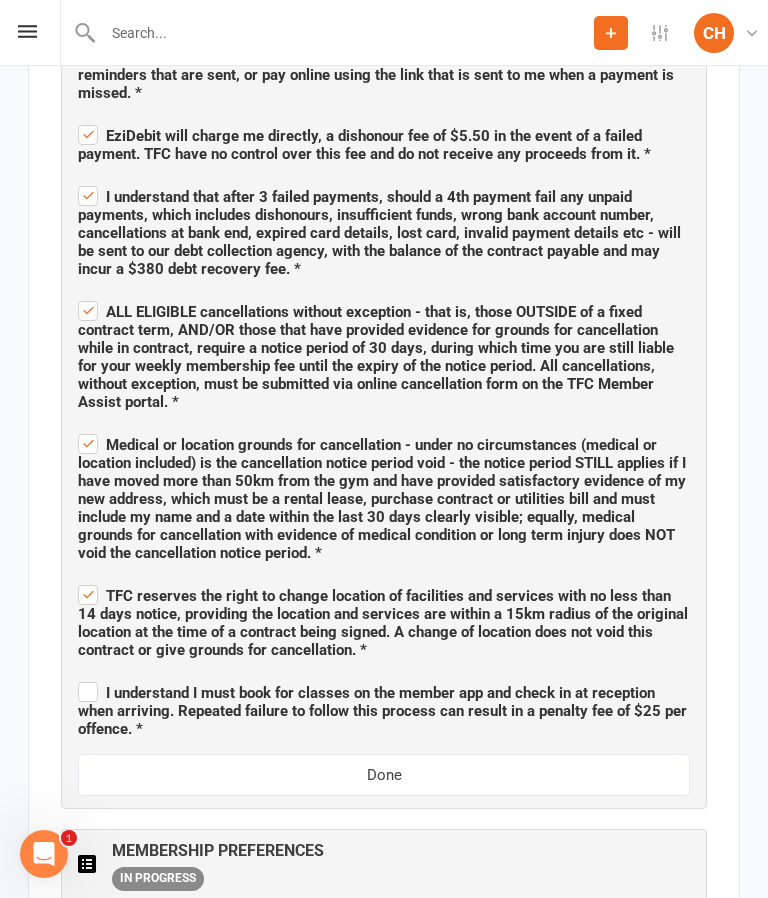 click on "I understand I must book for classes on the member app and check in at reception when arriving.  Repeated failure to follow this process can result in a penalty fee of $25 per offence.   *" at bounding box center [384, 708] 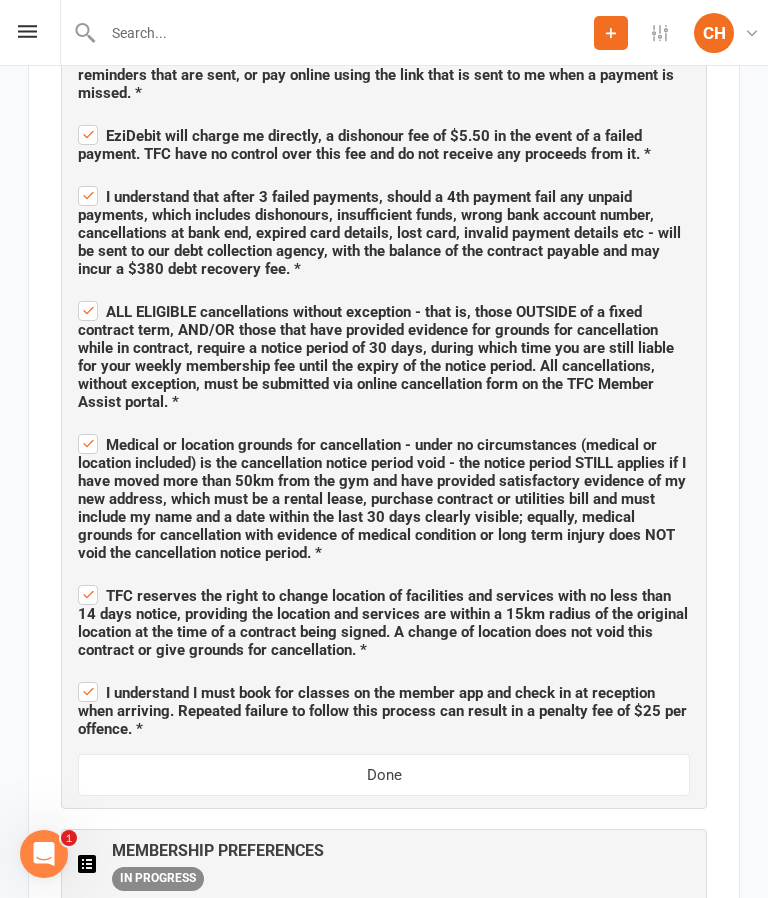 checkbox on "true" 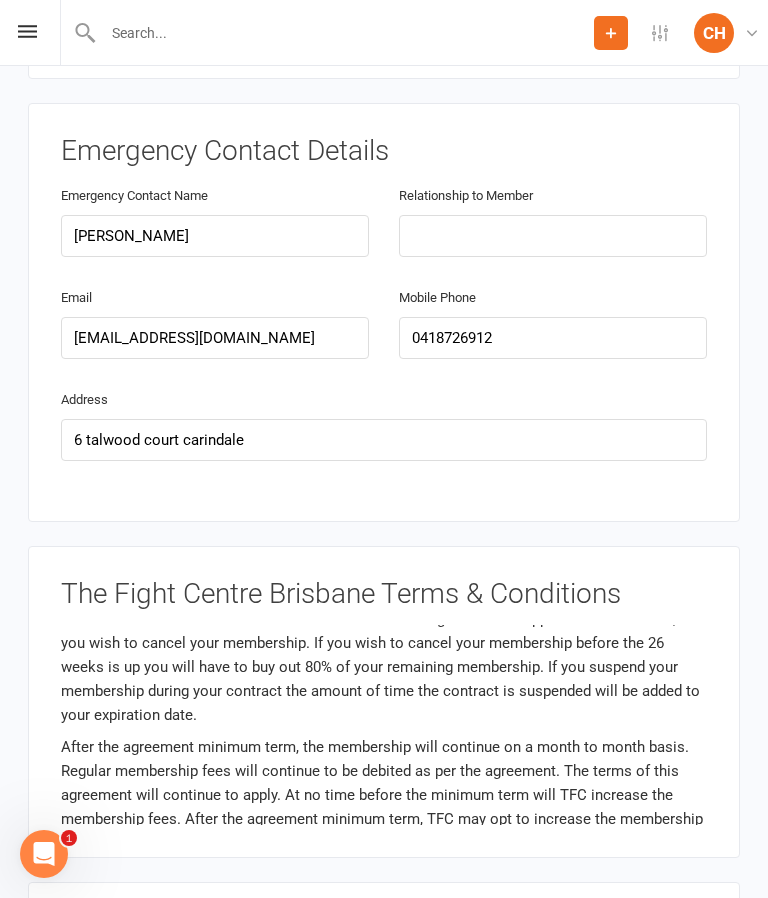 scroll, scrollTop: 367, scrollLeft: 0, axis: vertical 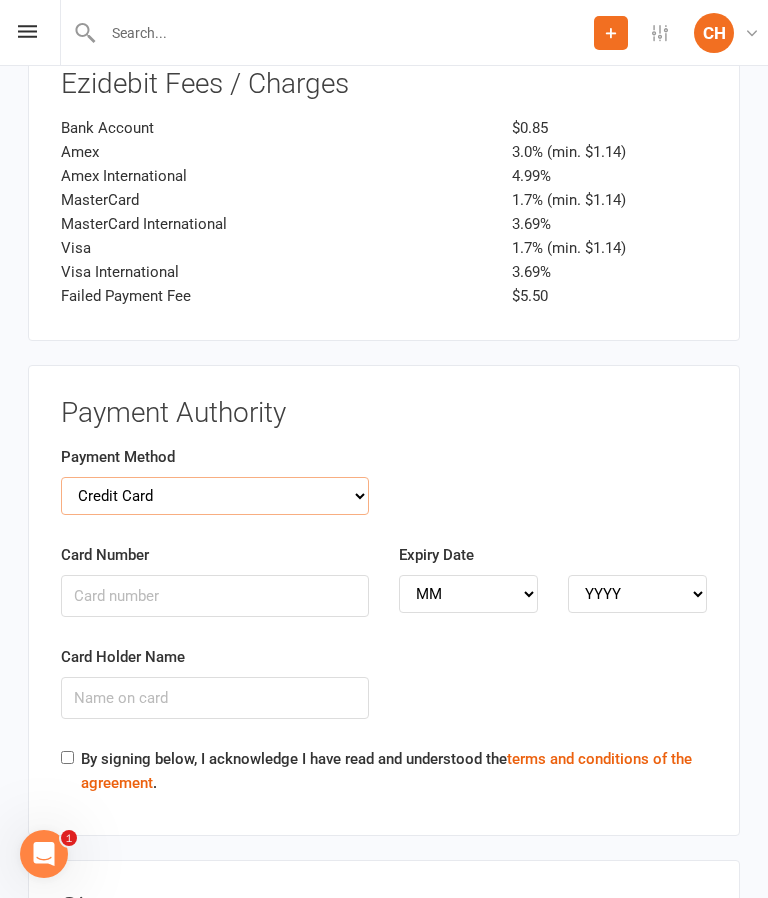 click on "Credit Card Bank Account" at bounding box center [215, 496] 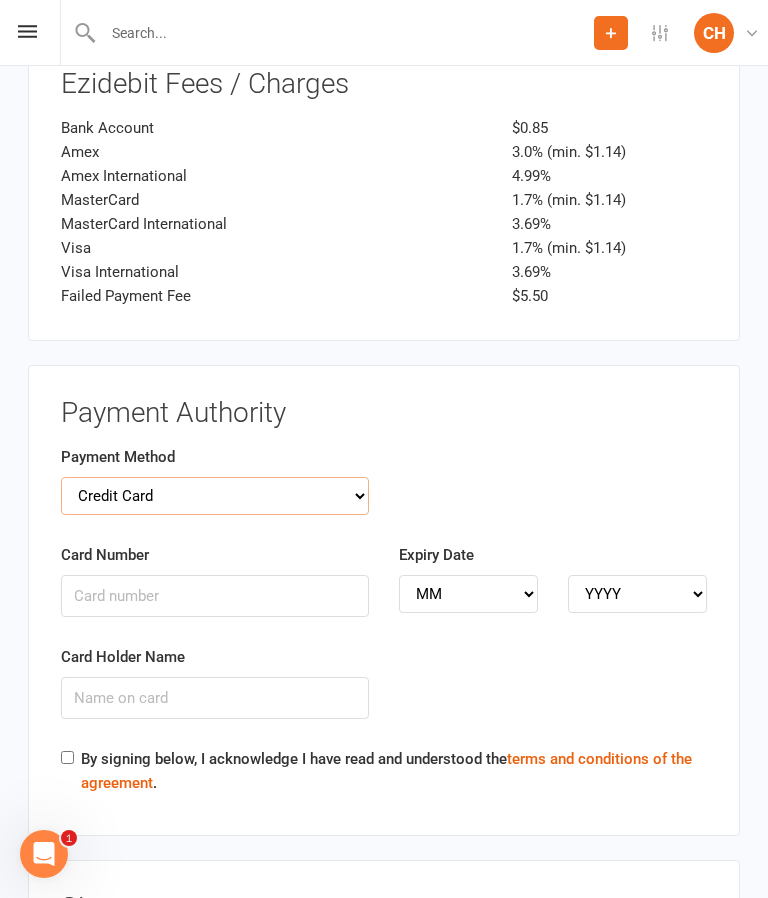 click on "Credit Card Bank Account" at bounding box center [215, 496] 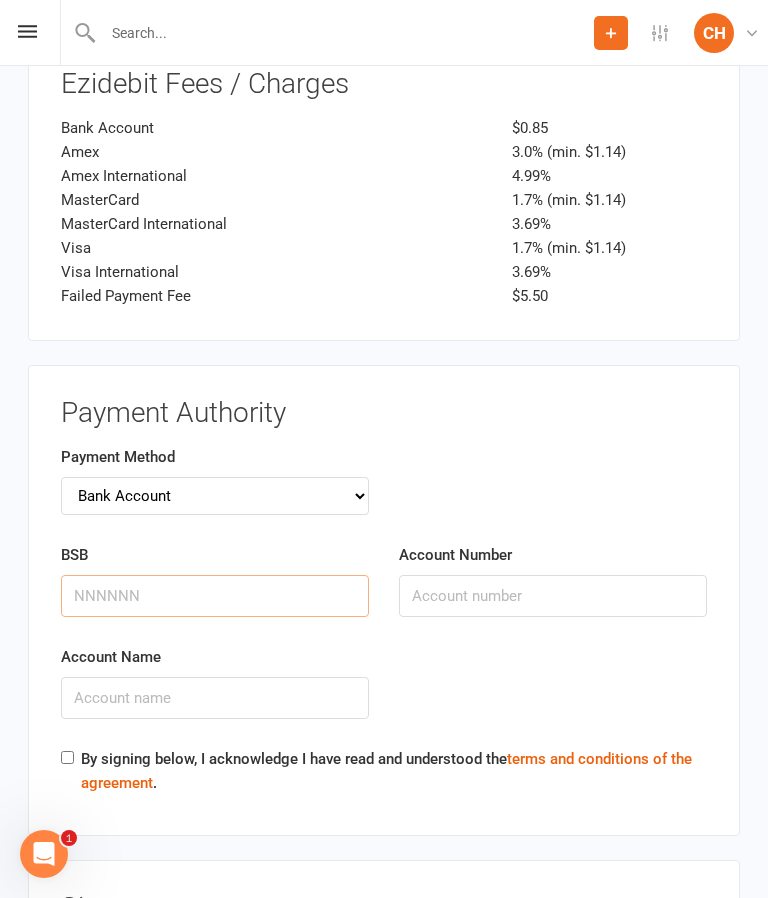 click on "BSB" at bounding box center (215, 596) 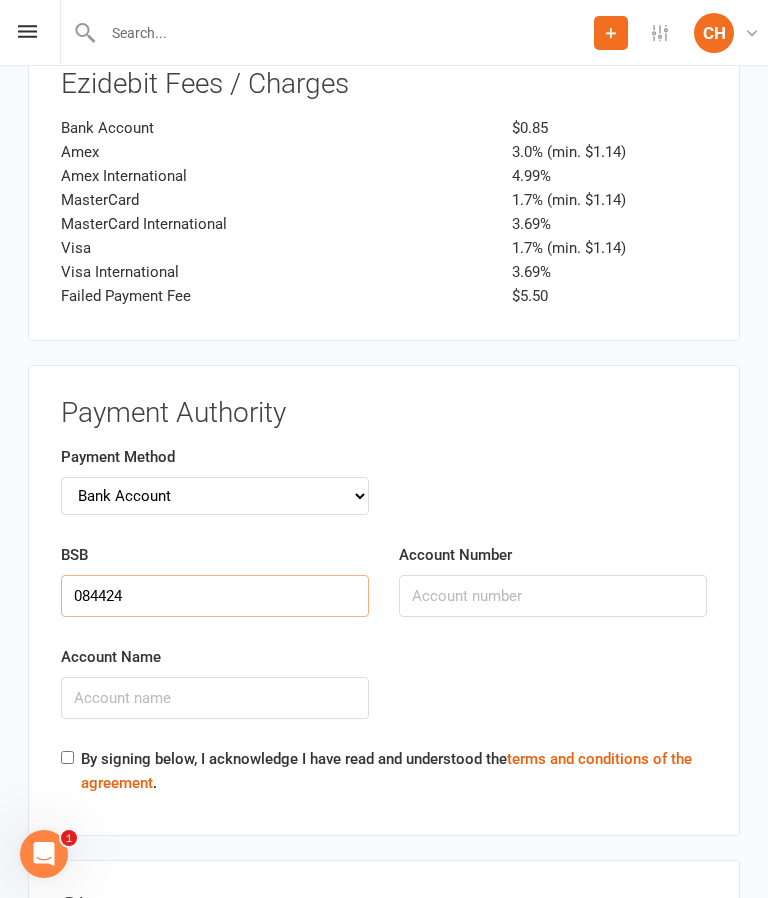 type on "084424" 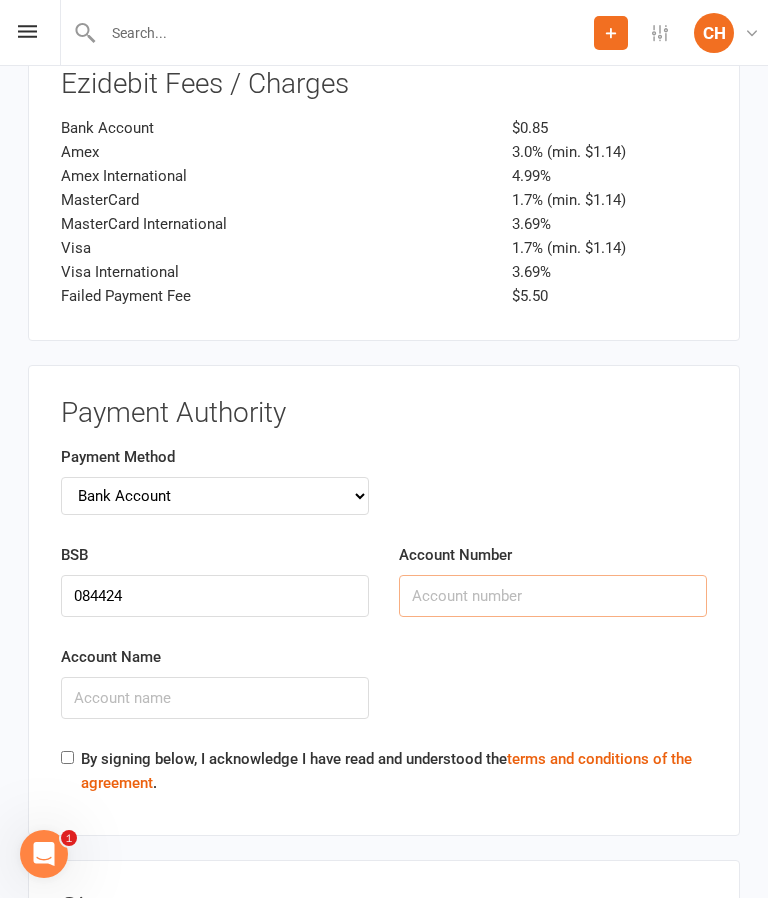 click on "Account Number" at bounding box center (553, 596) 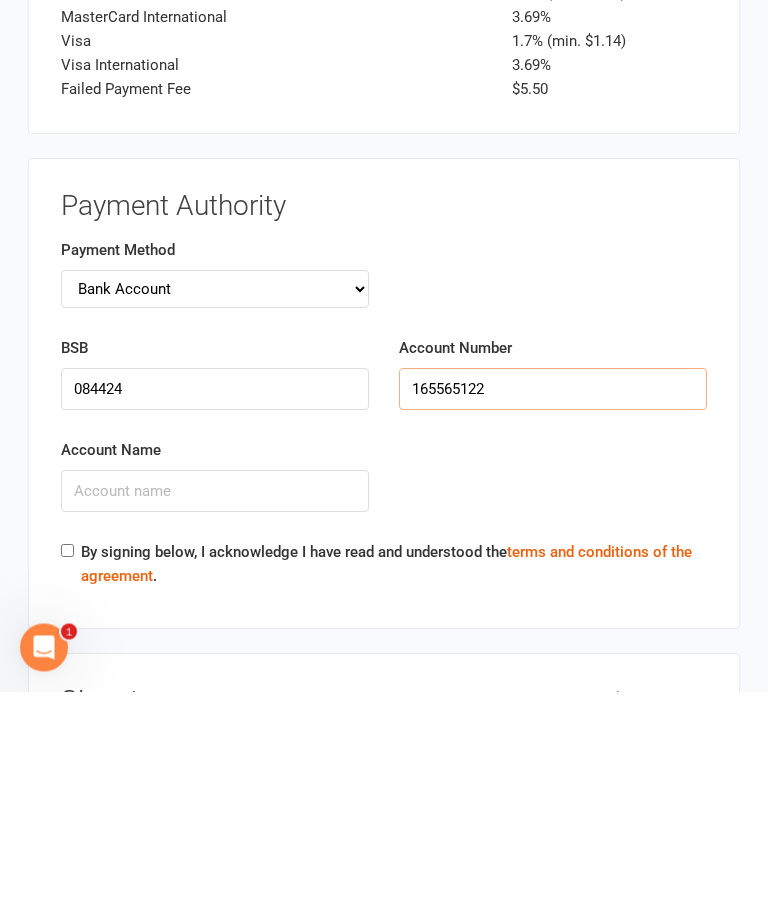 type on "165565122" 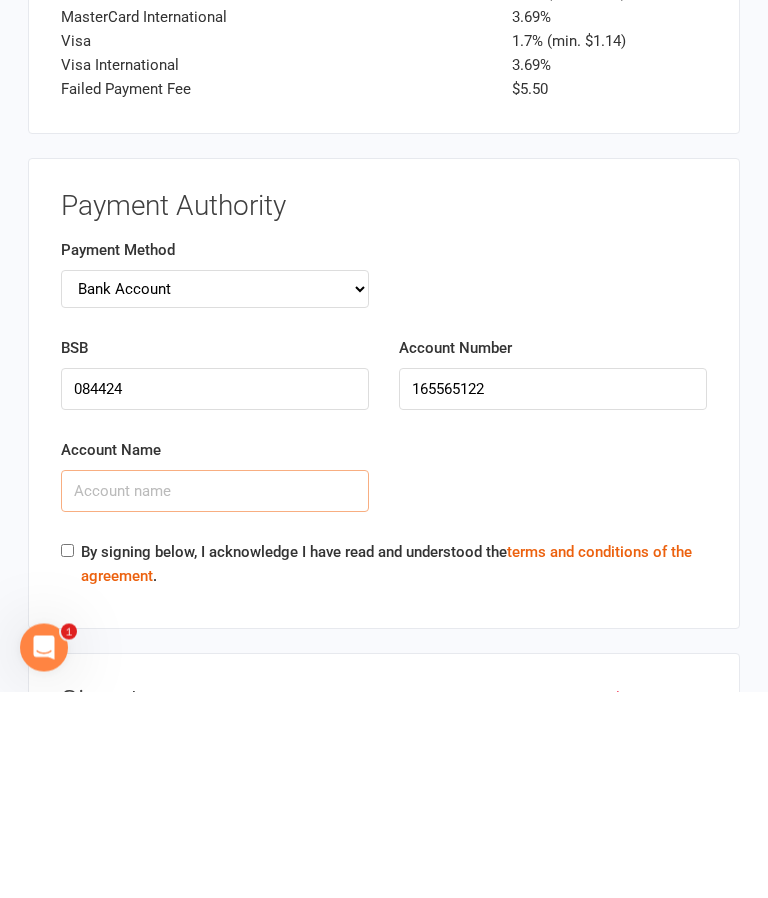 click on "Account Name" at bounding box center (215, 698) 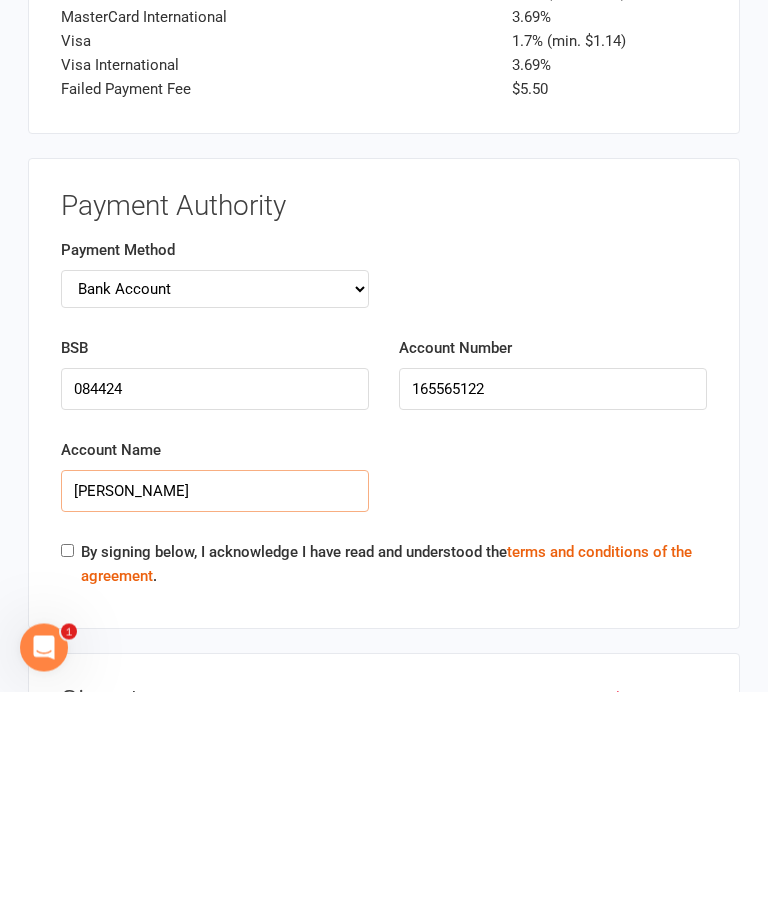 type on "Robert Rimmer" 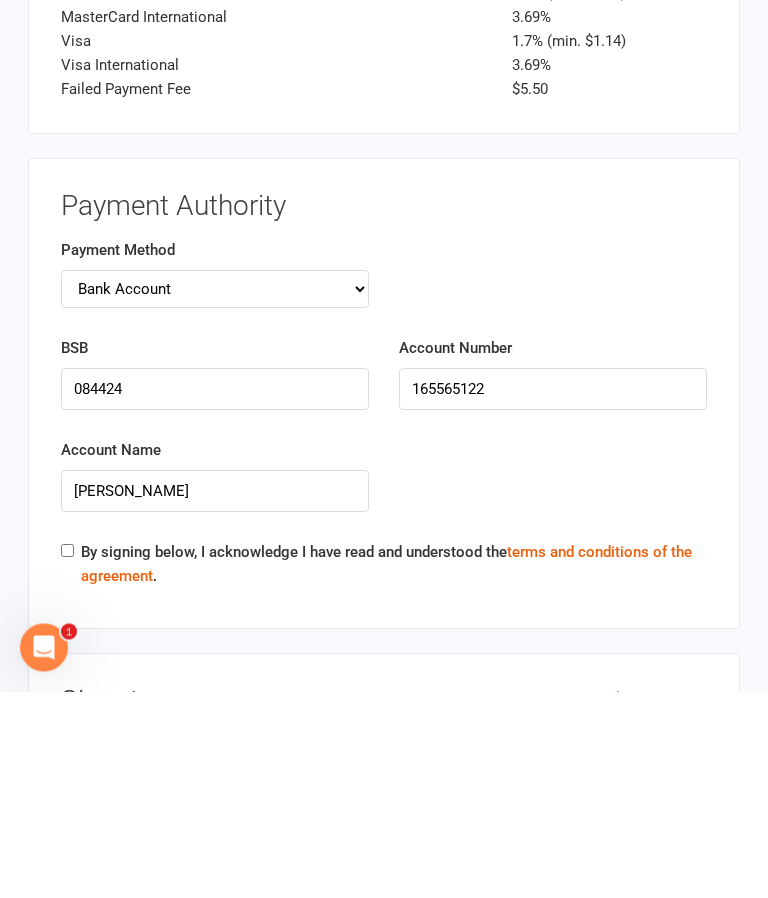 click on "By signing below, I acknowledge I have read and understood the  terms and conditions of the agreement ." at bounding box center [67, 757] 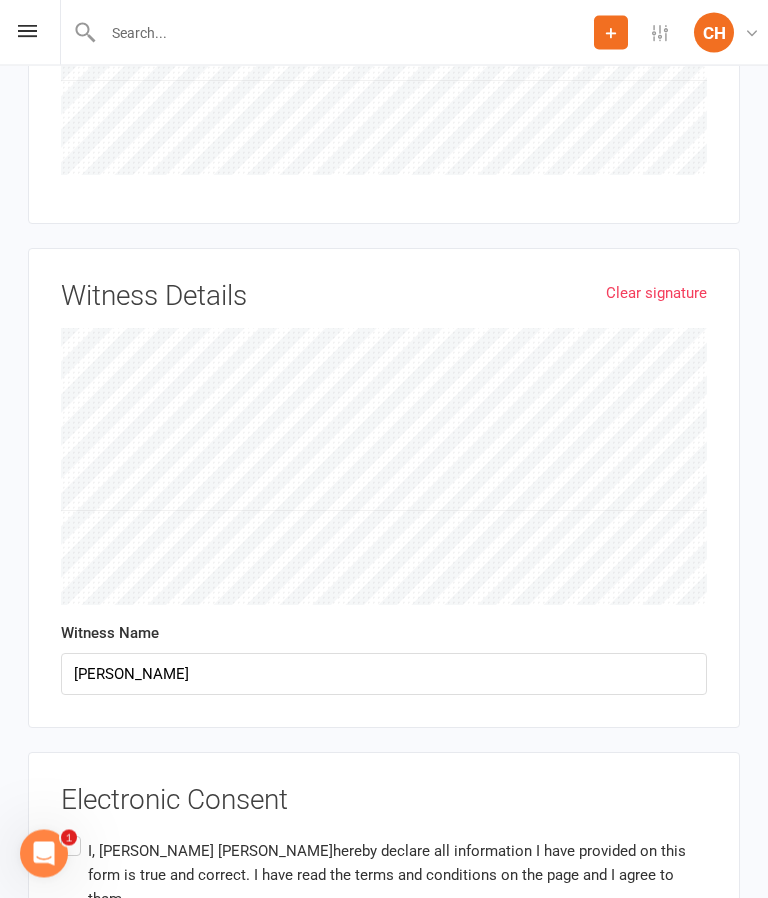 scroll, scrollTop: 4511, scrollLeft: 0, axis: vertical 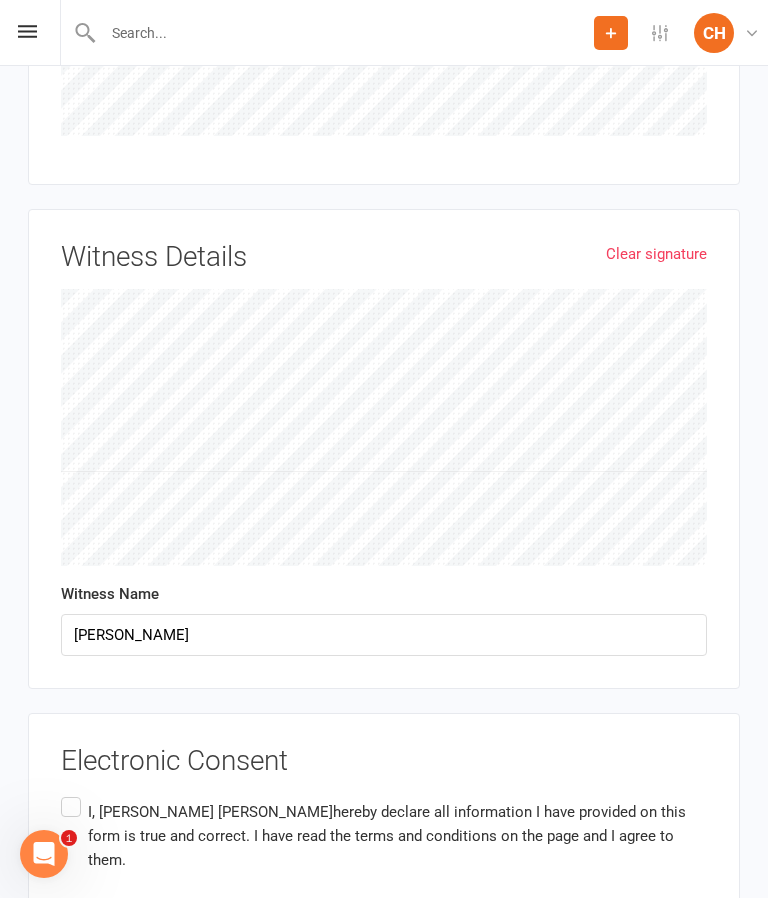 click on "I, Robert   Rimmer  hereby declare all information I have provided on this form is true and correct. I have read the terms and conditions on the page and I agree to them." at bounding box center (384, 836) 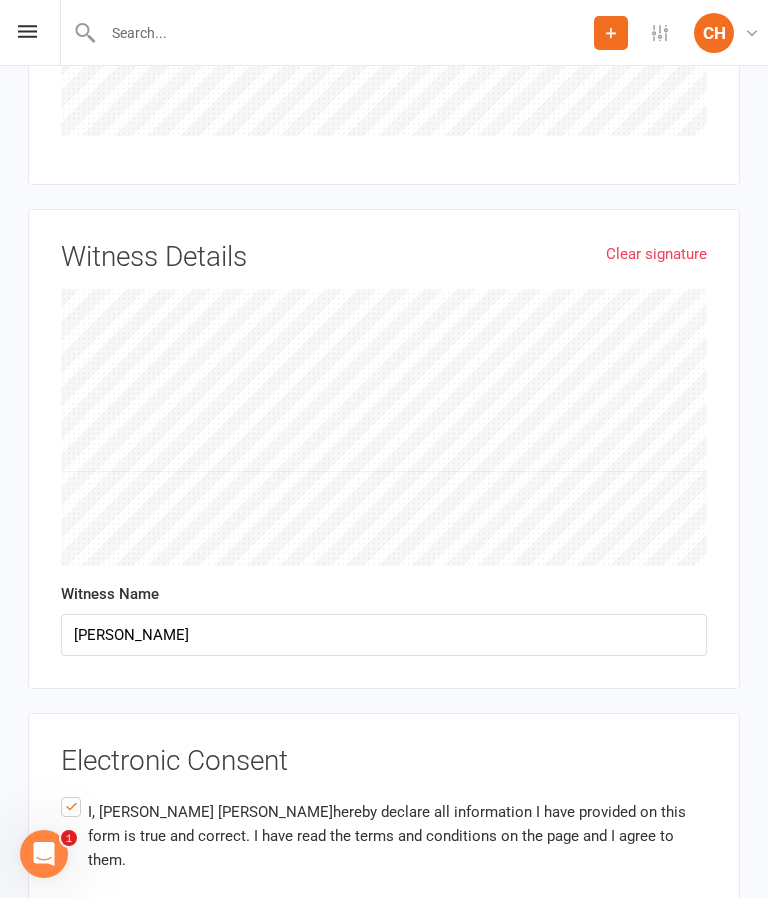 click on "Agree & Submit" at bounding box center (110, 986) 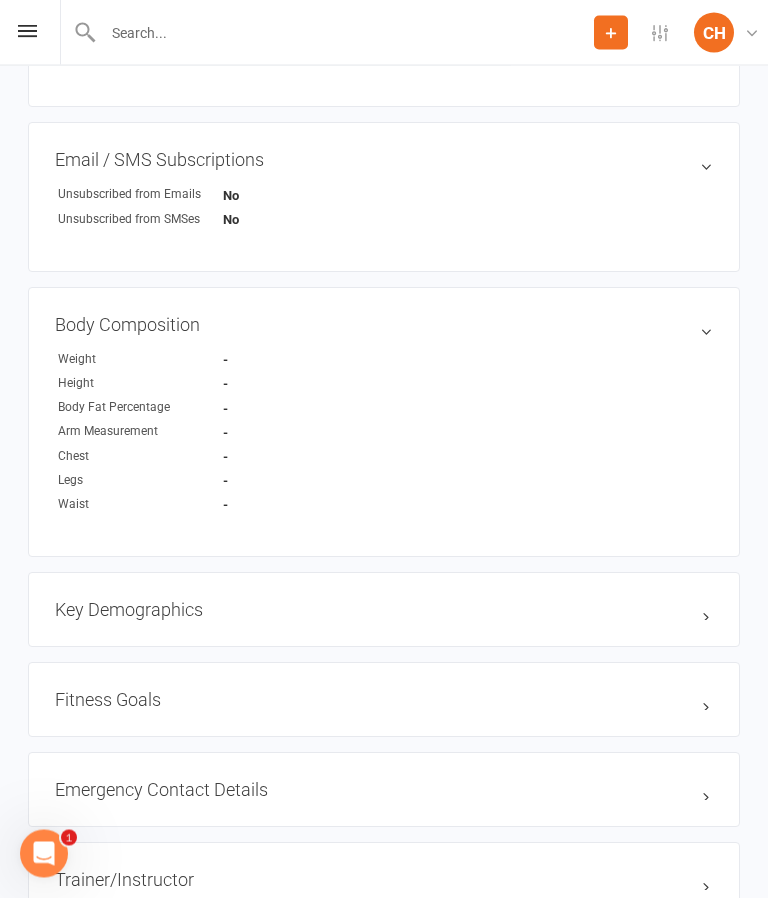 scroll, scrollTop: 886, scrollLeft: 0, axis: vertical 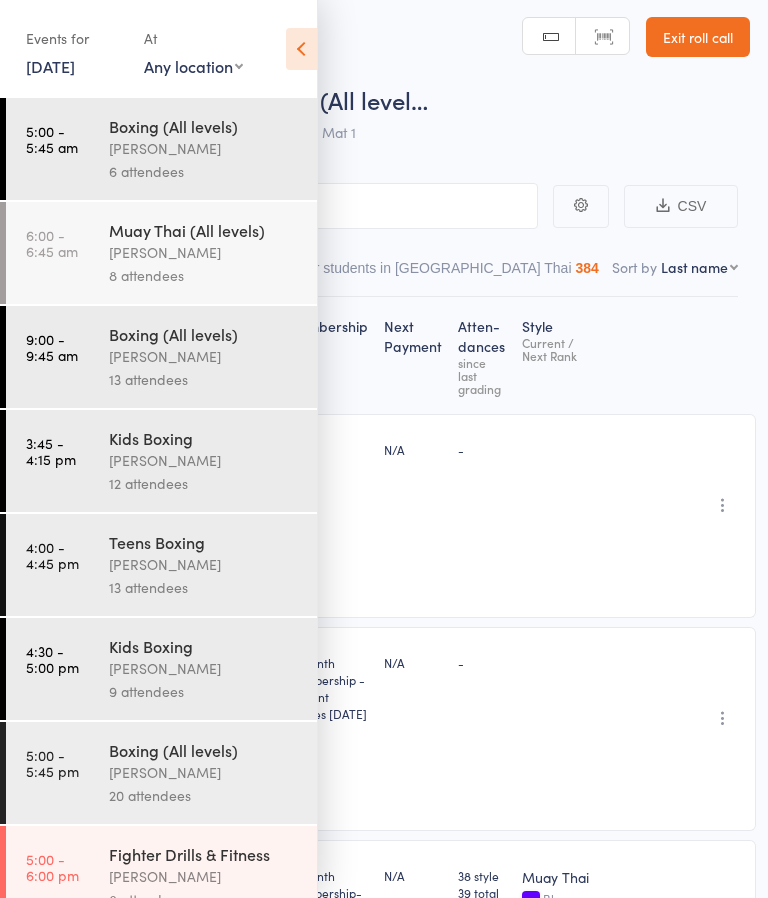click on "Exit roll call" at bounding box center (698, 37) 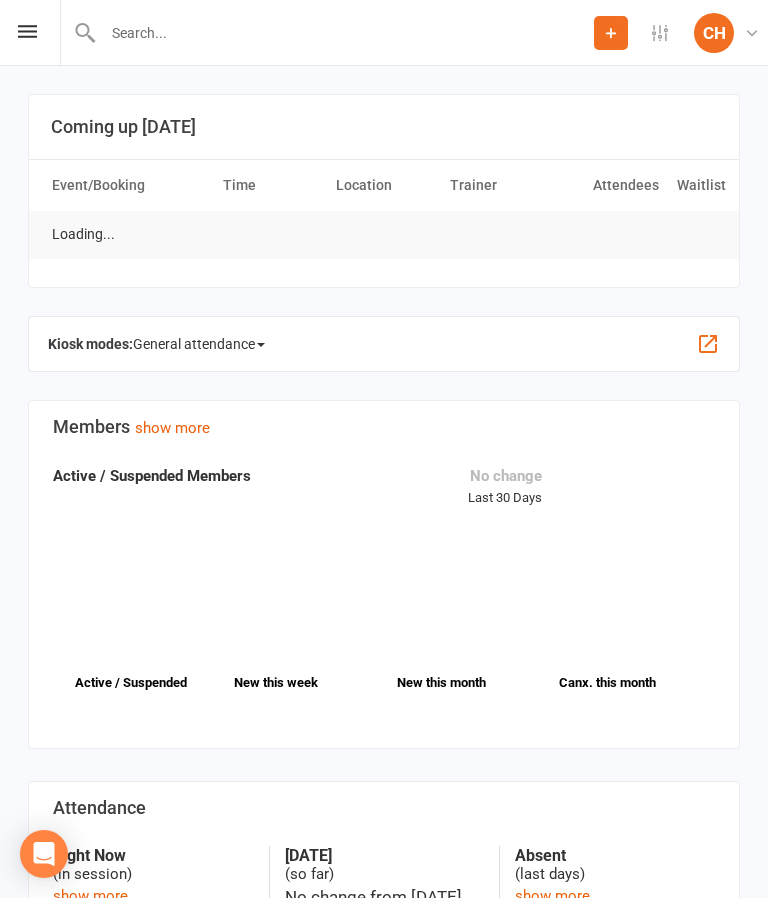 scroll, scrollTop: 0, scrollLeft: 0, axis: both 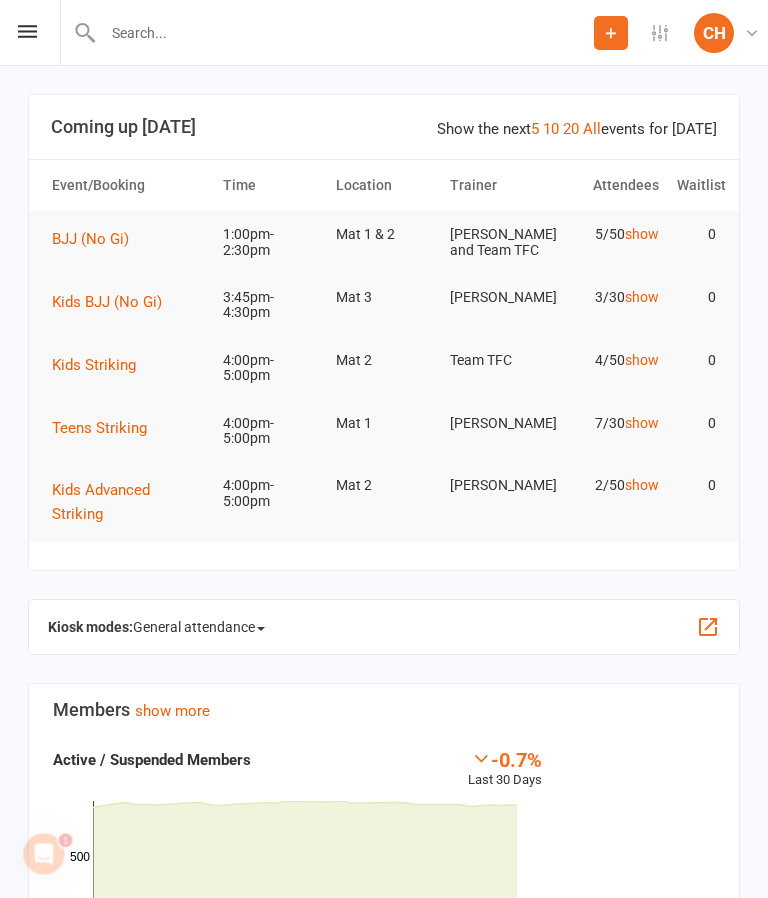 click on "Prospect
Member
Non-attending contact
Class / event
Appointment
Grading event
Task
Membership plan
Bulk message
Add
Settings Membership Plans Event Templates Appointment Types Website Customize Contacts Account Profile [PERSON_NAME] The Fight Centre [GEOGRAPHIC_DATA] My profile Help Terms & conditions  Privacy policy  Sign out" at bounding box center [384, 33] 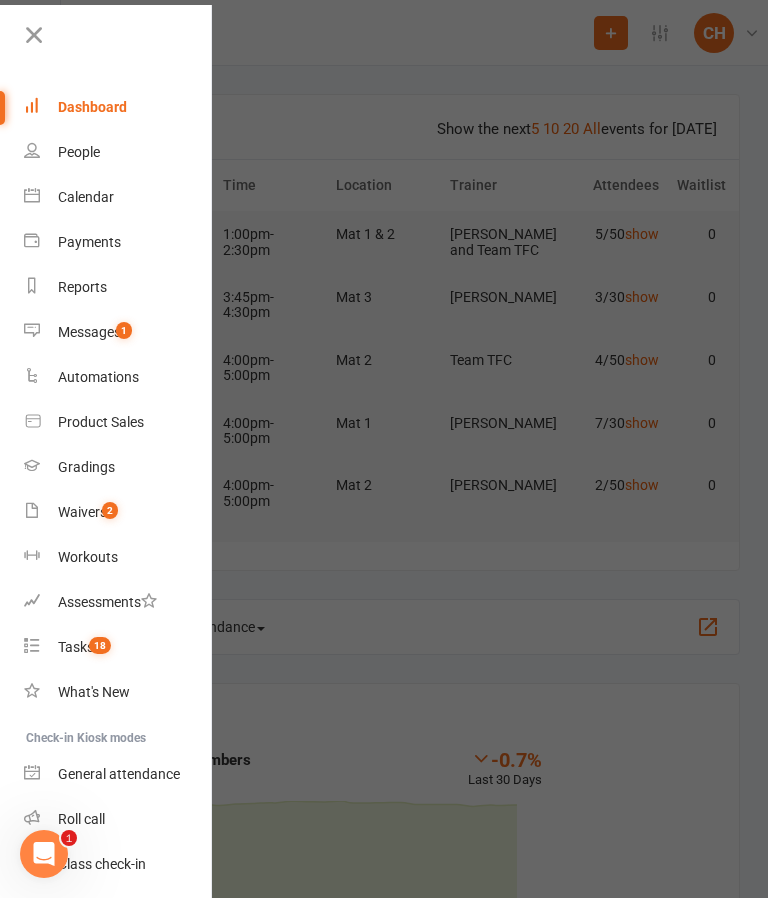 click on "2" at bounding box center (110, 510) 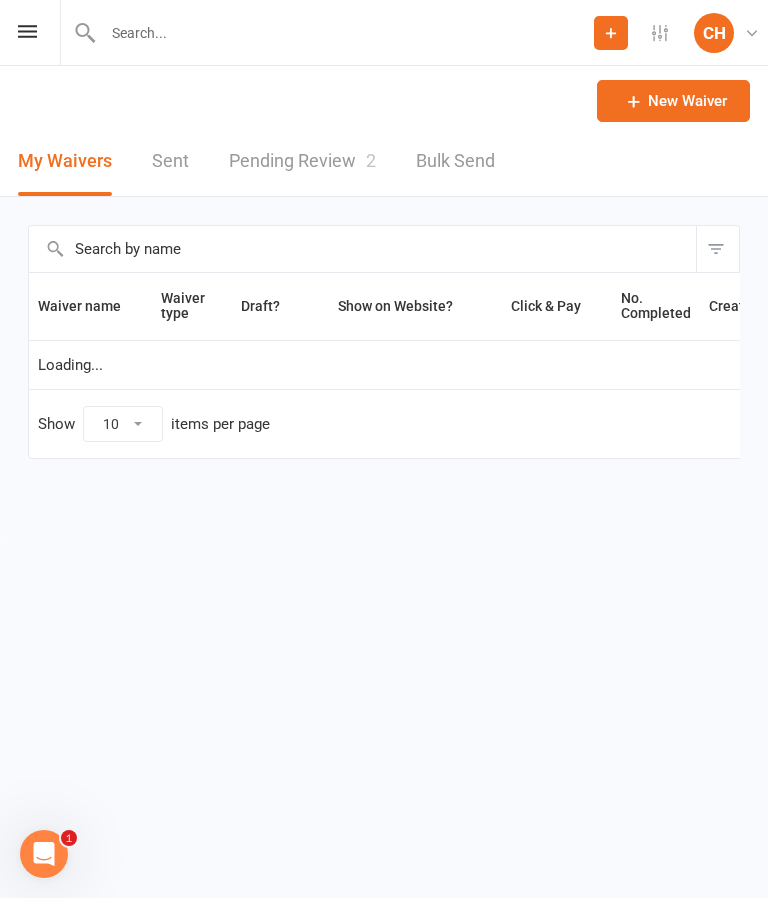 click on "Pending Review 2" at bounding box center (302, 161) 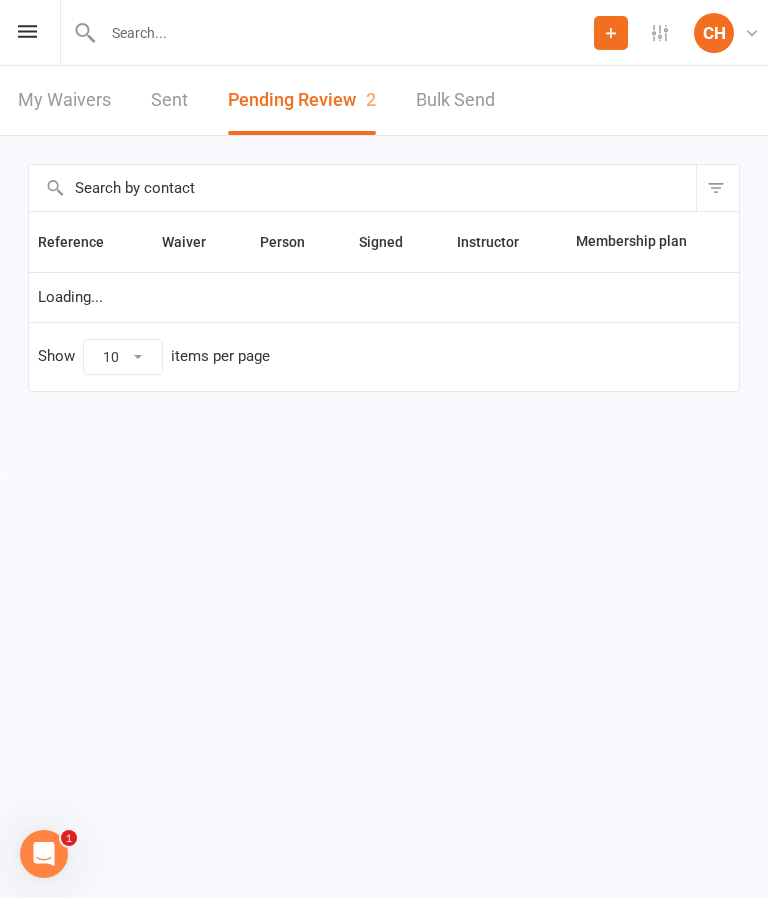 select on "25" 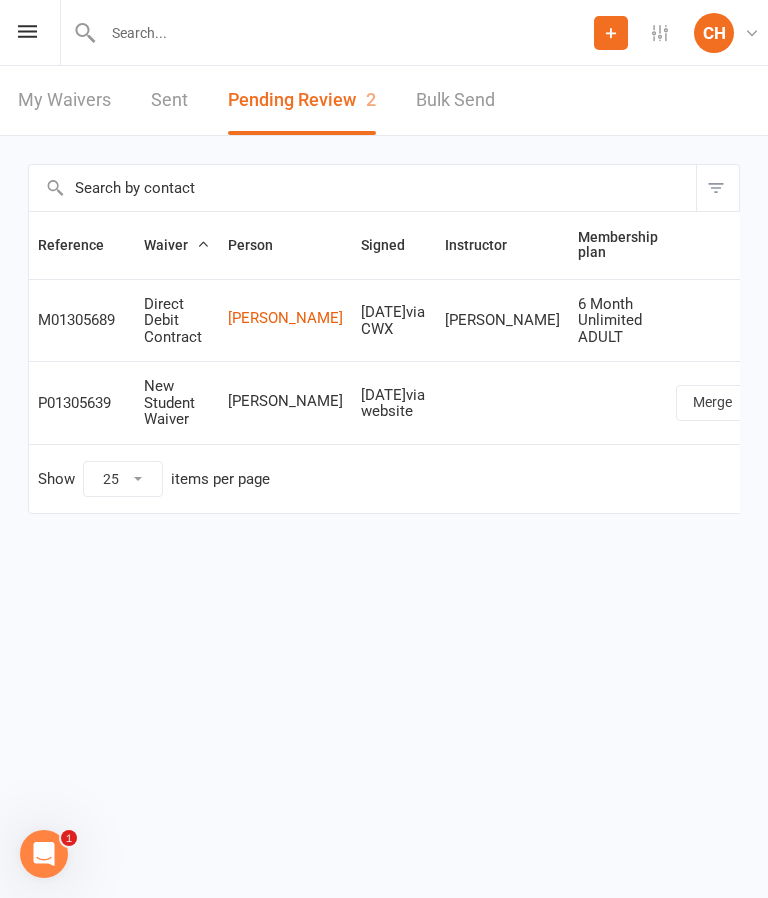 click on "Review" at bounding box center [793, 403] 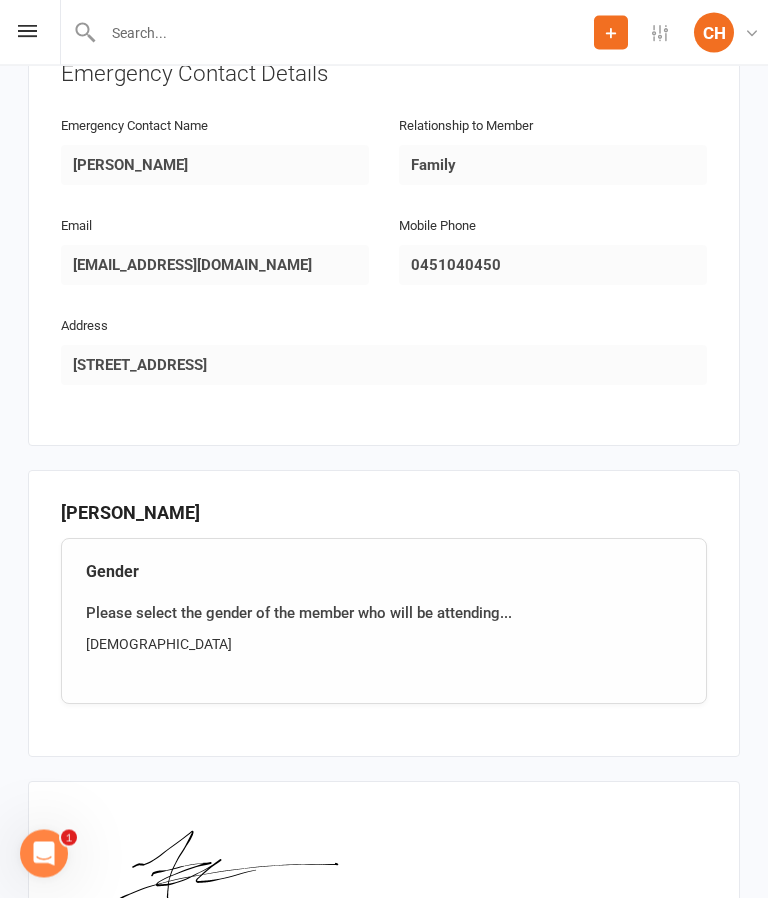 scroll, scrollTop: 1201, scrollLeft: 0, axis: vertical 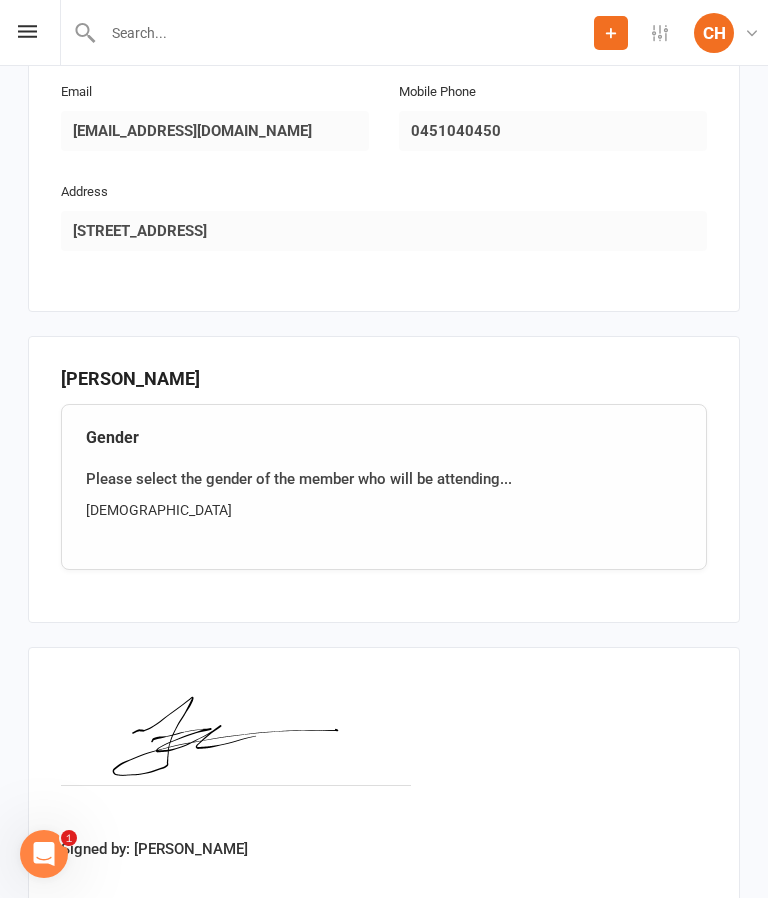 click on "Approve" at bounding box center [86, 947] 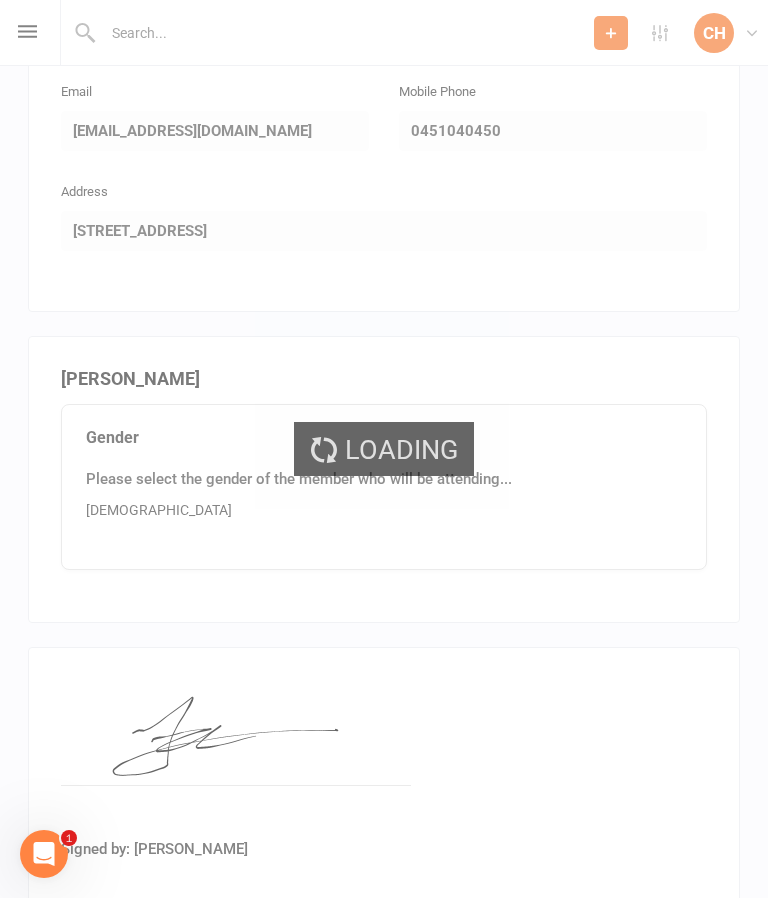 scroll, scrollTop: 0, scrollLeft: 0, axis: both 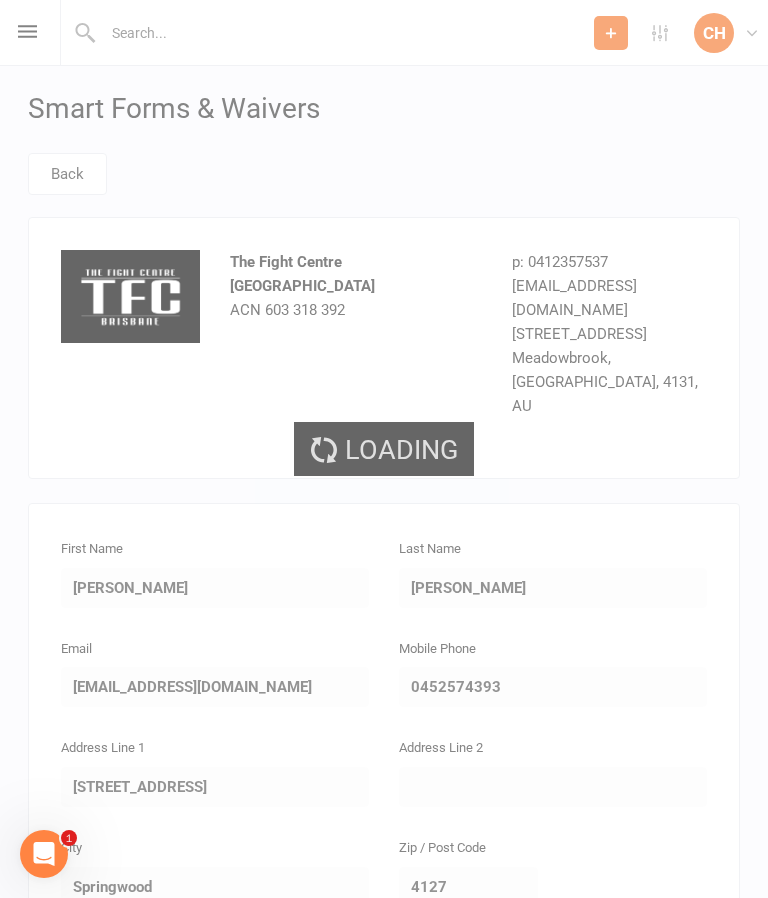 select on "25" 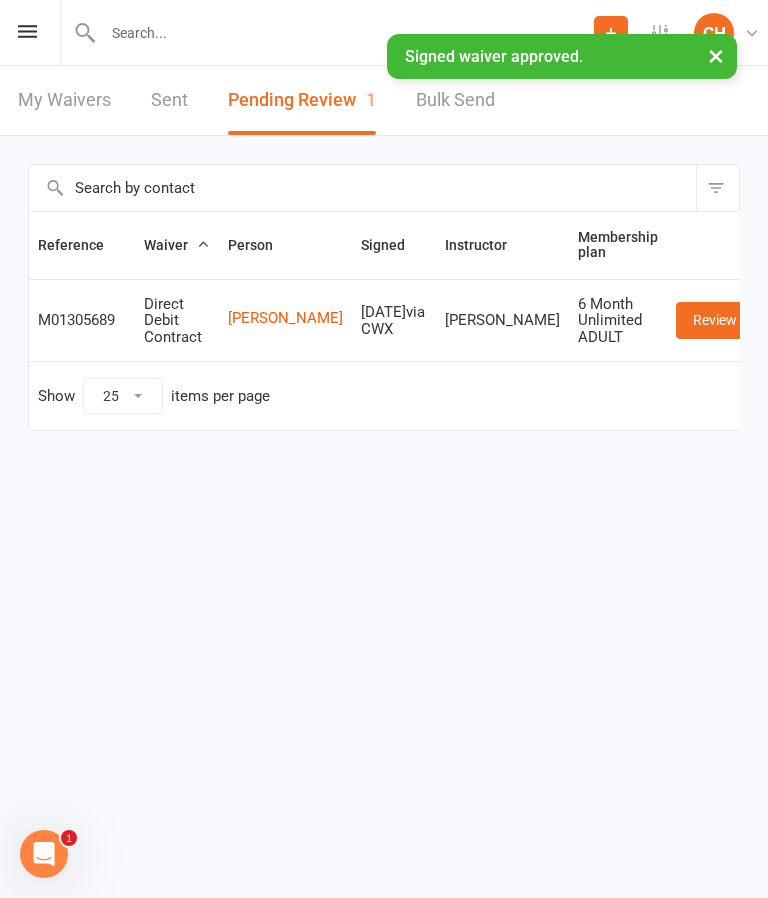click at bounding box center (345, 33) 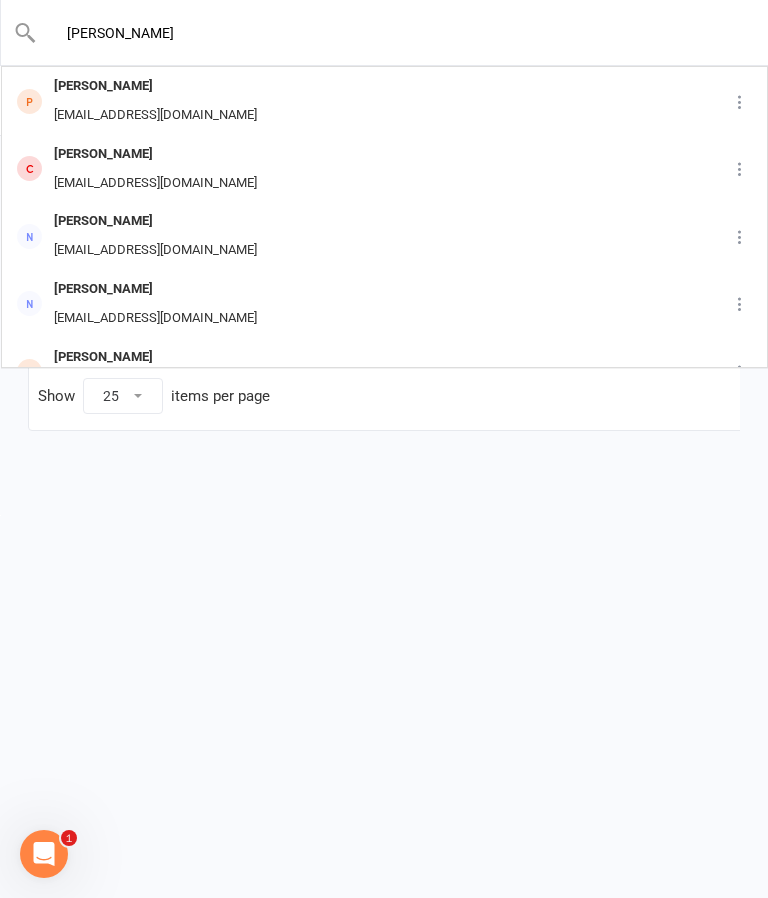 type on "Louis milt" 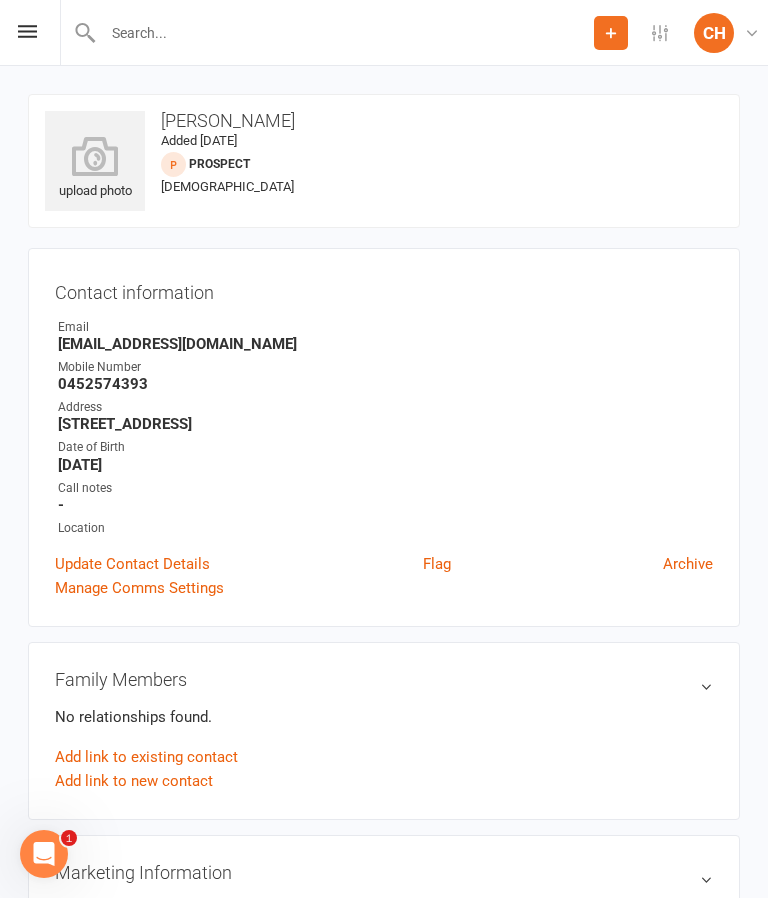 click at bounding box center [95, 156] 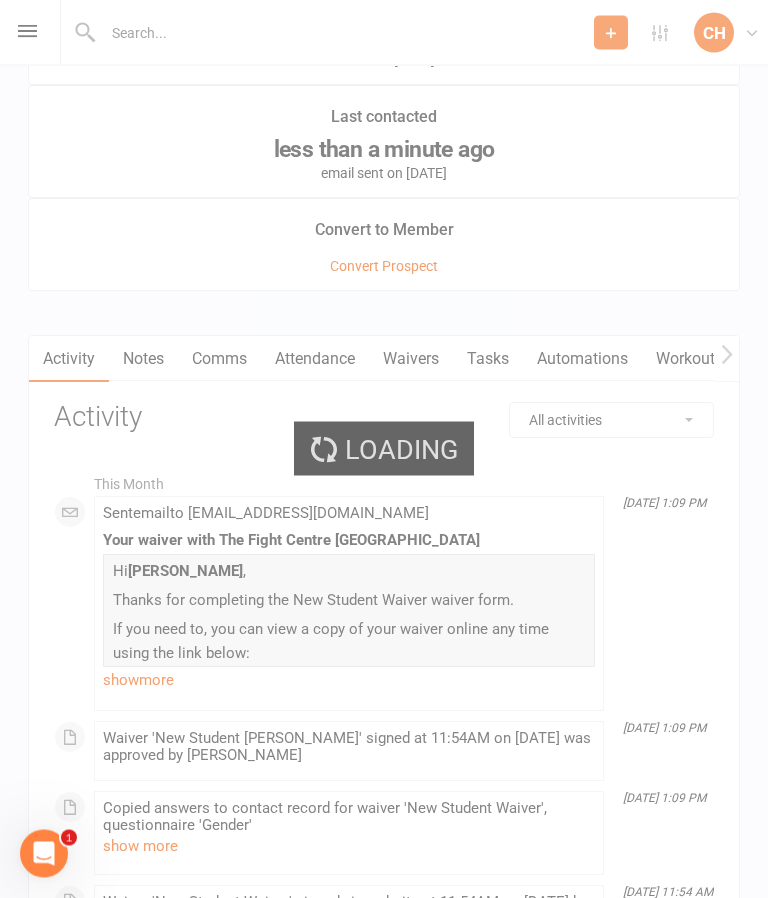 scroll, scrollTop: 2000, scrollLeft: 0, axis: vertical 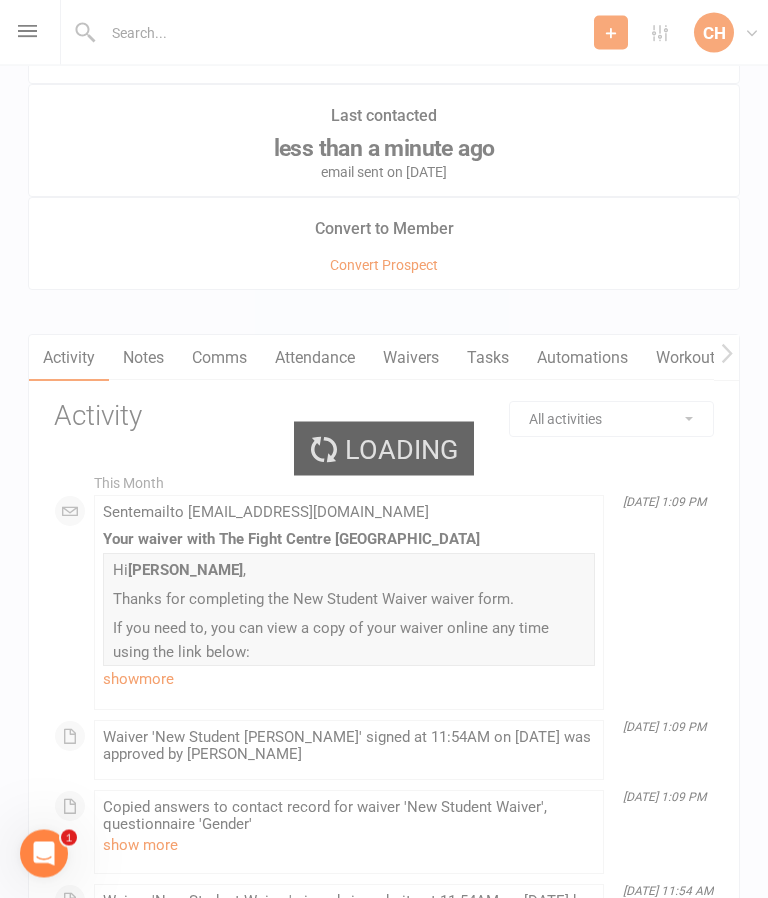 click on "Loading" at bounding box center (384, 449) 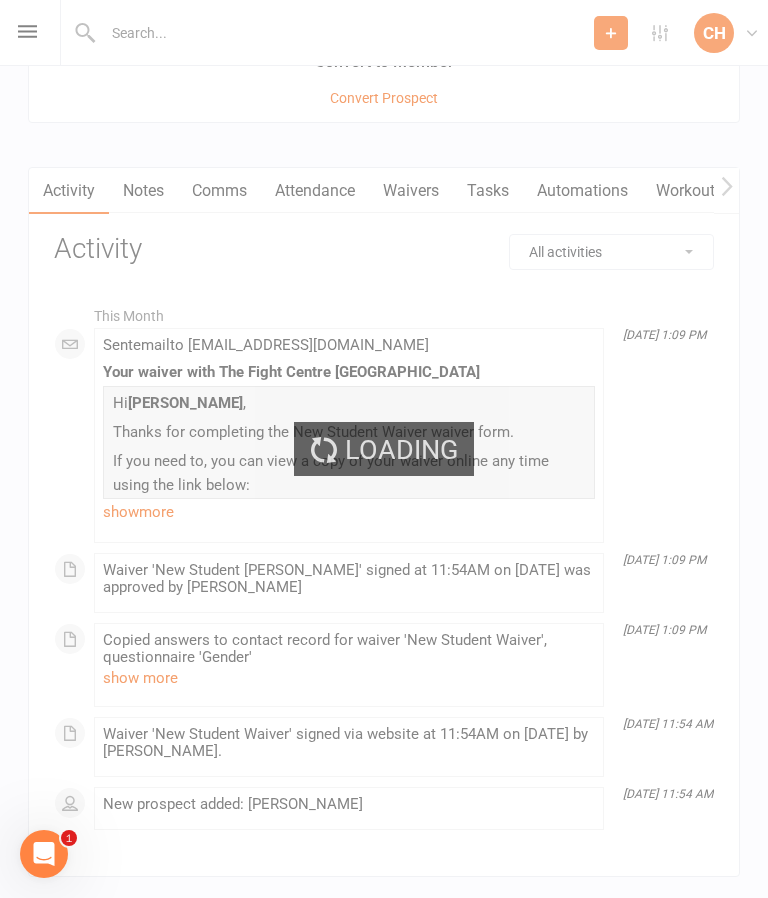 scroll, scrollTop: 2189, scrollLeft: 0, axis: vertical 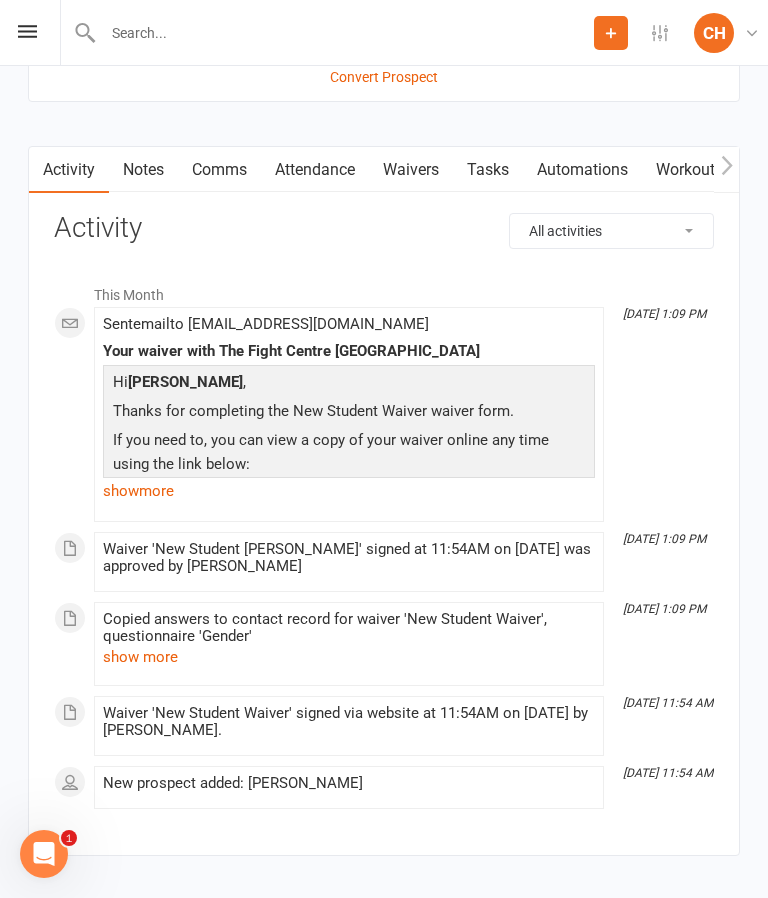 click on "Waivers" at bounding box center [411, 170] 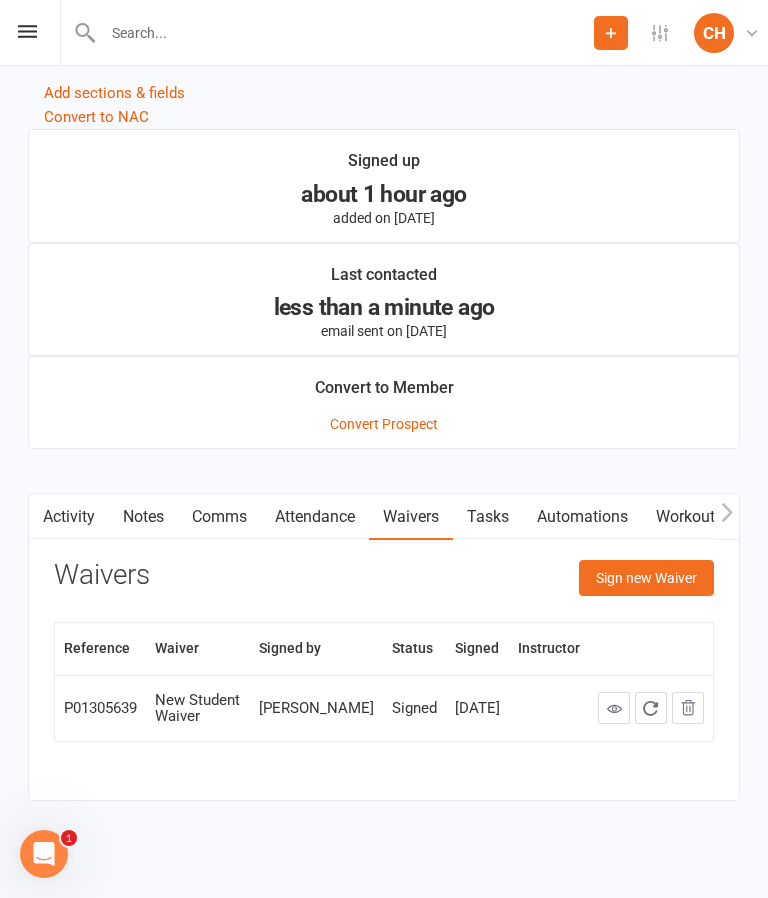 click on "Sign new Waiver" at bounding box center (646, 578) 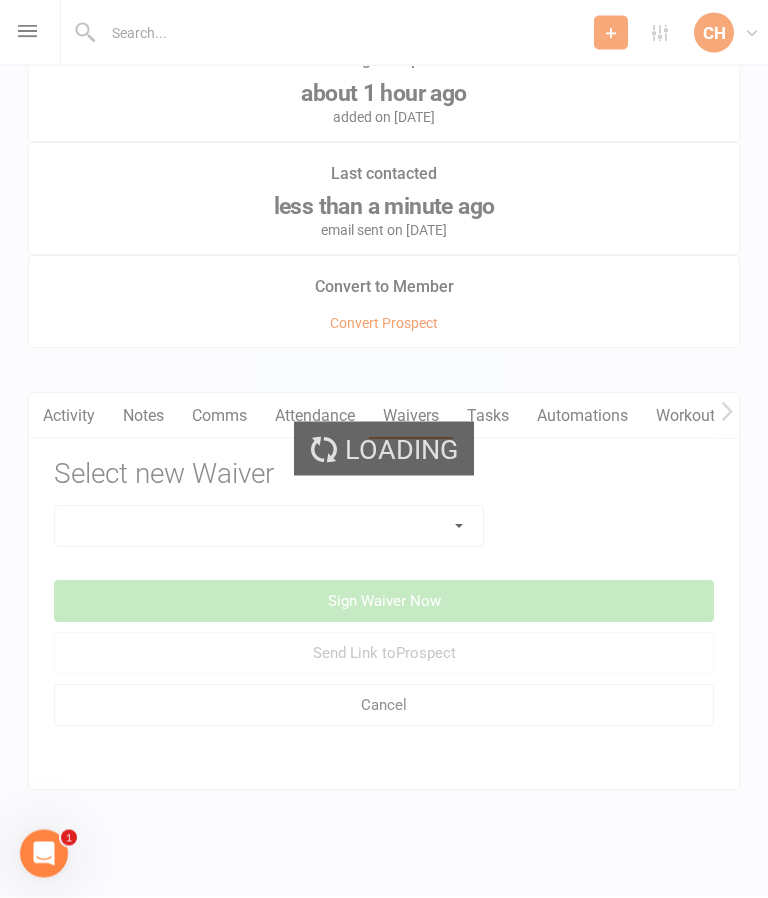 scroll, scrollTop: 1965, scrollLeft: 0, axis: vertical 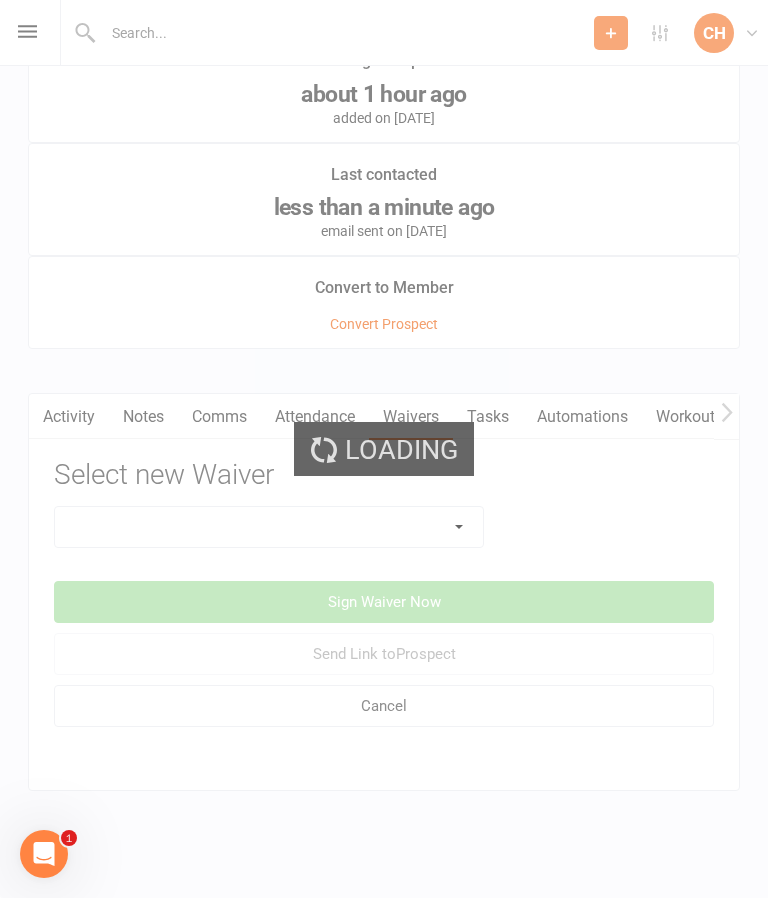 click at bounding box center (269, 527) 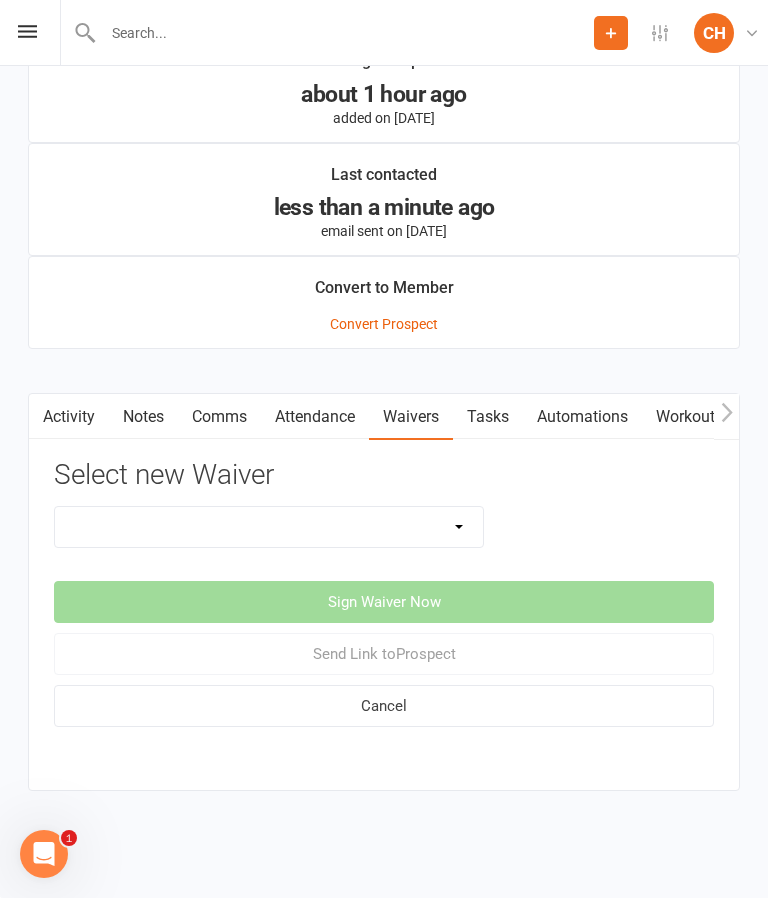 select on "2710" 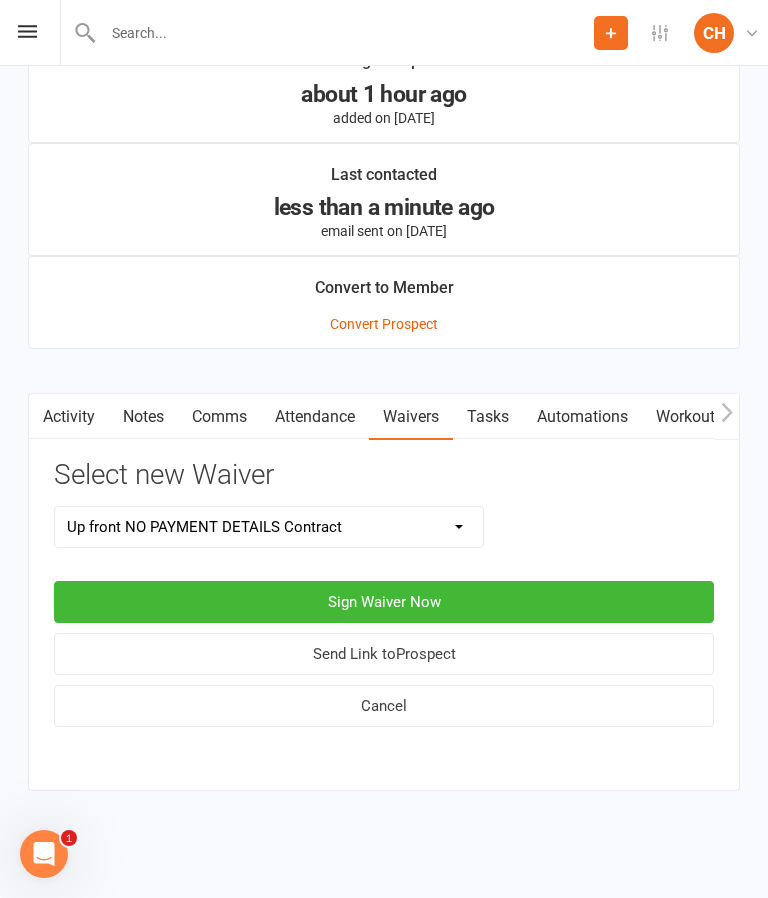 click on "Sign Waiver Now" at bounding box center (384, 602) 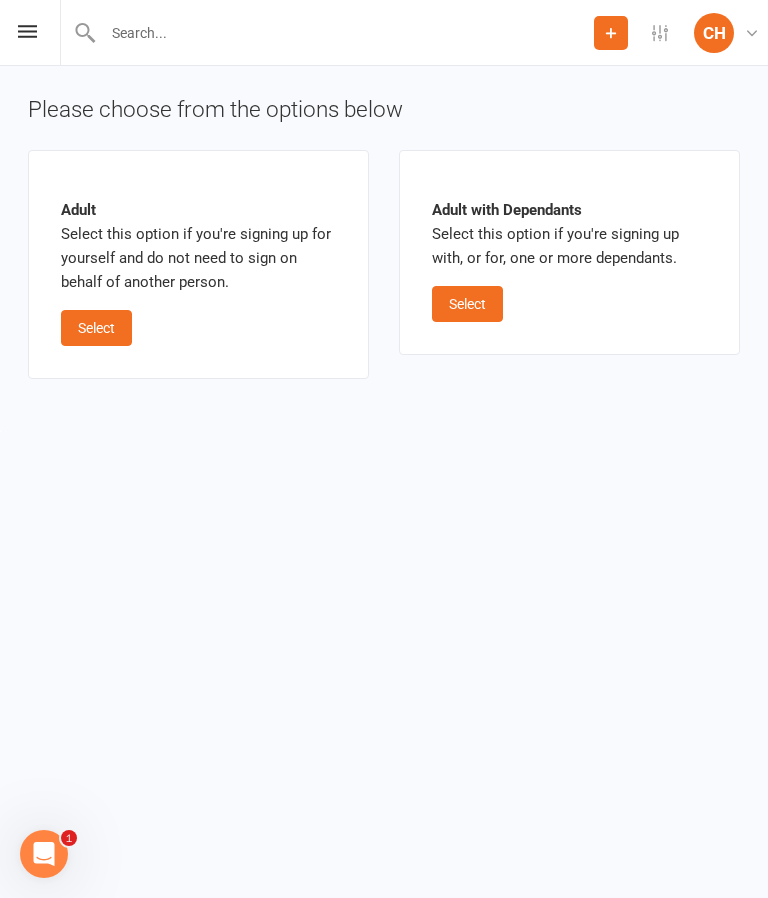 scroll, scrollTop: 0, scrollLeft: 0, axis: both 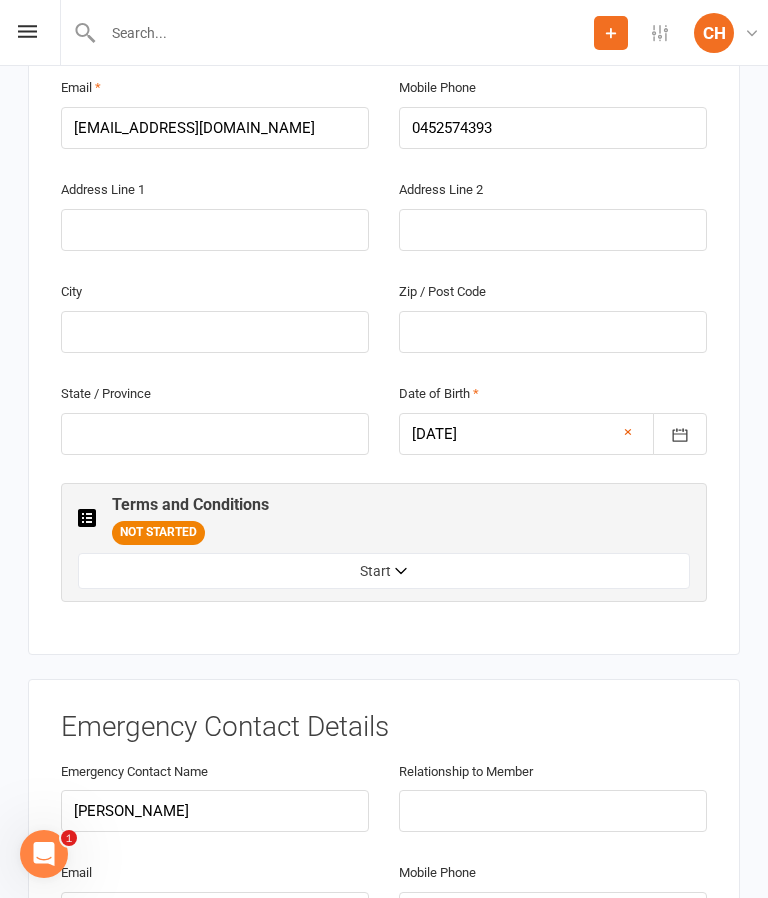 click on "Start" at bounding box center [384, 571] 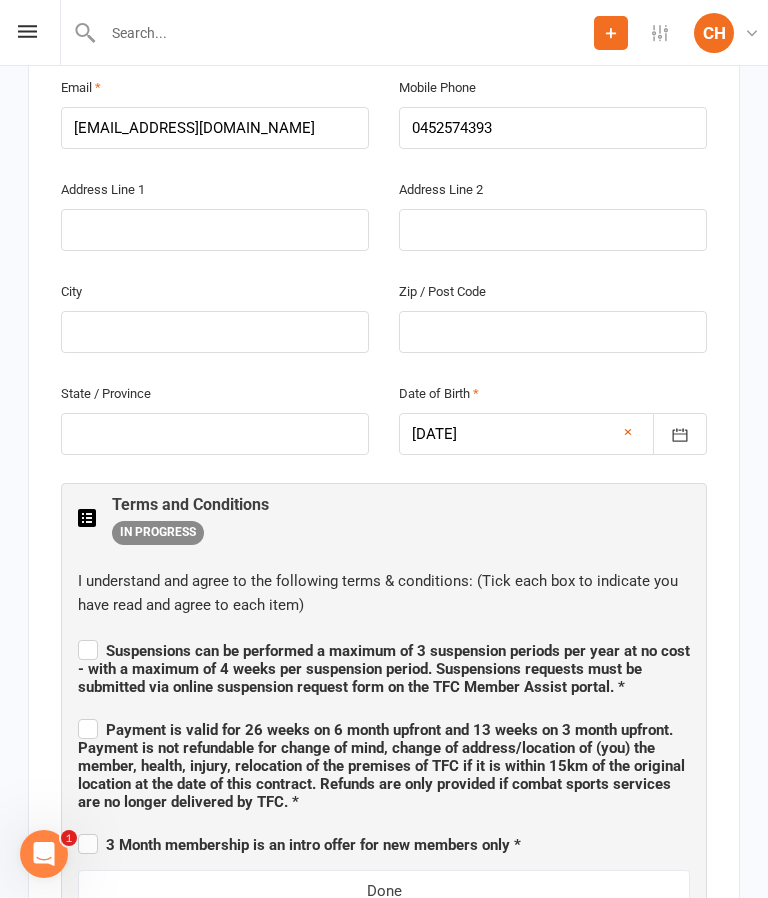 click on "Terms and Conditions IN PROGRESS I understand and agree to the following terms & conditions: (Tick each box to indicate you have read and agree to each item) Suspensions can be performed a maximum of 3 suspension periods per year at no cost - with a maximum of 4 weeks per suspension period. Suspensions requests must be submitted via online suspension request form on the TFC Member Assist portal.   * Payment is valid for 26 weeks on 6 month upfront and 13 weeks on 3 month upfront. Payment is not refundable for change of mind, change of address/location of (you) the member, health, injury, relocation of the premises of TFC if it is within 15km of the original location at the date of this contract.  Refunds are only provided if combat sports services are no longer delivered by TFC.   * 3 Month membership is an intro offer for new members only   * Done" at bounding box center (384, 704) 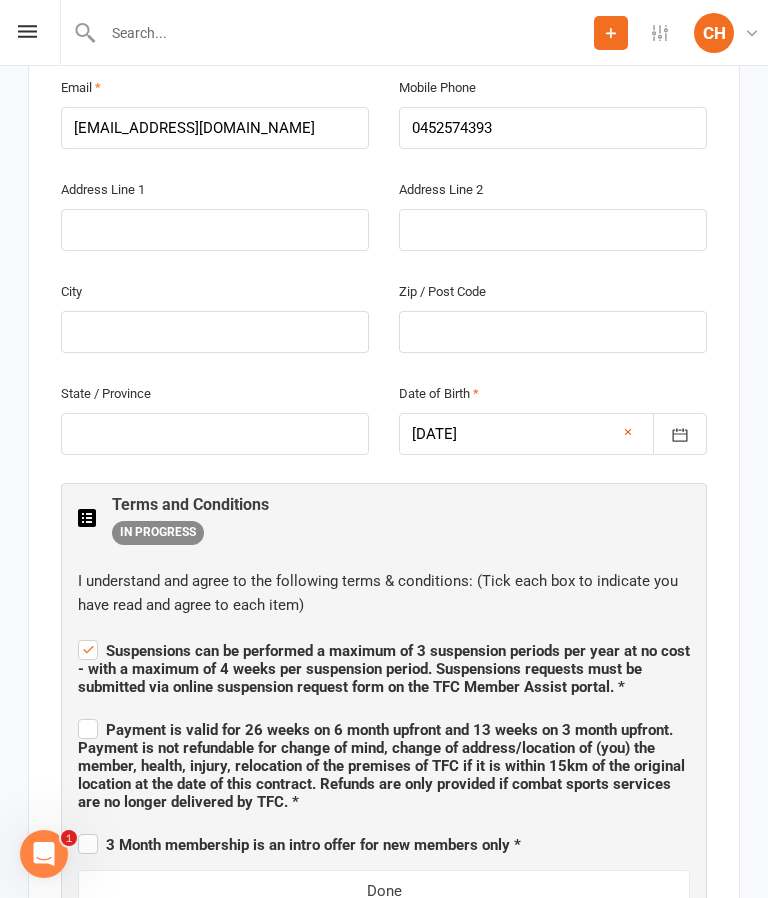 click on "Suspensions can be performed a maximum of 3 suspension periods per year at no cost - with a maximum of 4 weeks per suspension period. Suspensions requests must be submitted via online suspension request form on the TFC Member Assist portal.   *" at bounding box center [384, 666] 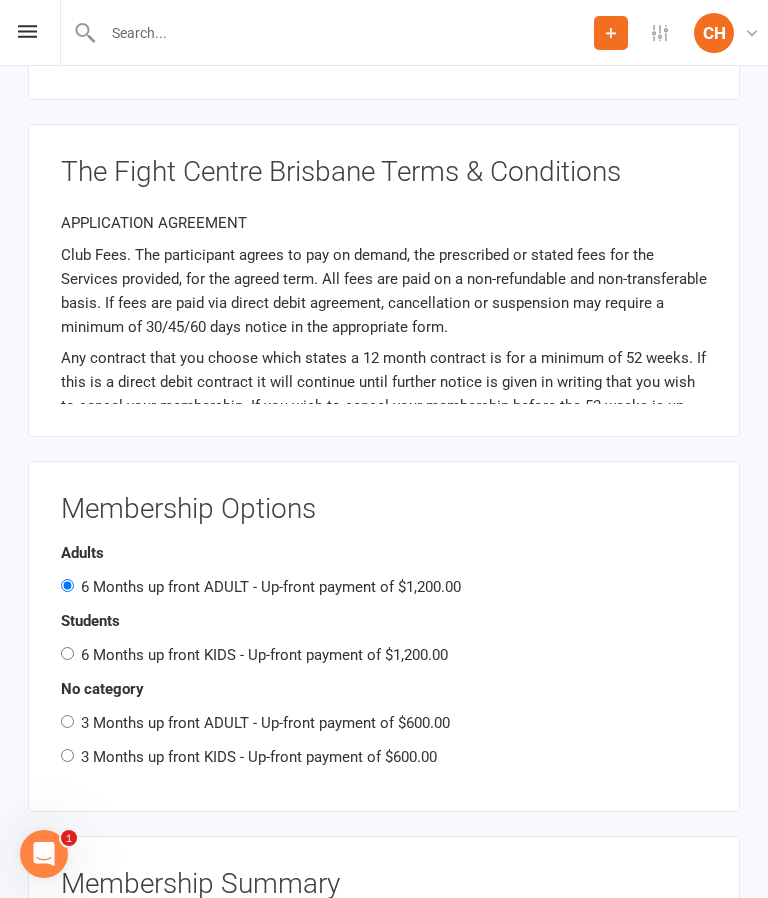 scroll, scrollTop: 2131, scrollLeft: 0, axis: vertical 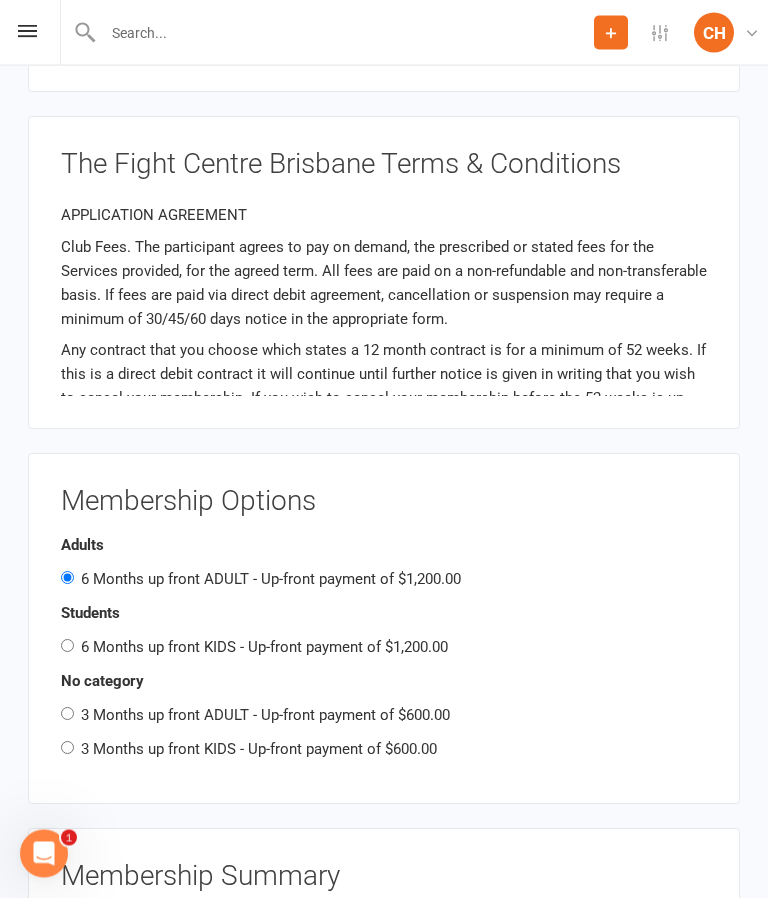 click on "3 Months up front ADULT - Up-front payment of $600.00" at bounding box center (265, 716) 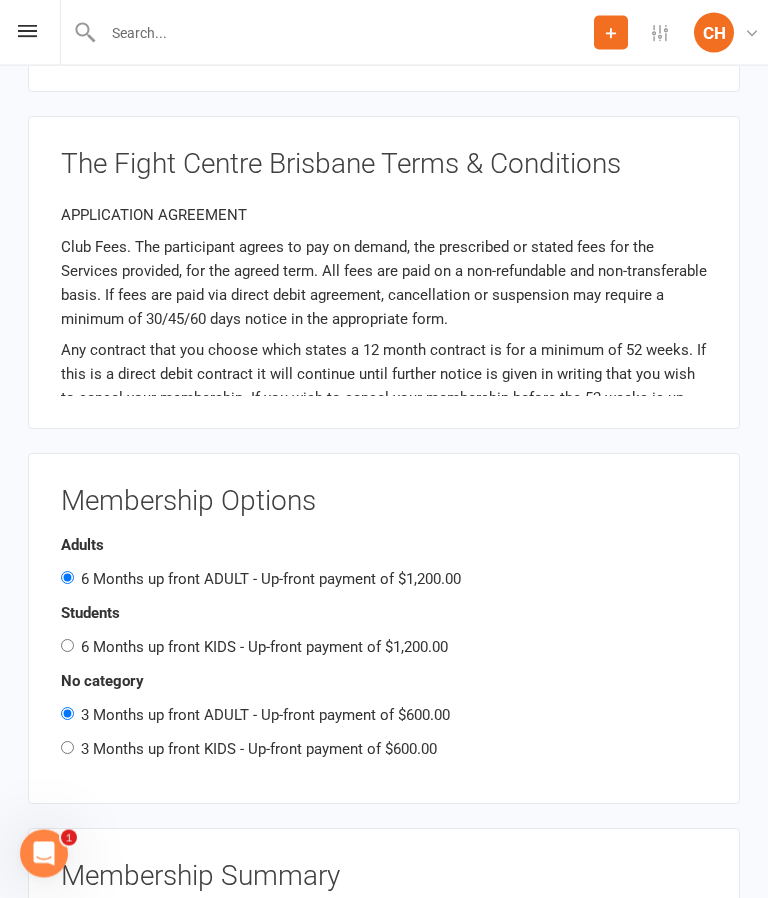 radio on "false" 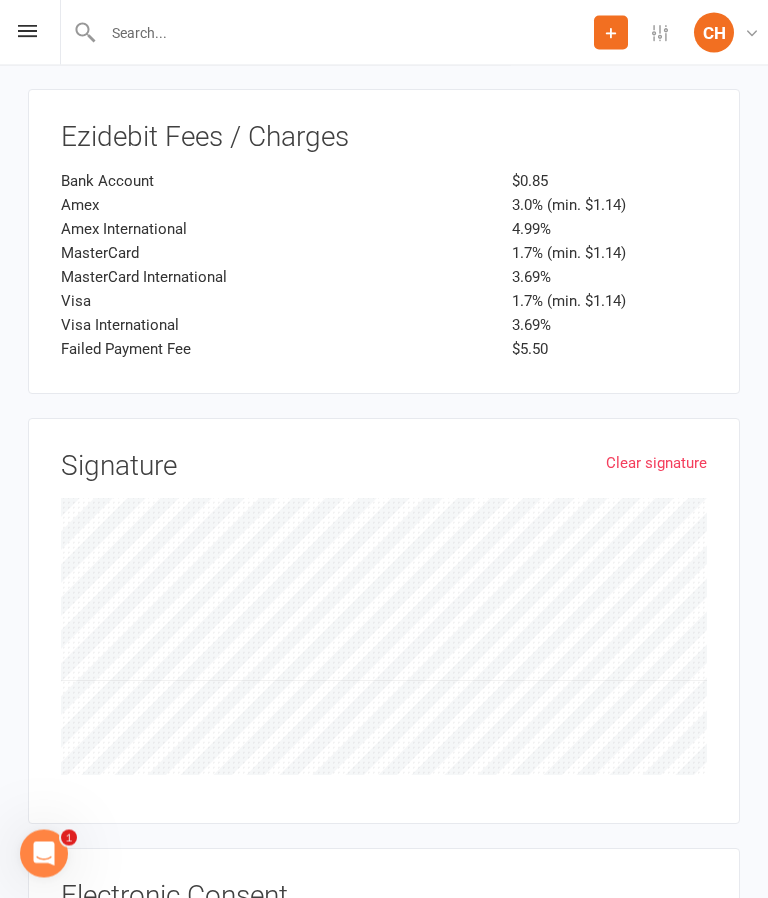 scroll, scrollTop: 3275, scrollLeft: 0, axis: vertical 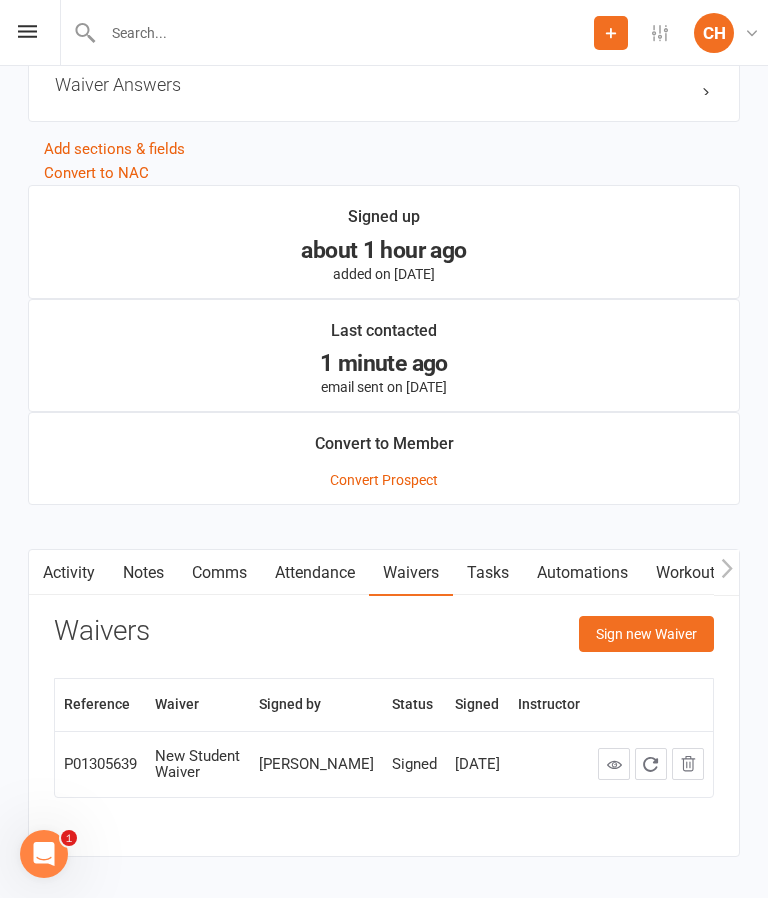click on "Sign new Waiver" at bounding box center [646, 634] 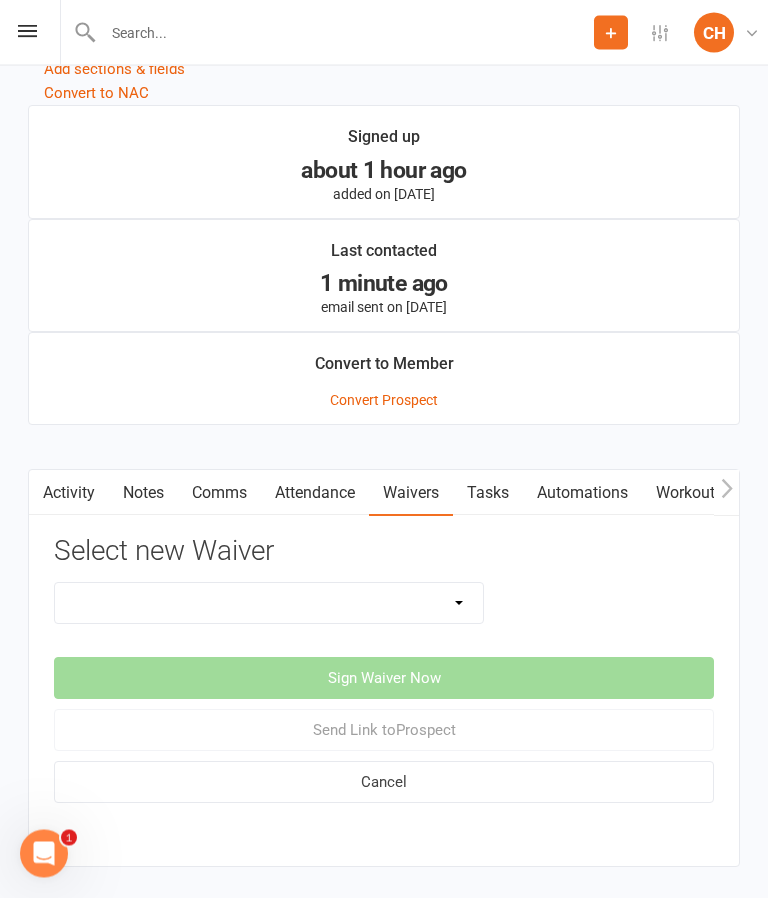scroll, scrollTop: 1878, scrollLeft: 0, axis: vertical 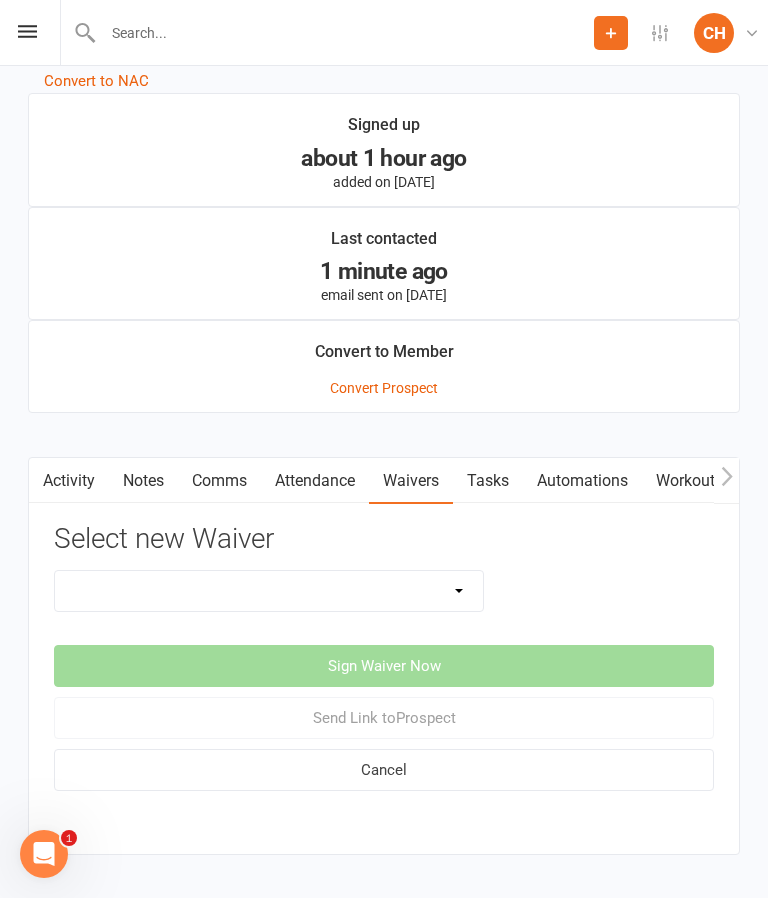 click on "Direct Debit Contract New Student Waiver Online - Adults - 12 Month DD Online - Adults - 6 Month DD Online - Adults - 6 Month UP FRONT Online - Adults - Flexi DD Online - Adults - Intro Pass Online - Student - 12 Month DD Online - Student - 6 Month DD Online - Student - 6 Month UP FRONT Online - Student - Flexi DD Online - Student - Intro Pass TFC Online Direct Debit Waiver Up front NO PAYMENT DETAILS Contract X-Pass Direct Debit Contract" at bounding box center [269, 591] 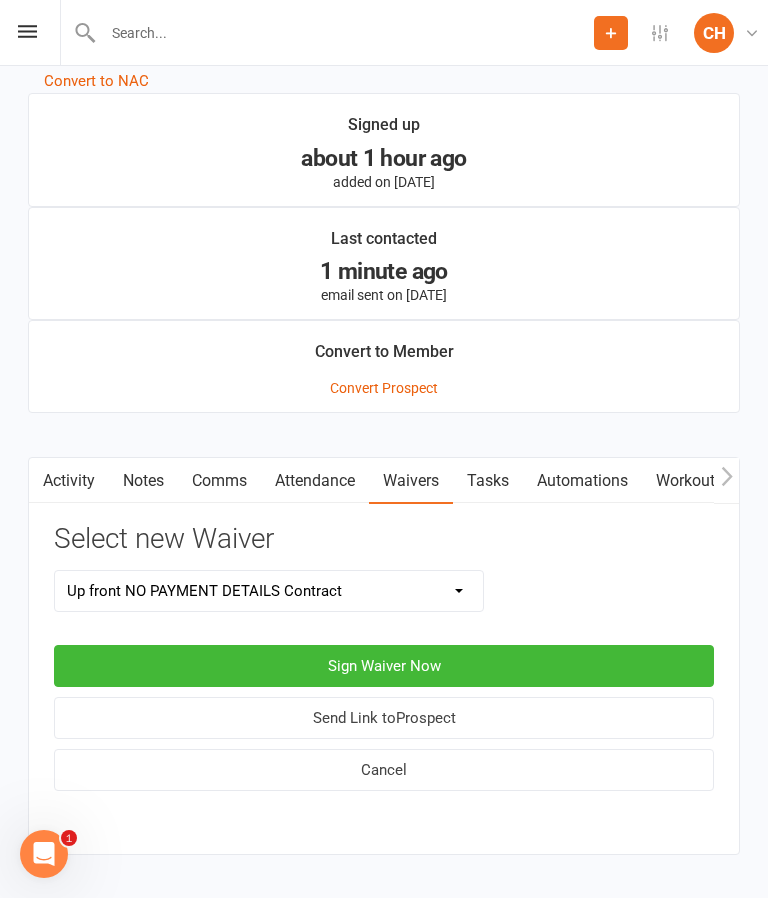 click on "Sign Waiver Now" at bounding box center (384, 666) 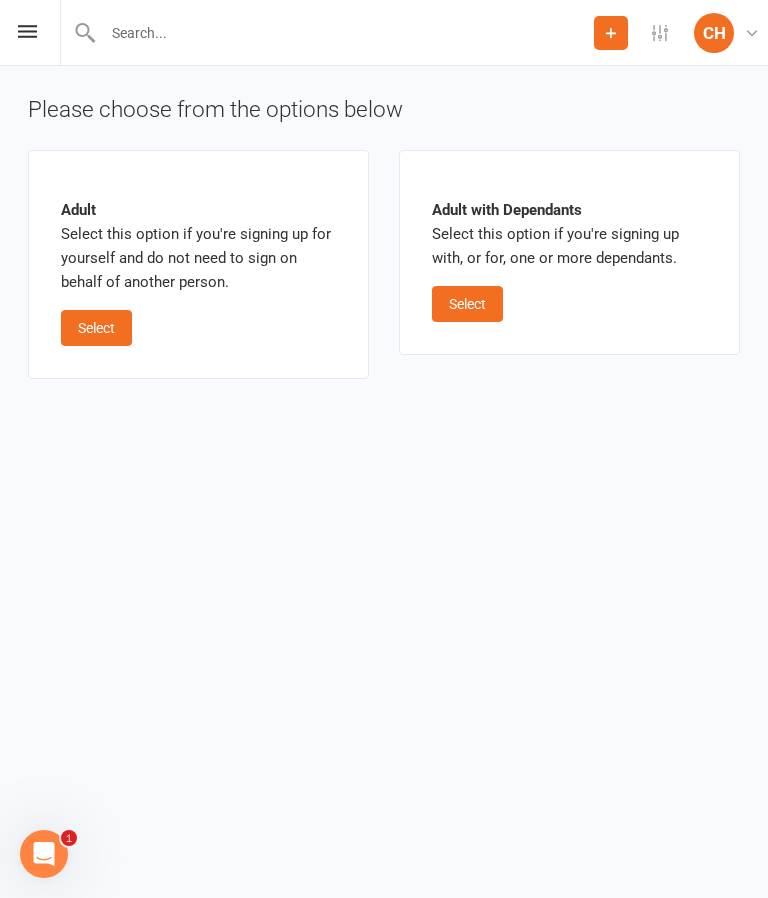 scroll, scrollTop: 0, scrollLeft: 0, axis: both 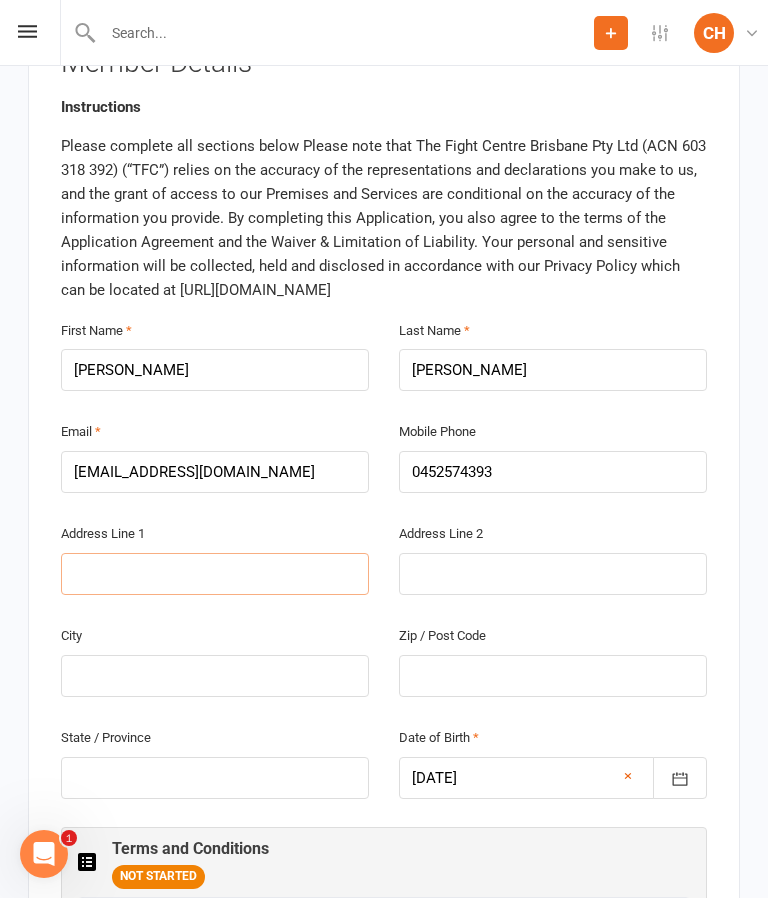 click at bounding box center [215, 574] 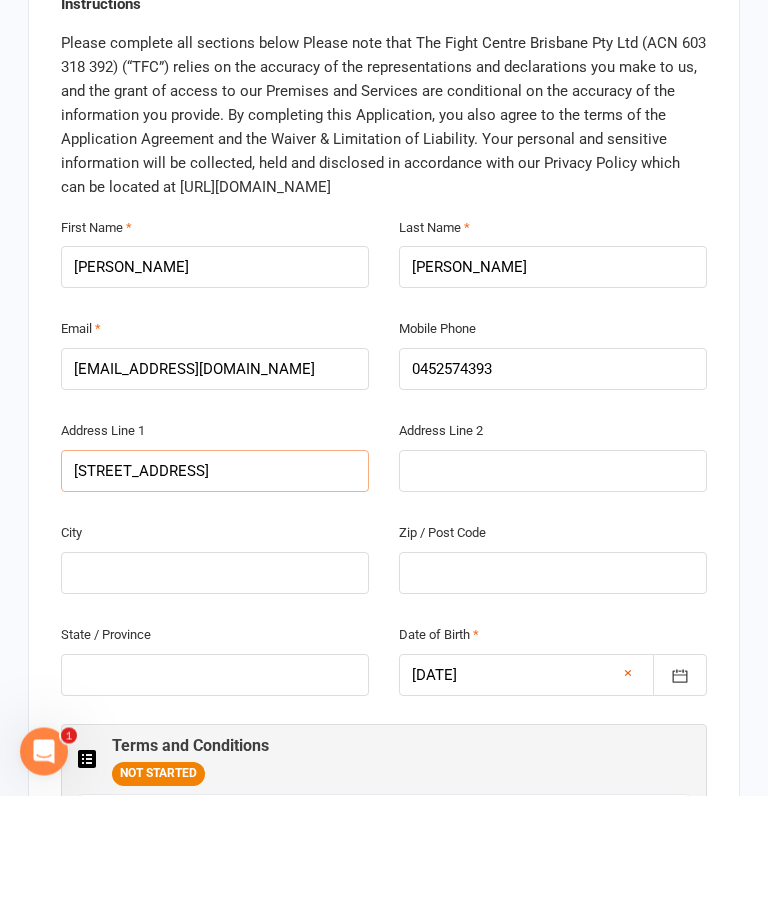 type on "25 Jamberoo St" 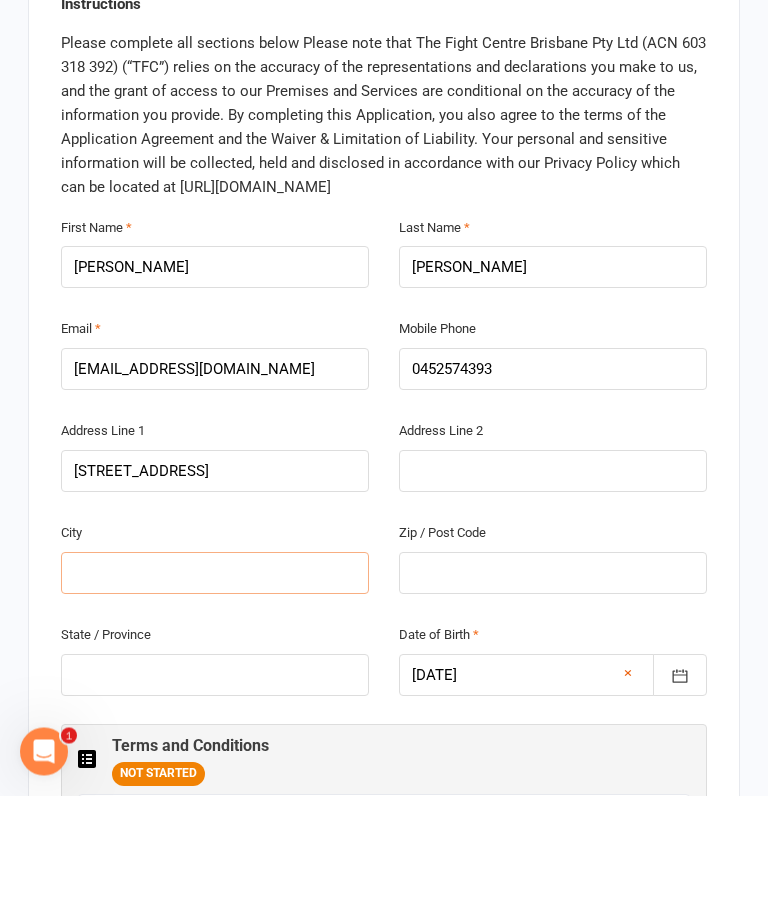 click at bounding box center (215, 676) 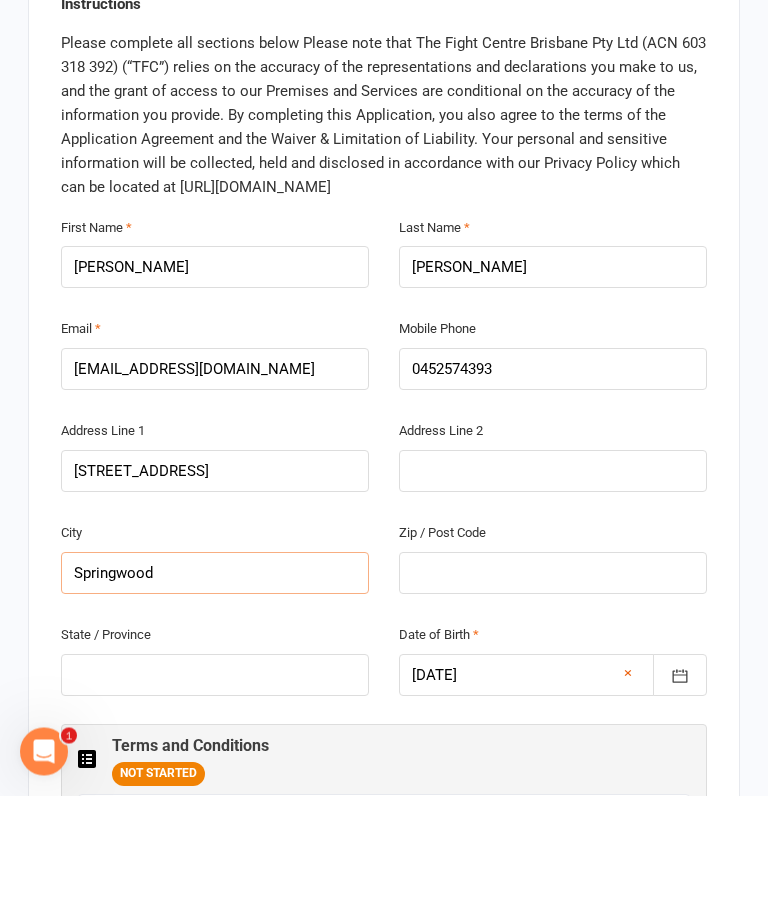 type on "Springwood" 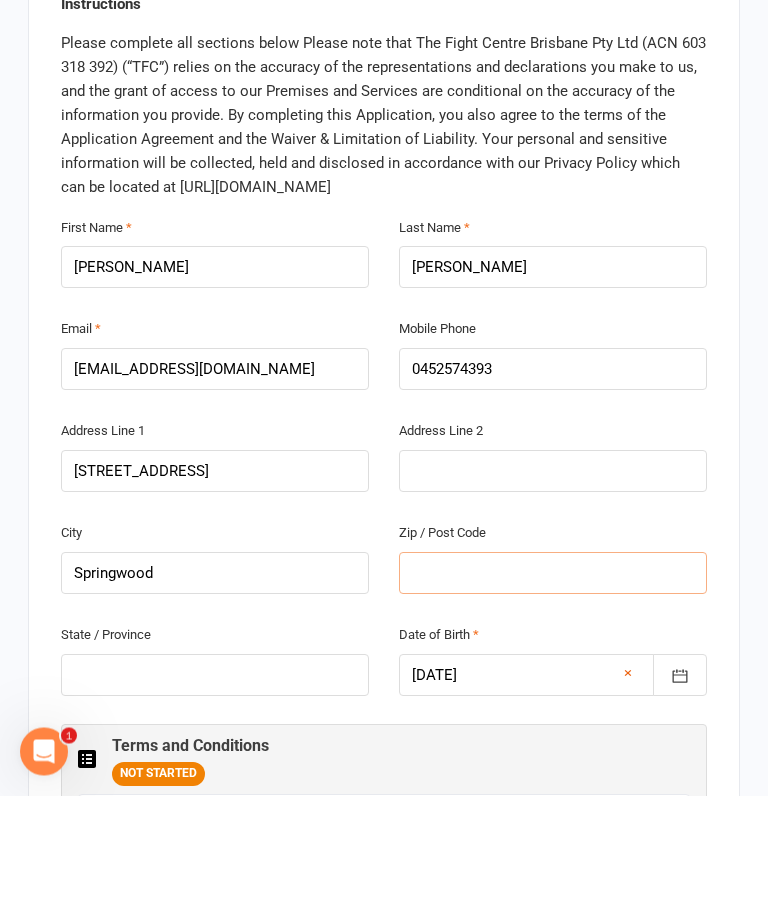click at bounding box center [553, 676] 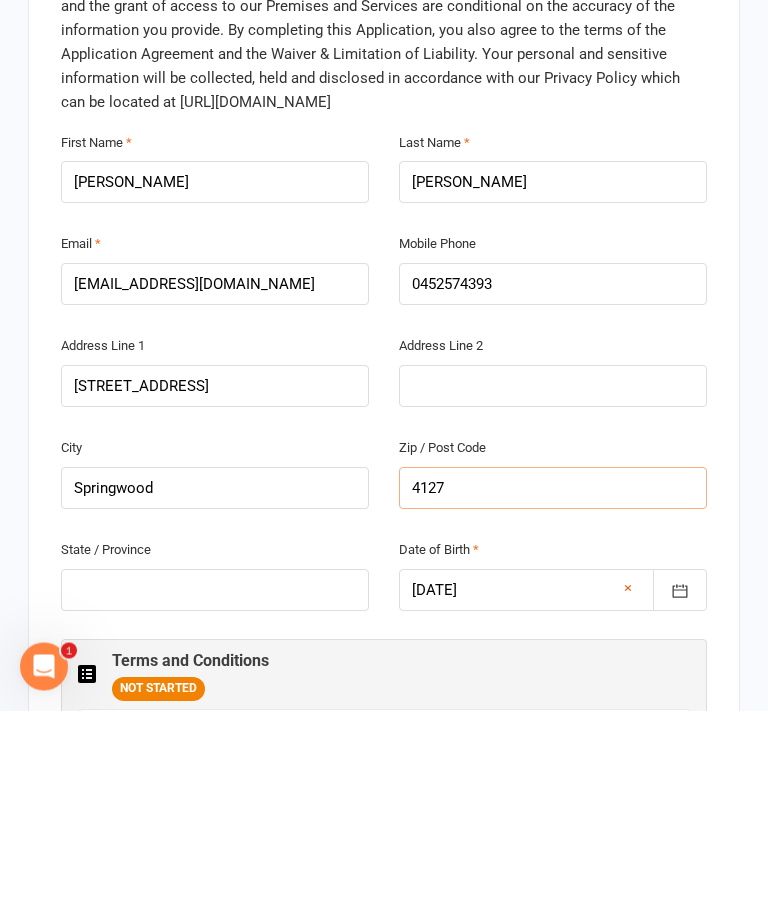 type on "4127" 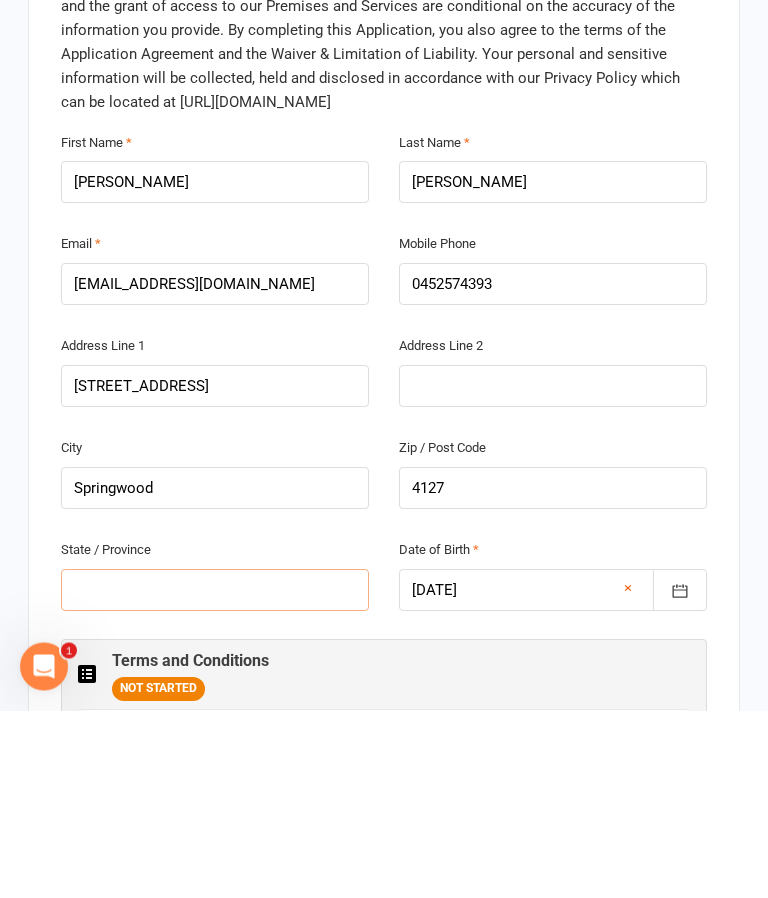 click at bounding box center (215, 778) 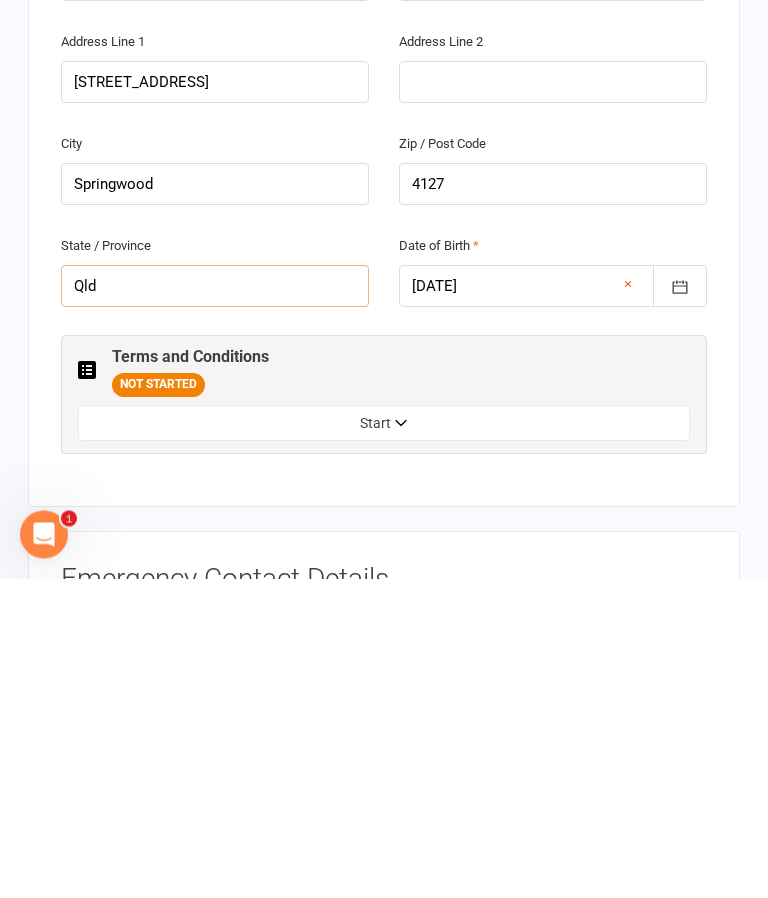 type on "Qld" 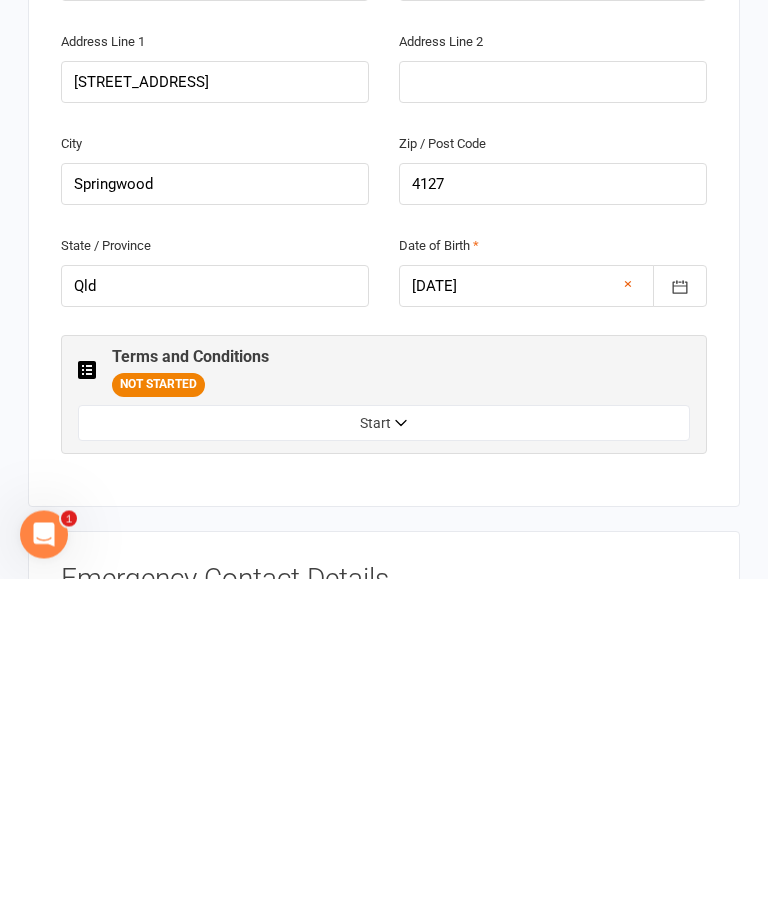 click on "Start" at bounding box center [384, 743] 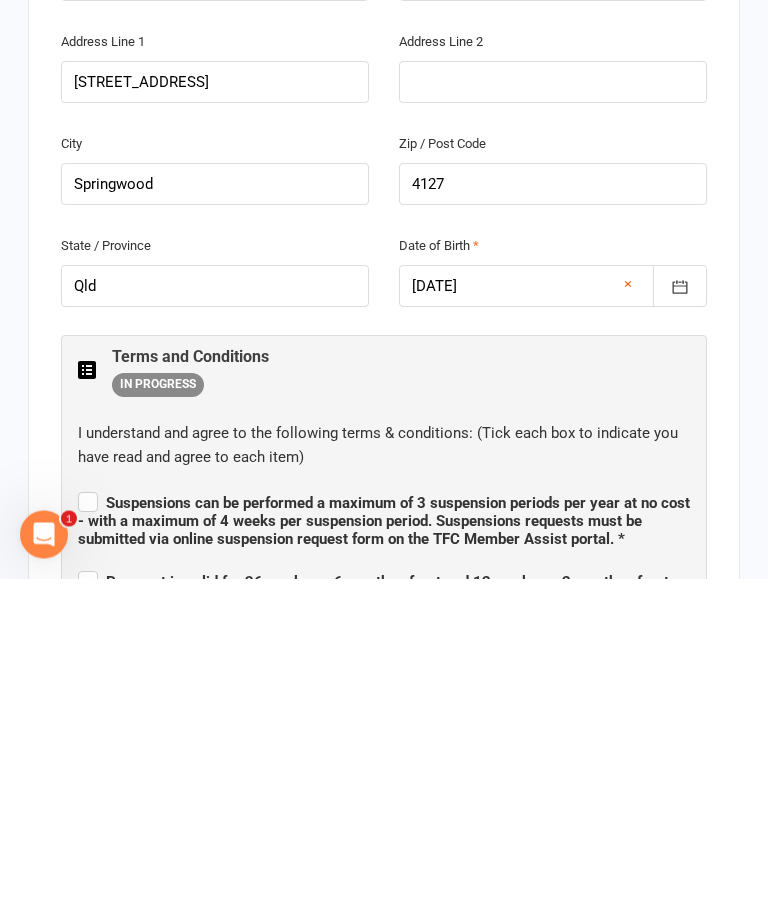 scroll, scrollTop: 952, scrollLeft: 0, axis: vertical 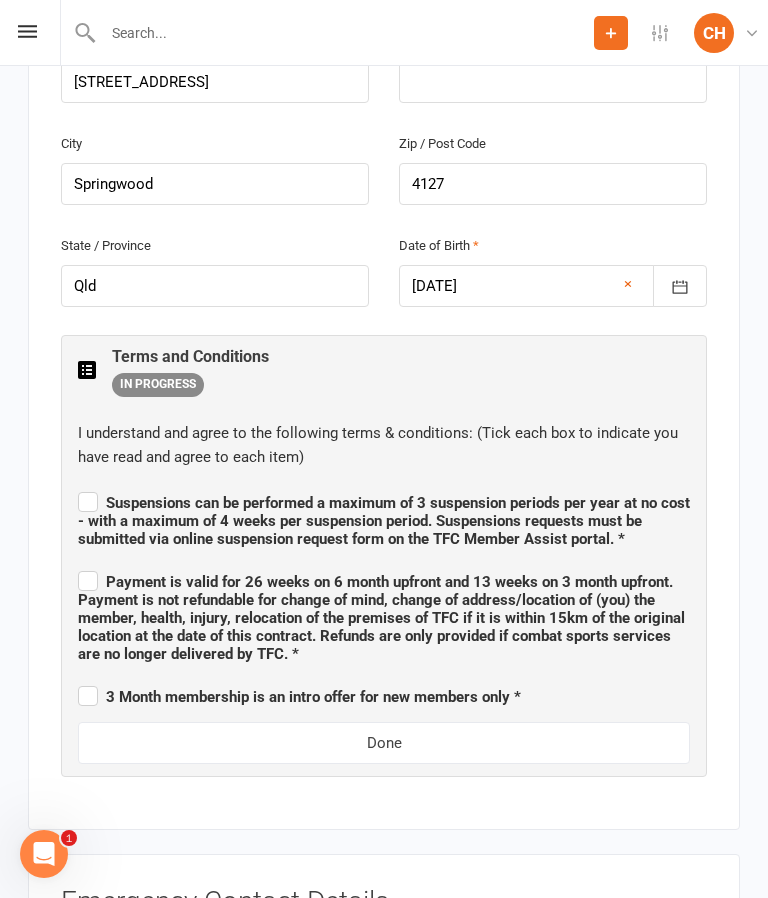 click on "Suspensions can be performed a maximum of 3 suspension periods per year at no cost - with a maximum of 4 weeks per suspension period. Suspensions requests must be submitted via online suspension request form on the TFC Member Assist portal.   *" at bounding box center (384, 518) 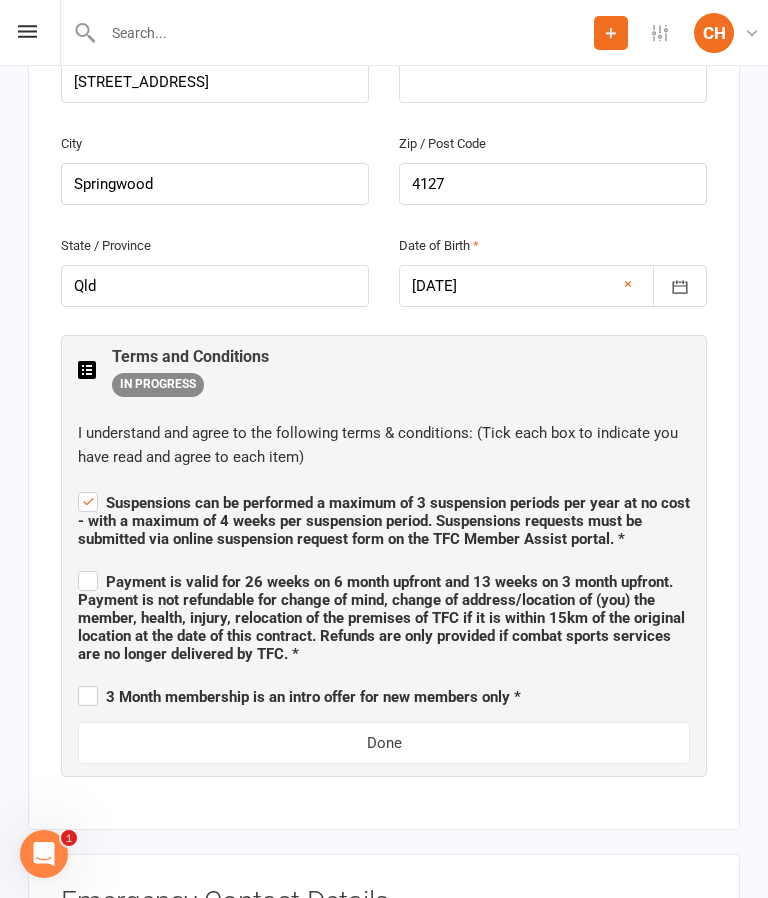 click on "Terms and Conditions IN PROGRESS I understand and agree to the following terms & conditions: (Tick each box to indicate you have read and agree to each item) Suspensions can be performed a maximum of 3 suspension periods per year at no cost - with a maximum of 4 weeks per suspension period. Suspensions requests must be submitted via online suspension request form on the TFC Member Assist portal.   * Payment is valid for 26 weeks on 6 month upfront and 13 weeks on 3 month upfront. Payment is not refundable for change of mind, change of address/location of (you) the member, health, injury, relocation of the premises of TFC if it is within 15km of the original location at the date of this contract.  Refunds are only provided if combat sports services are no longer delivered by TFC.   * 3 Month membership is an intro offer for new members only   * Done" at bounding box center [384, 556] 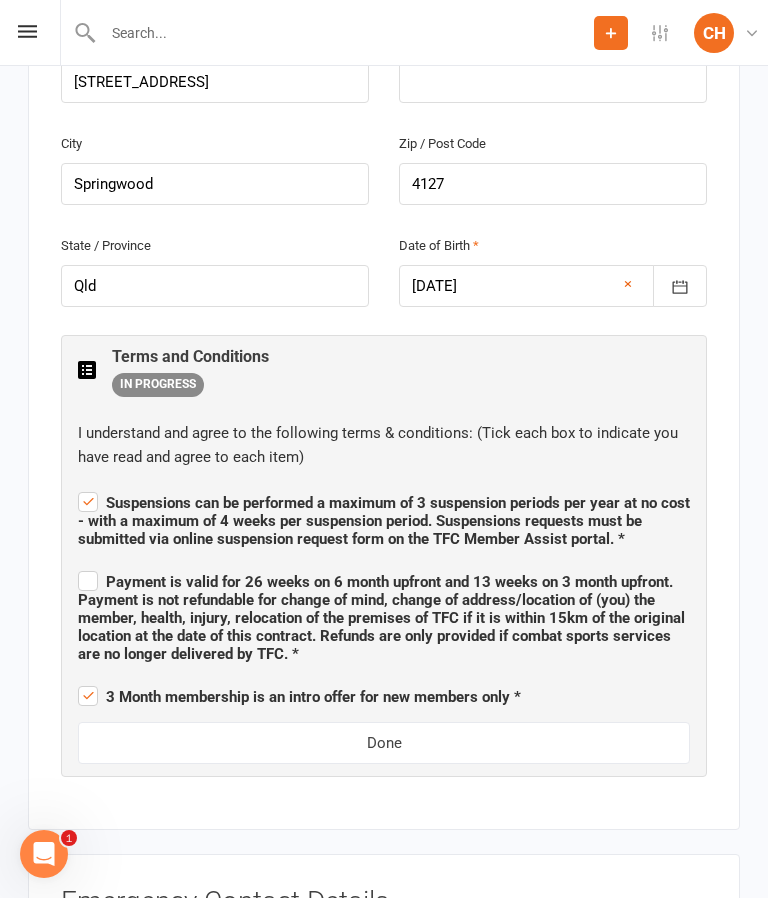 checkbox on "true" 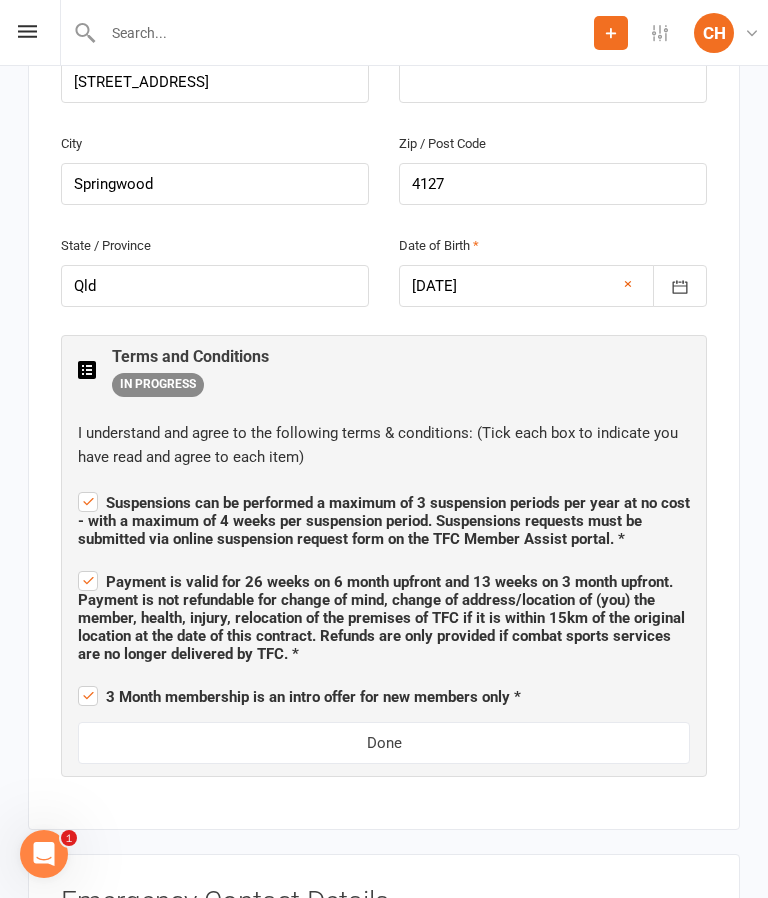 checkbox on "true" 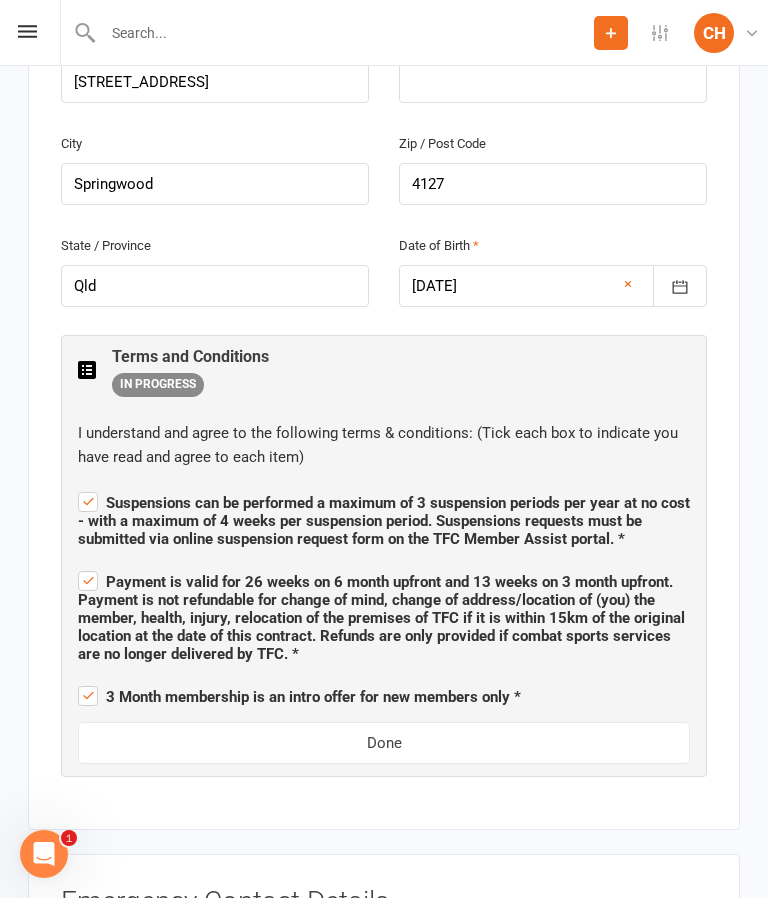 click on "Done" at bounding box center [384, 743] 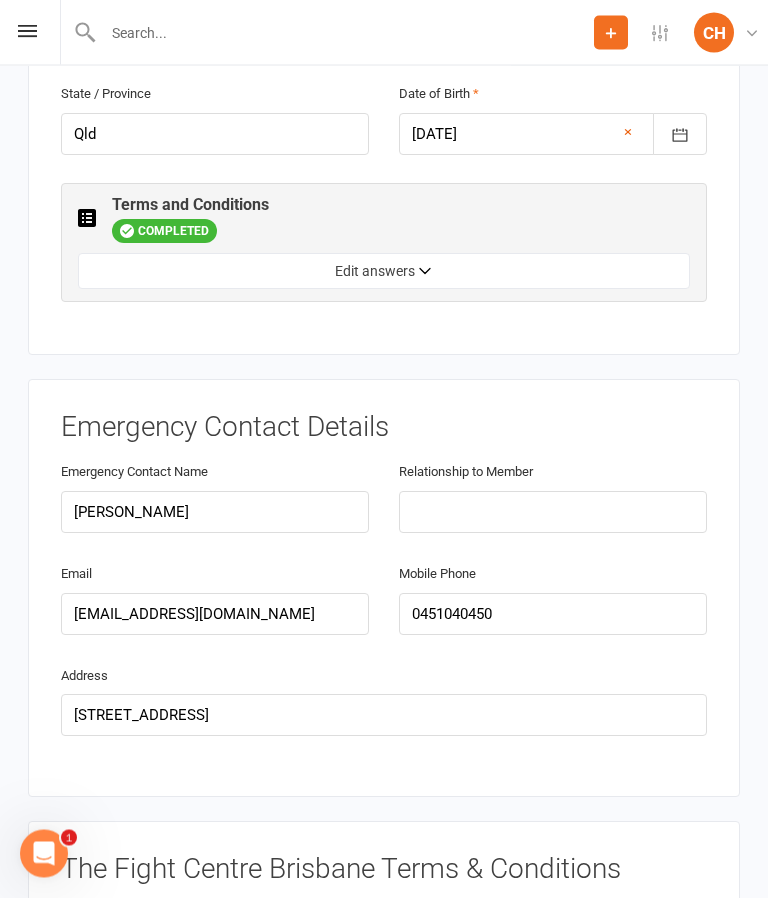 scroll, scrollTop: 1104, scrollLeft: 0, axis: vertical 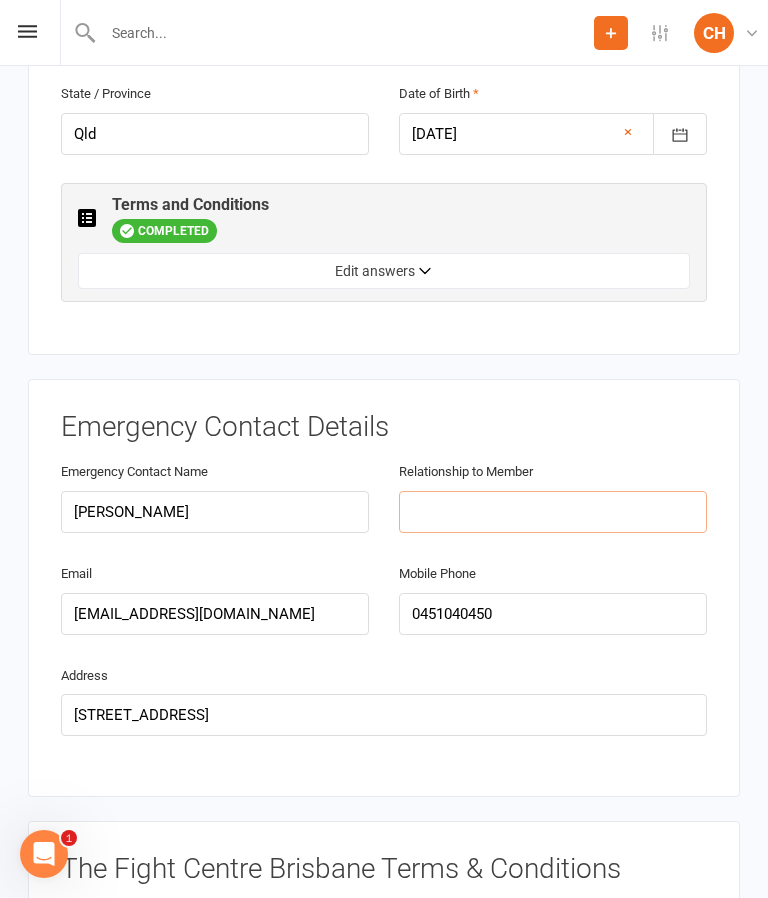 click at bounding box center (553, 512) 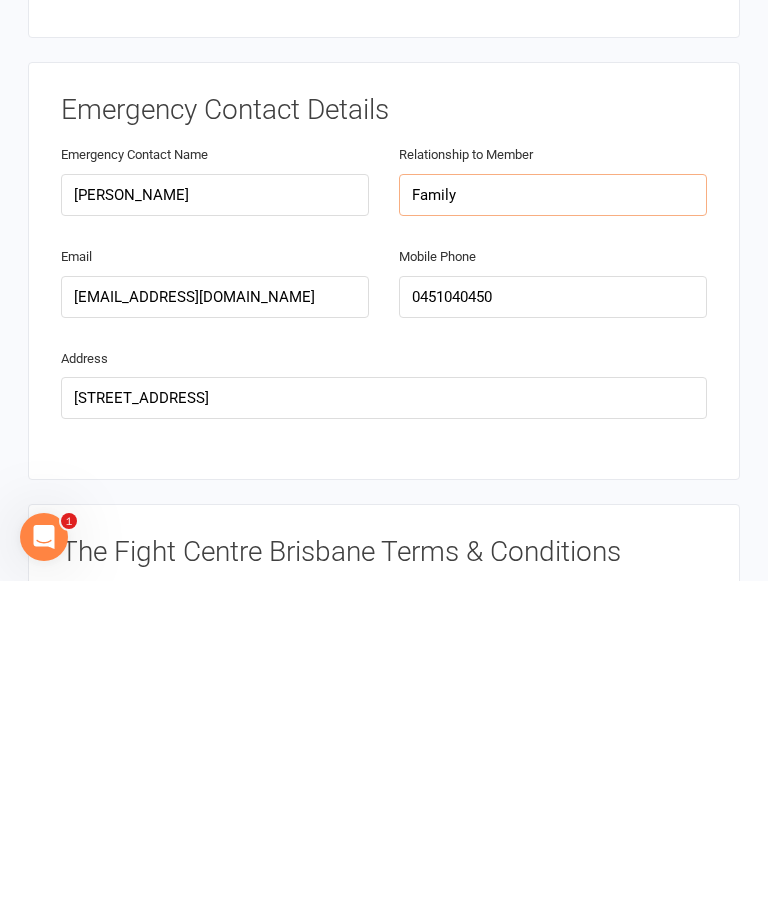 scroll, scrollTop: 1105, scrollLeft: 0, axis: vertical 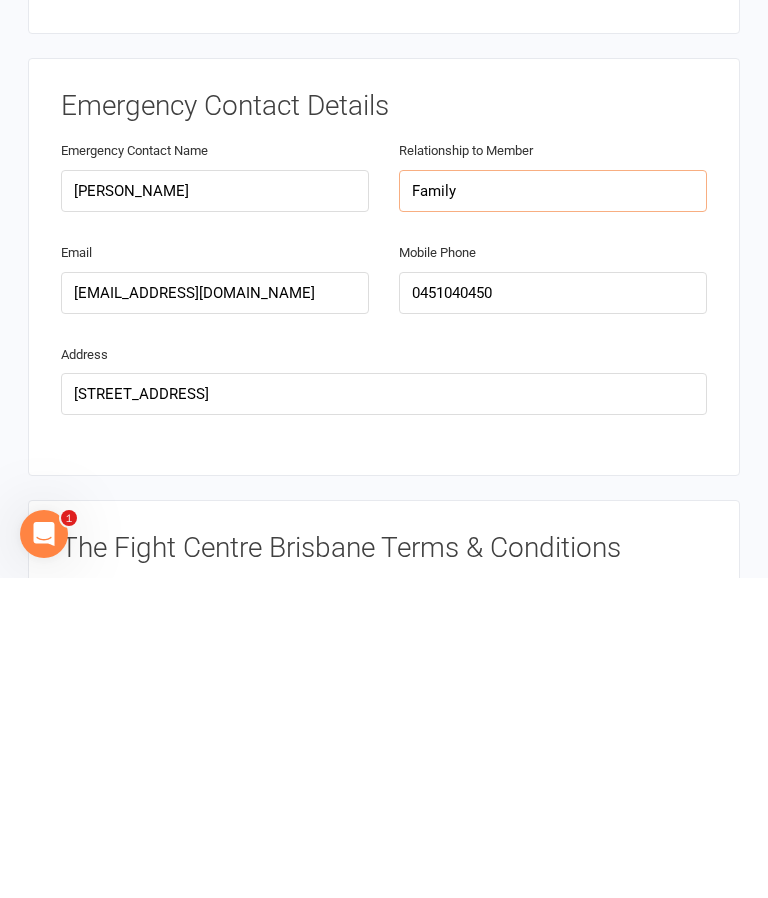 type on "Family" 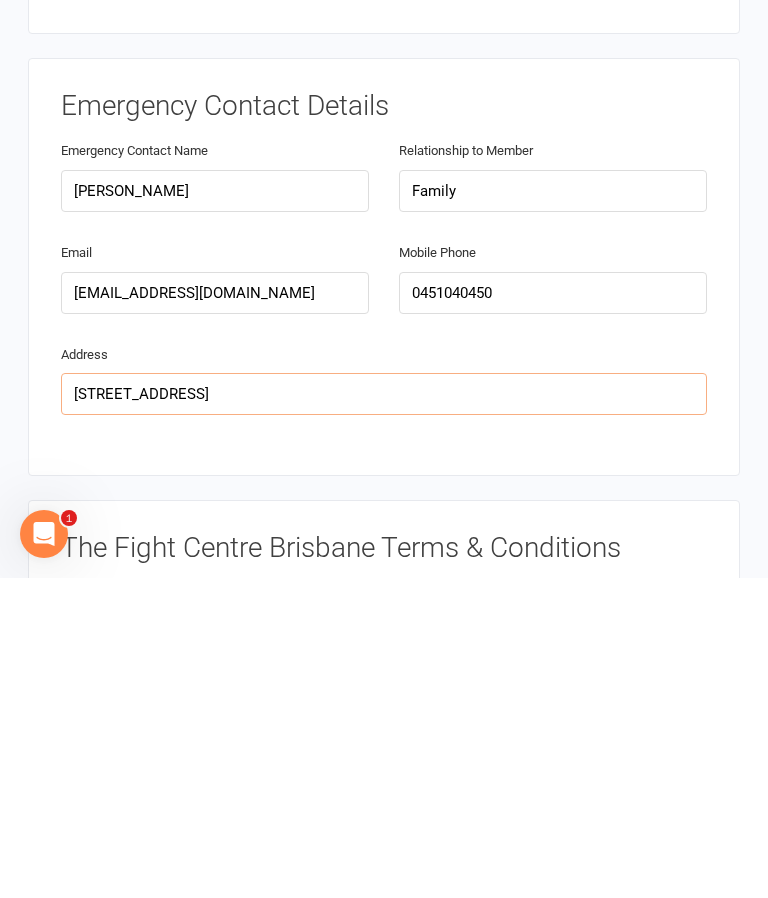 click on "25 Jamberoo St" at bounding box center [384, 714] 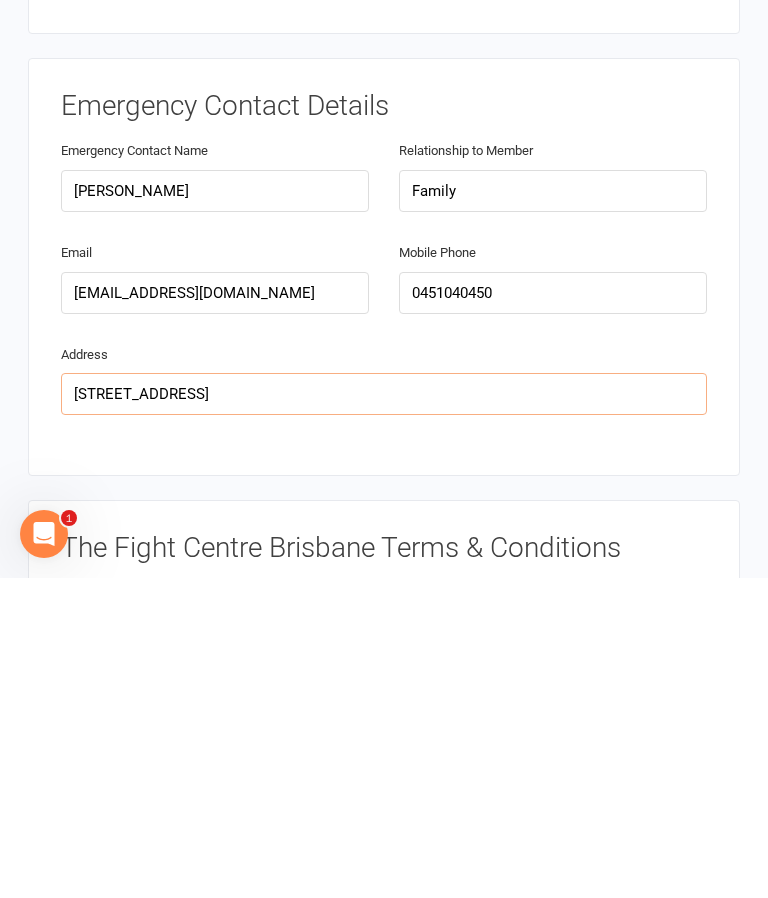 scroll, scrollTop: 237, scrollLeft: 0, axis: vertical 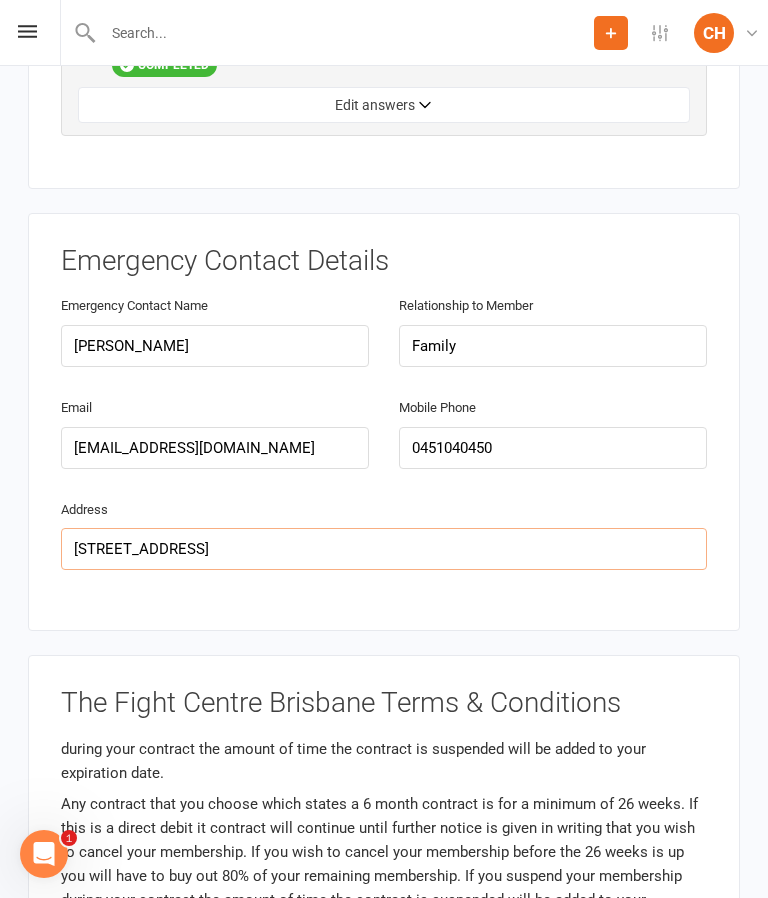 type on "25 Jamberoo St, Springwood" 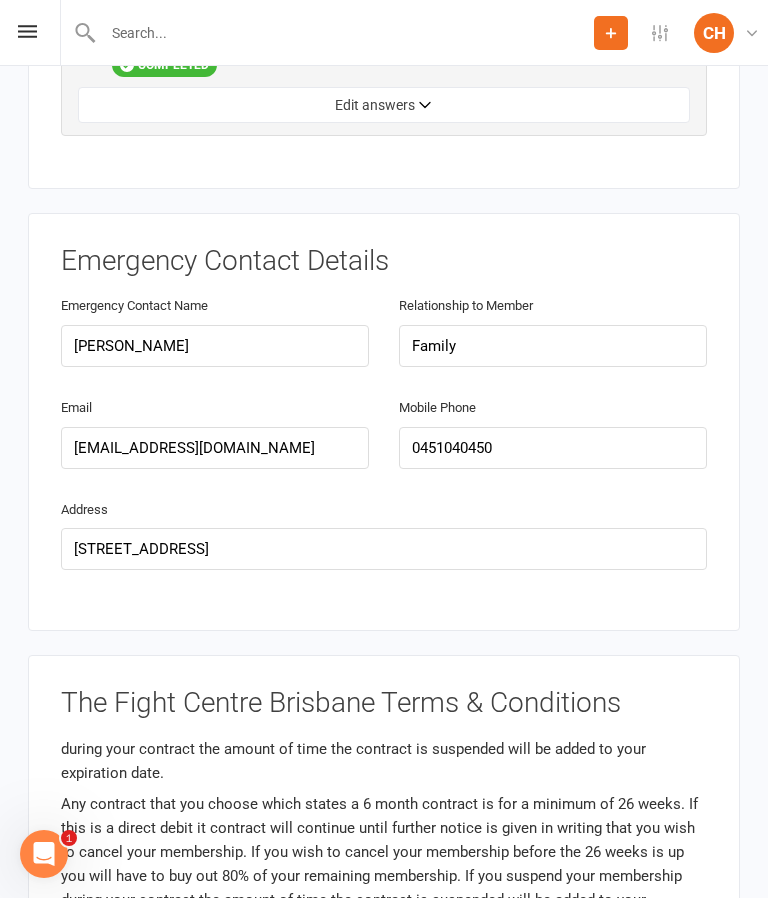 click on "Prospect
Member
Non-attending contact
Class / event
Appointment
Grading event
Task
Membership plan
Bulk message
Add
Settings Membership Plans Event Templates Appointment Types Website Customize Contacts Account Profile CH Carter Heatley The Fight Centre Brisbane My profile Help Terms & conditions  Privacy policy  Sign out Clubworx Dashboard People Calendar Payments Reports Messages   1 Automations   Product Sales Gradings   Waivers   1 Workouts   Assessments  Tasks   18 What's New Check-in Kiosk modes General attendance Roll call Class check-in × Signed waiver approved. × × Smart Forms & Waivers The Fight Centre Brisbane ACN 603 318 392 p: 0412357537 info@muaythaibrisbane.com 1-3 Meakin Road Meadowbrook, QLD, 4131, AU Member Details Qld" at bounding box center (384, 733) 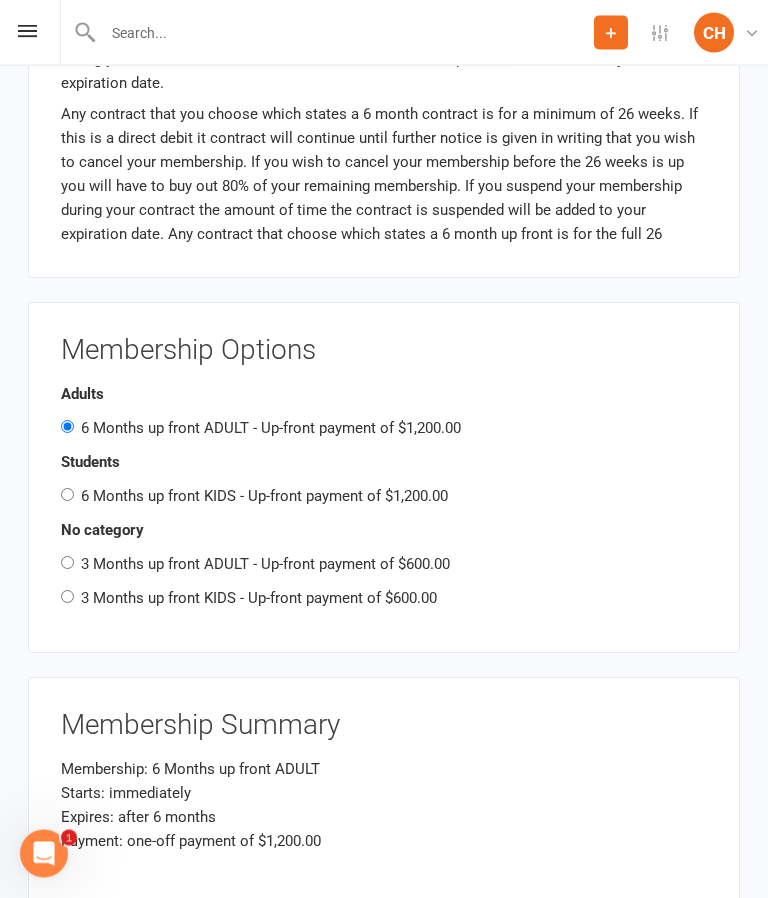 scroll, scrollTop: 1963, scrollLeft: 0, axis: vertical 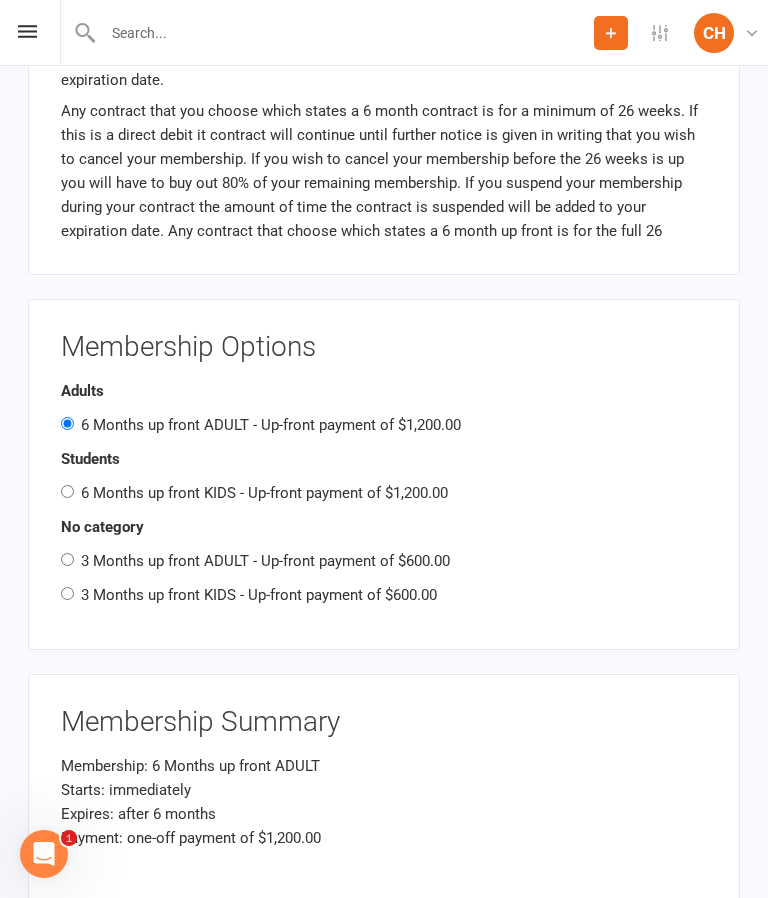 click on "3 Months up front ADULT - Up-front payment of $600.00" at bounding box center [265, 561] 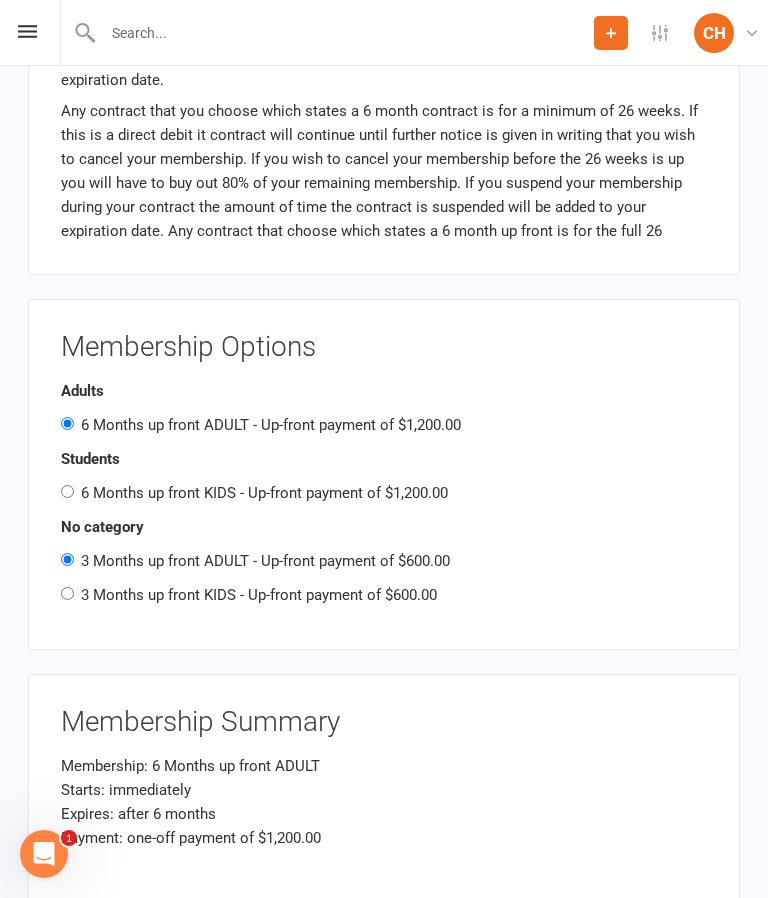 radio on "false" 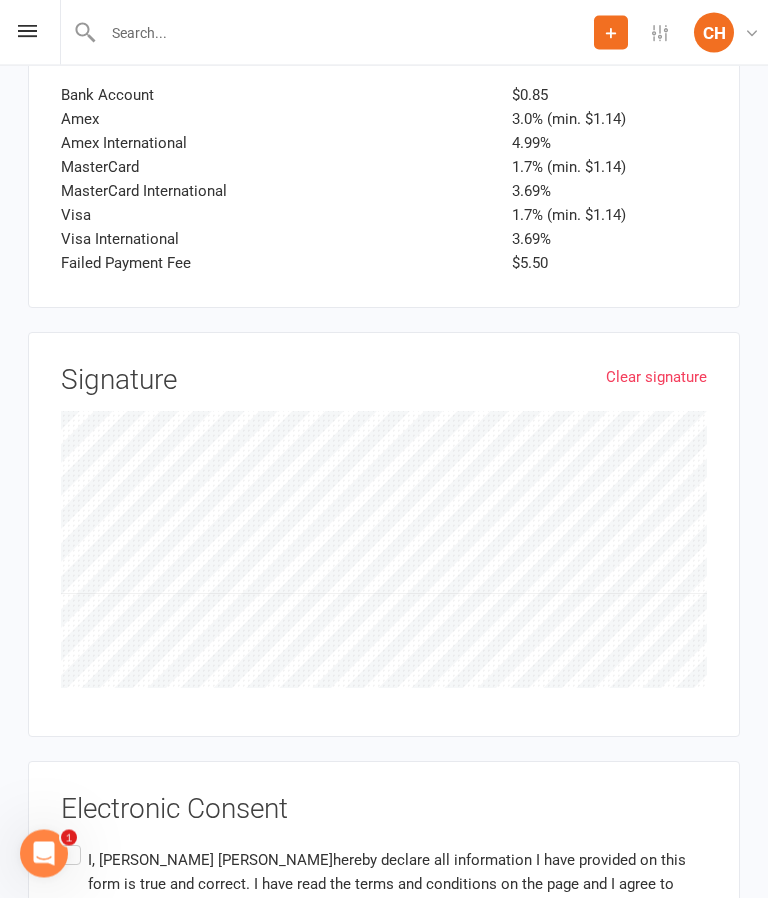 scroll, scrollTop: 2953, scrollLeft: 0, axis: vertical 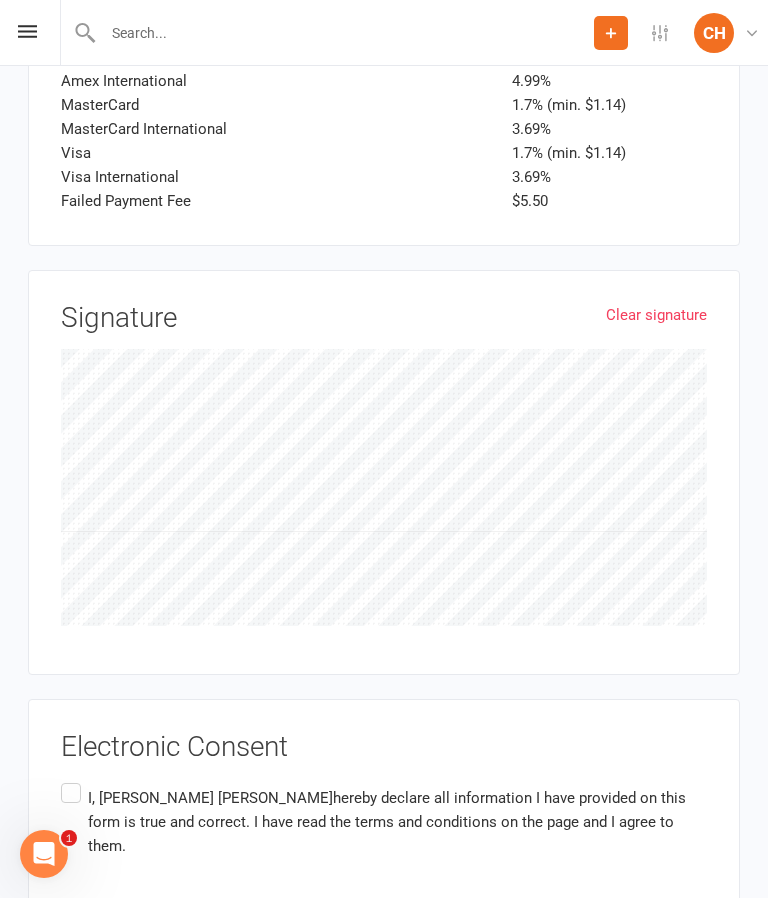 click on "I, Louis   Mitton  hereby declare all information I have provided on this form is true and correct. I have read the terms and conditions on the page and I agree to them." at bounding box center (384, 822) 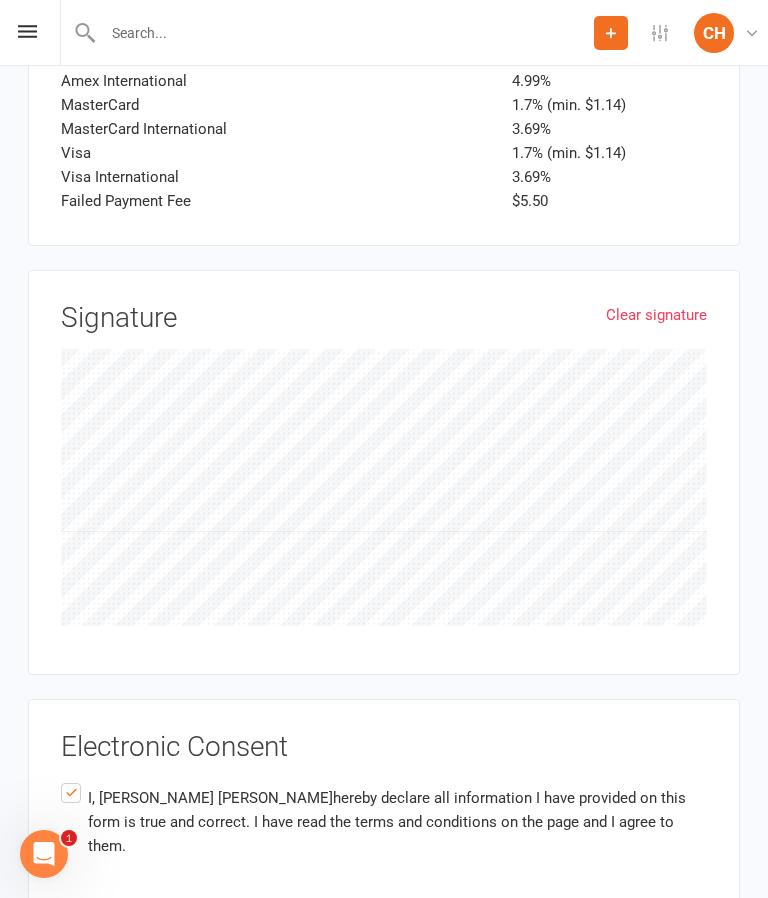 click on "Agree & Submit" at bounding box center [110, 972] 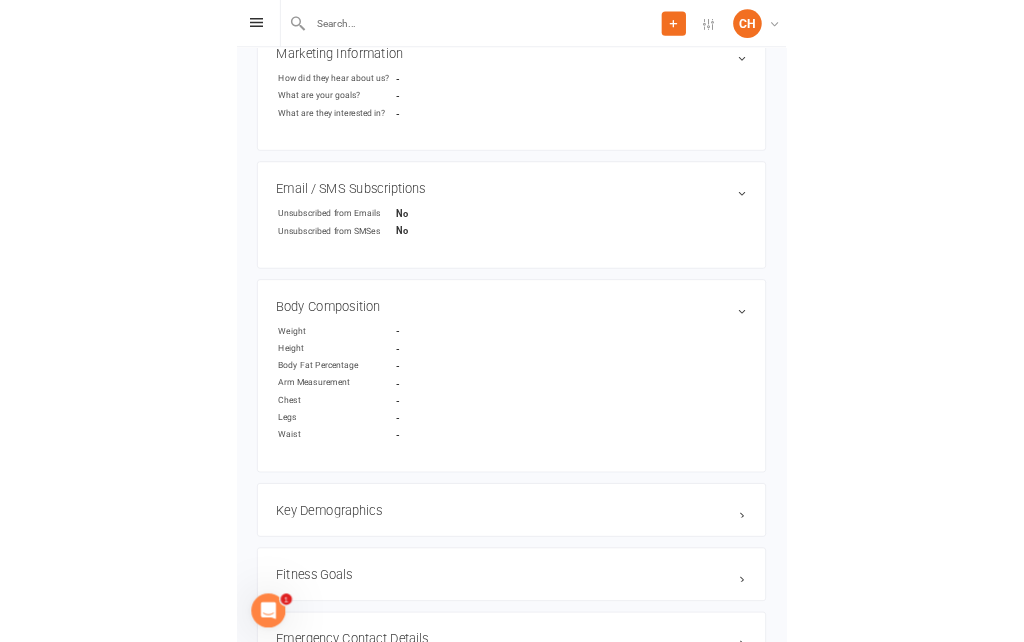scroll, scrollTop: 980, scrollLeft: 0, axis: vertical 